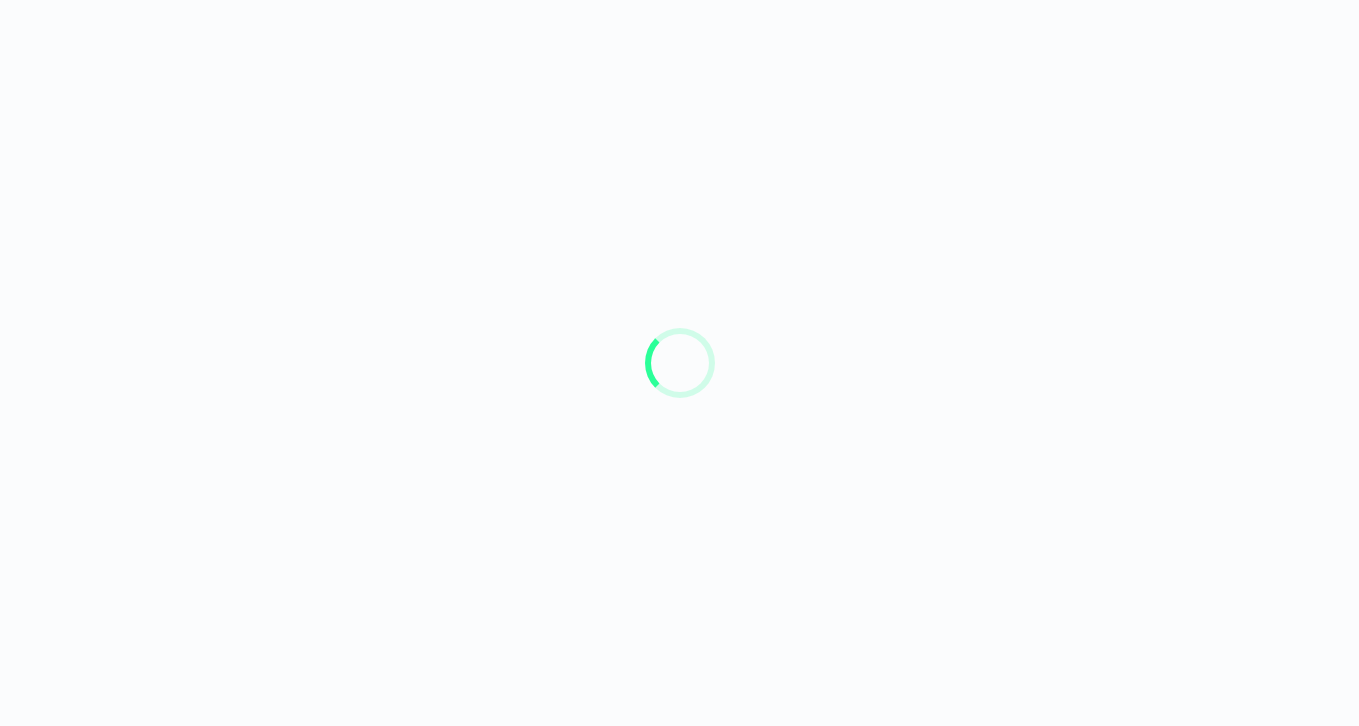 scroll, scrollTop: 0, scrollLeft: 0, axis: both 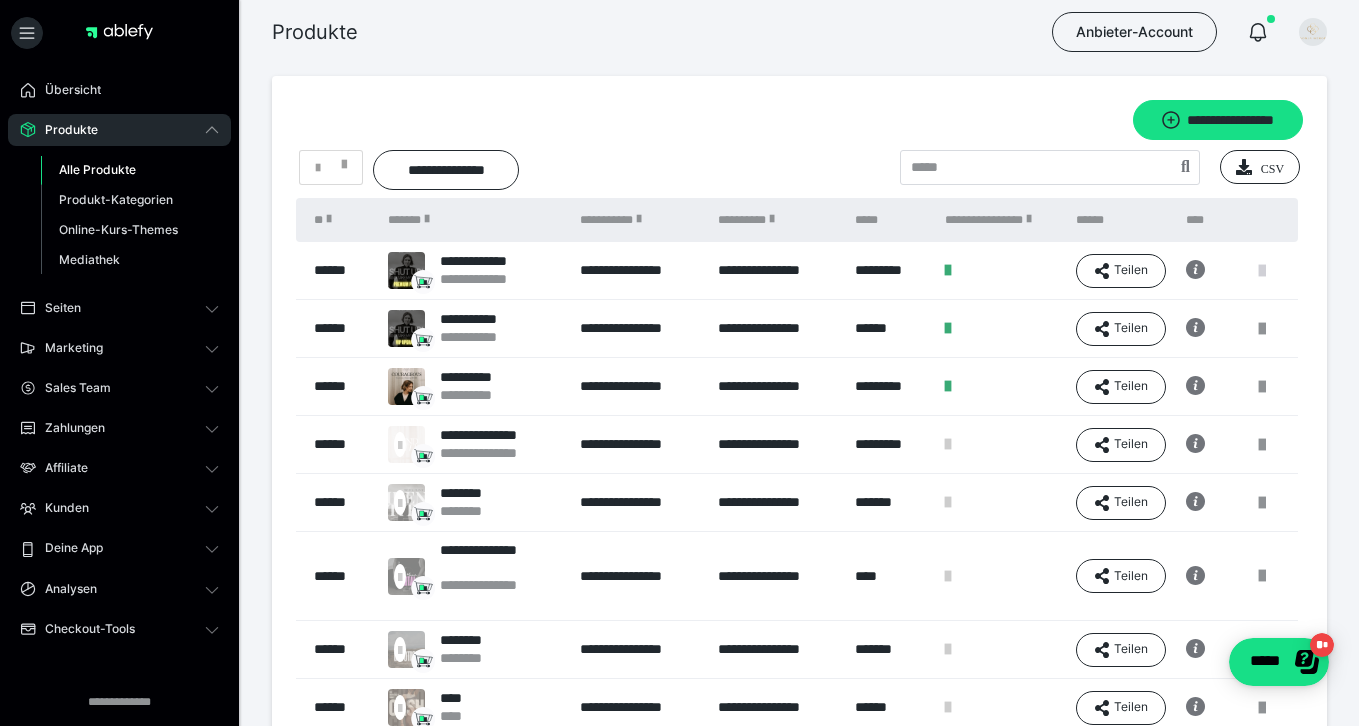 click at bounding box center [1262, 271] 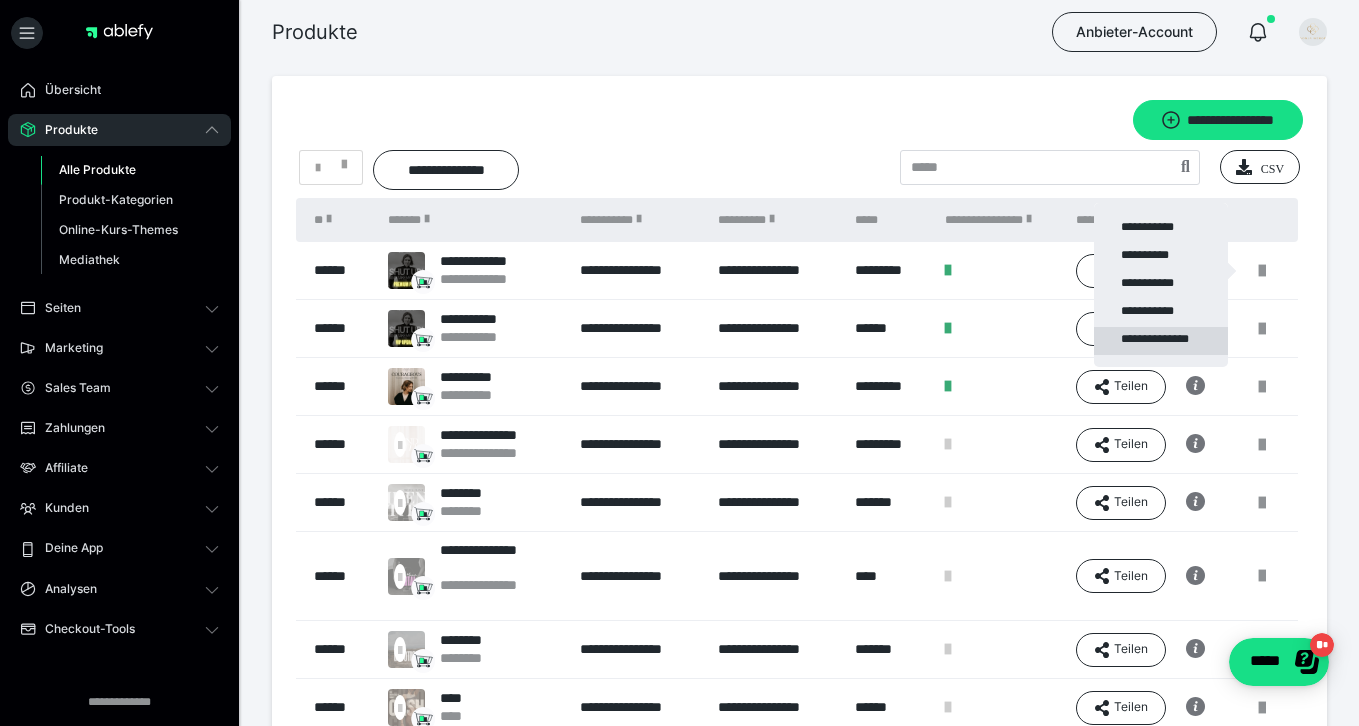 click on "**********" at bounding box center [1161, 341] 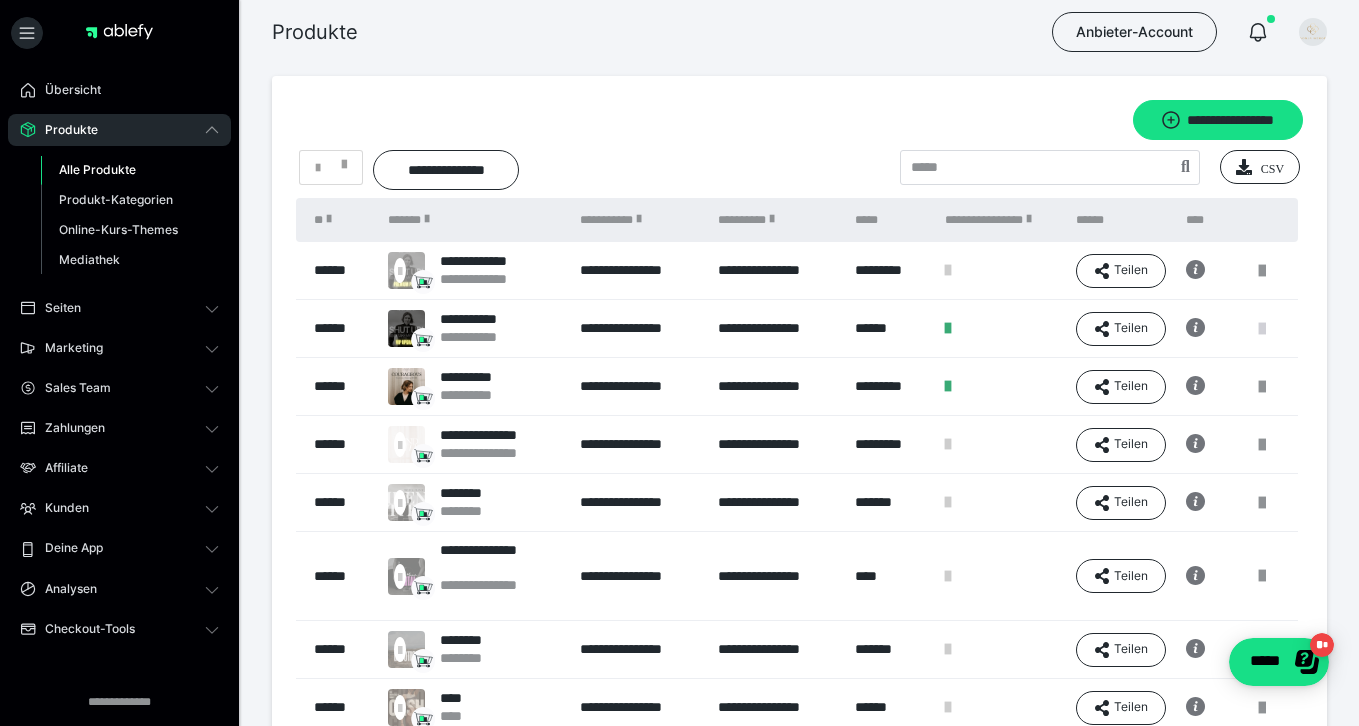 click at bounding box center (1262, 329) 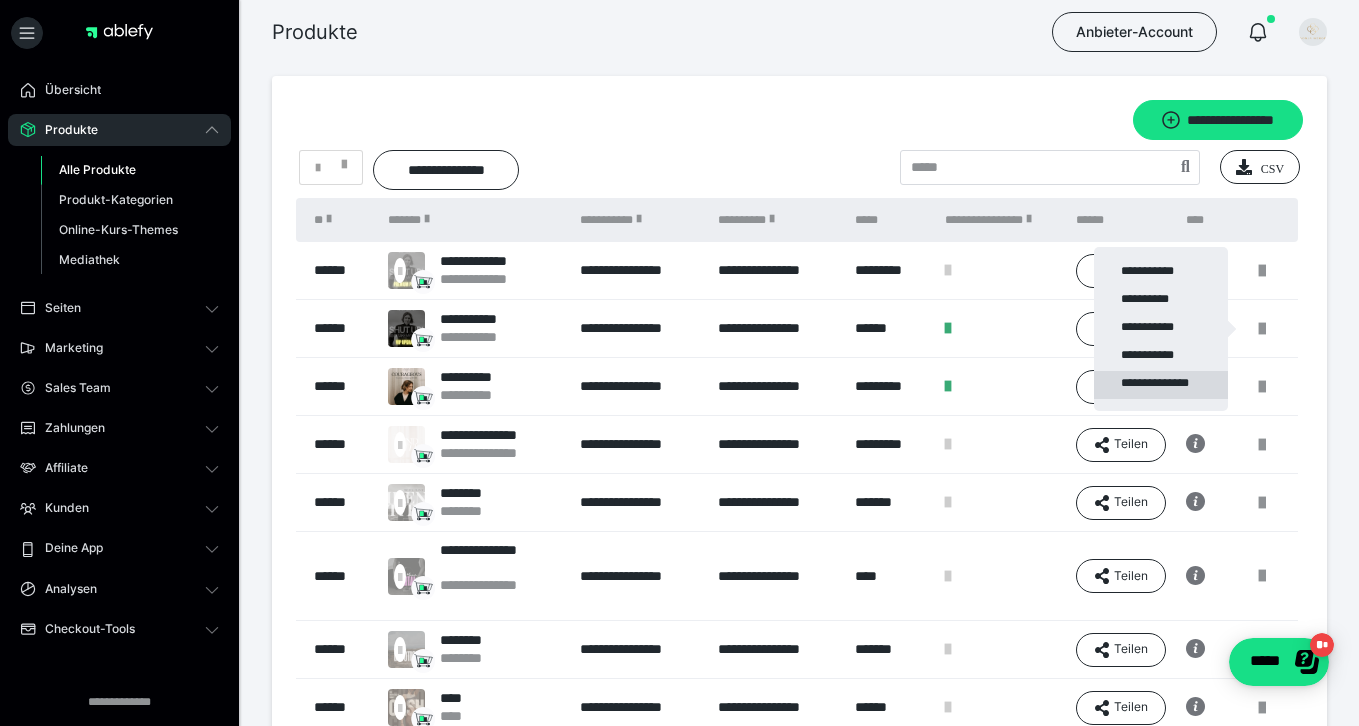 click on "**********" at bounding box center [1161, 385] 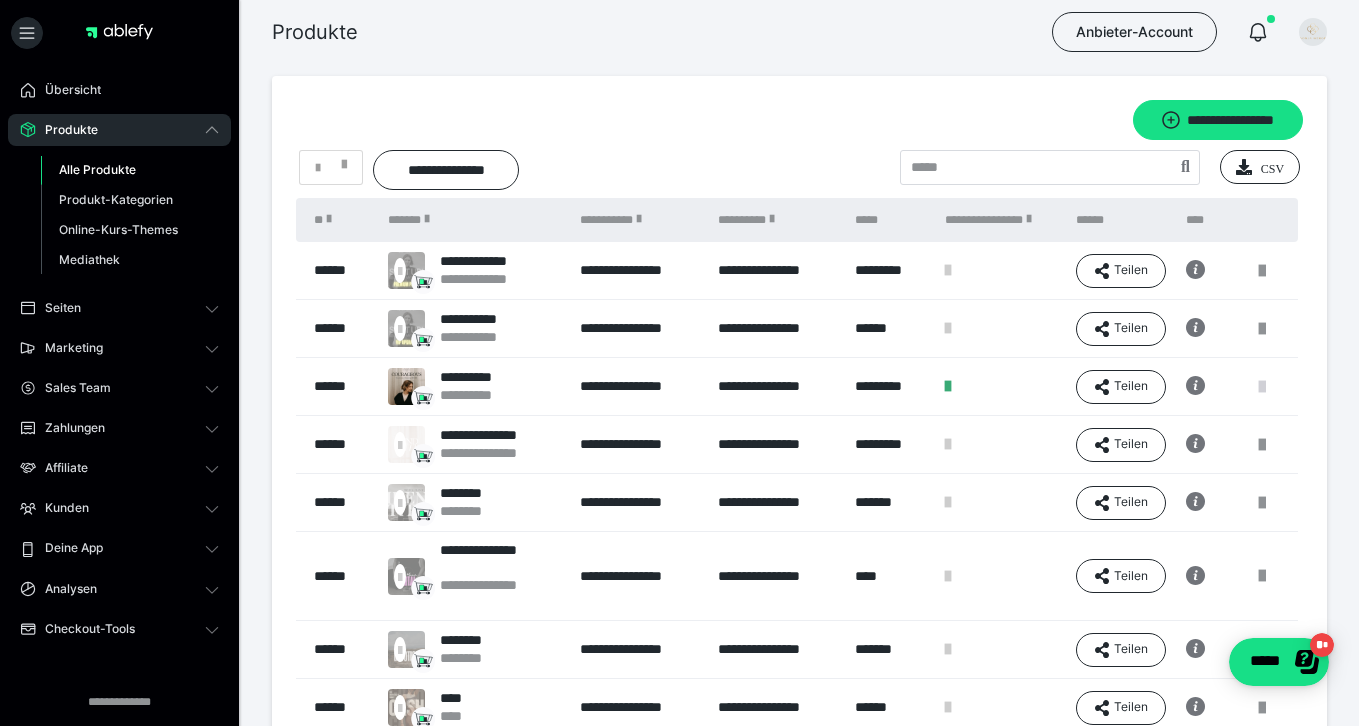 click at bounding box center [1262, 387] 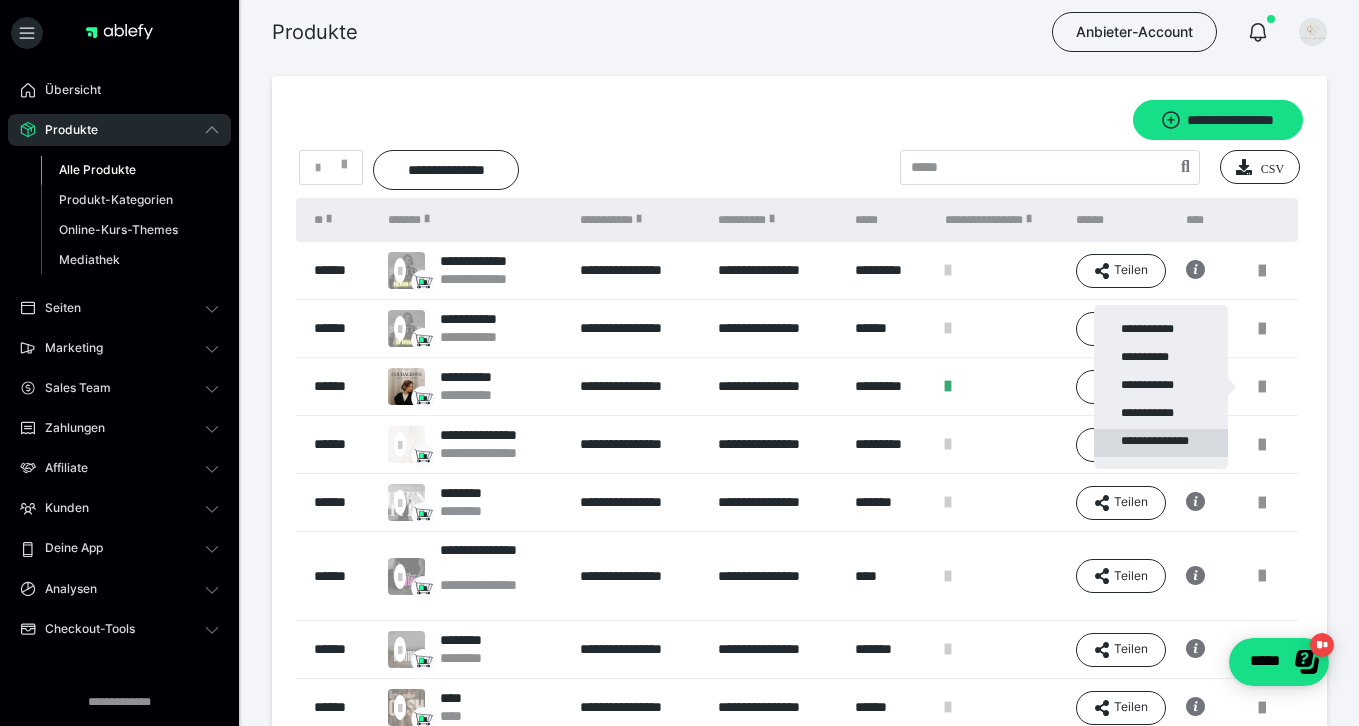 click on "**********" at bounding box center (1161, 443) 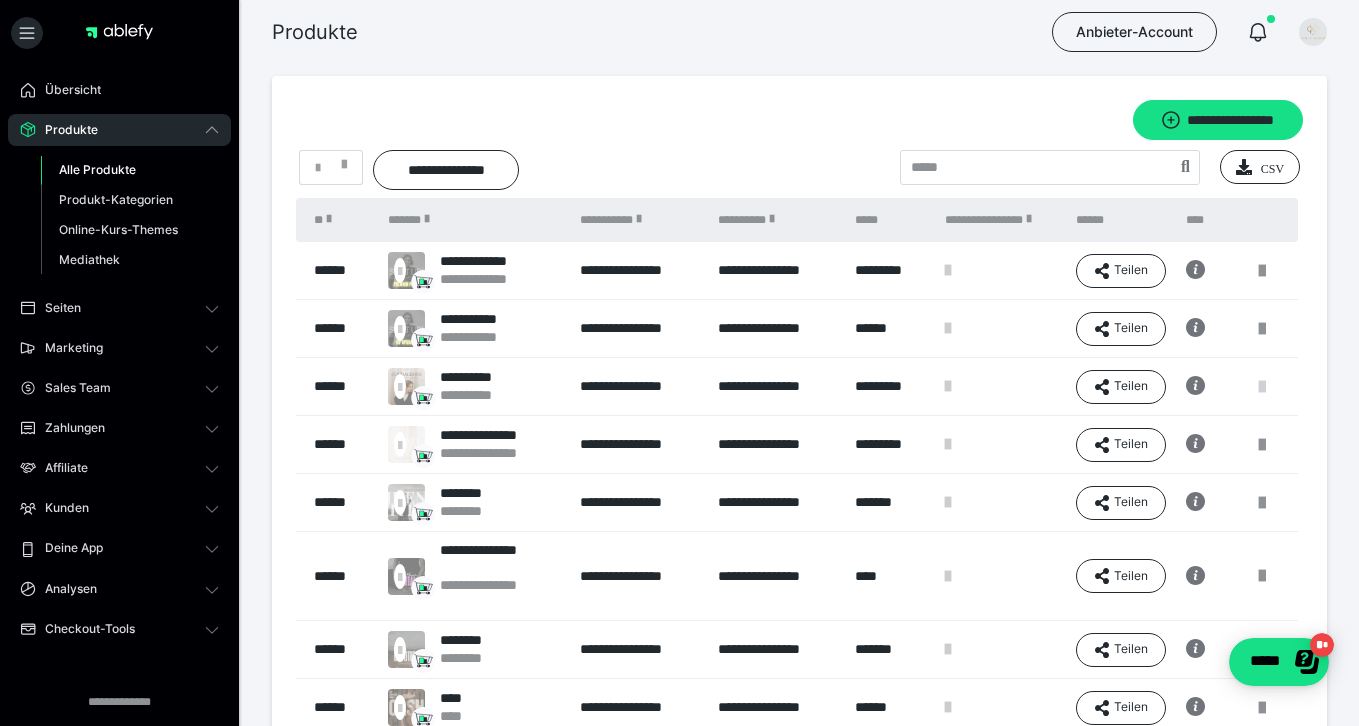 click at bounding box center [1262, 387] 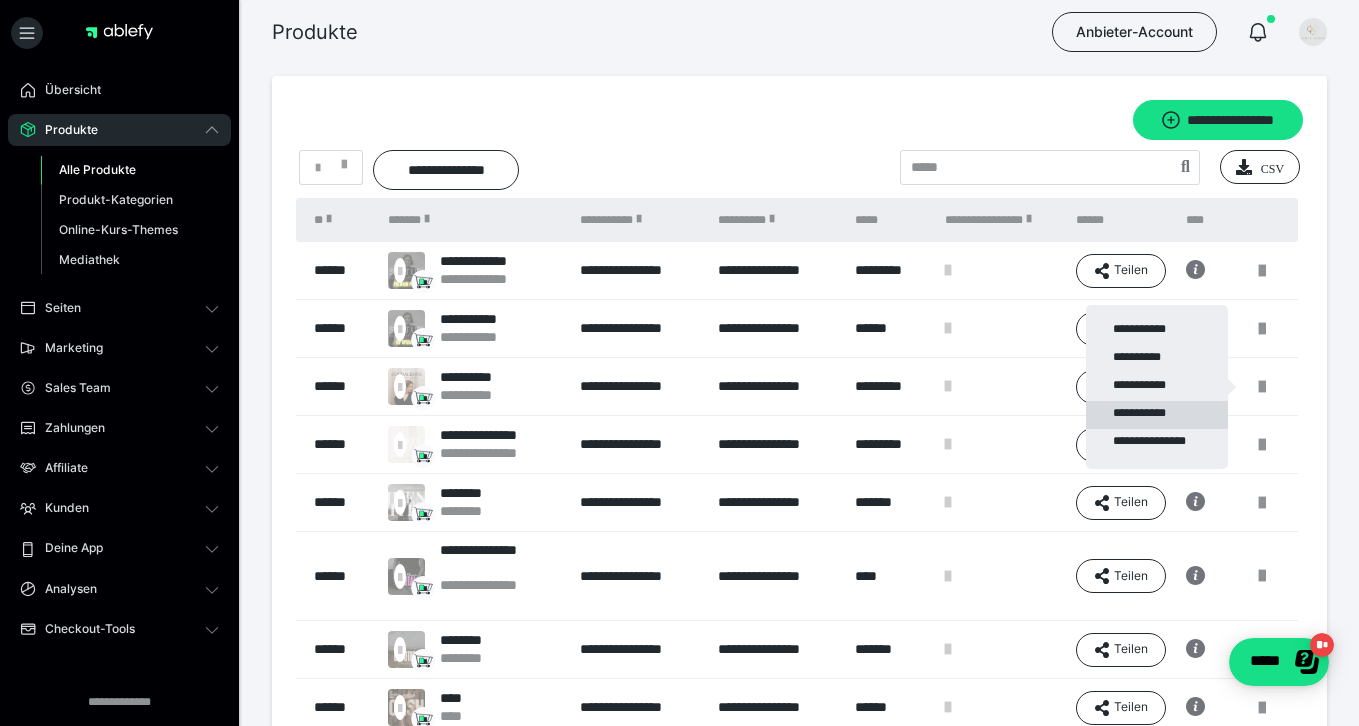 click on "**********" at bounding box center (1157, 415) 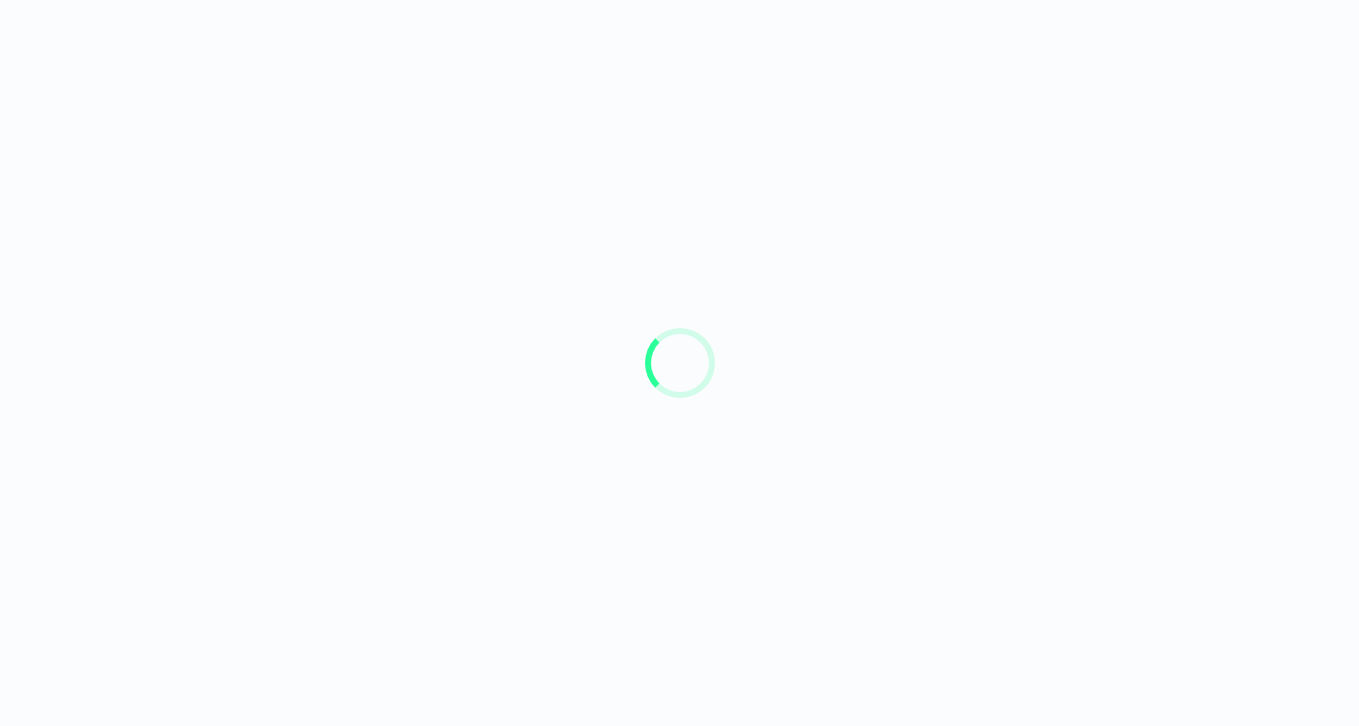 scroll, scrollTop: 0, scrollLeft: 0, axis: both 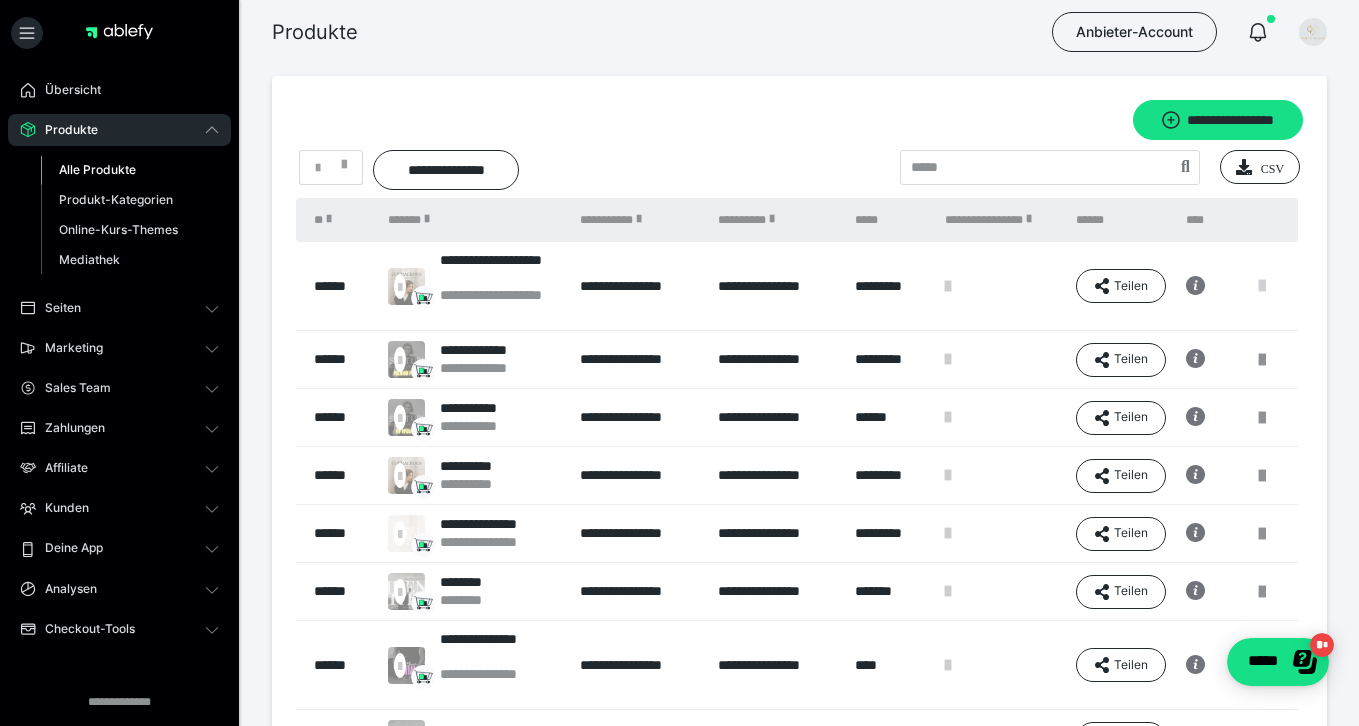 click at bounding box center [1262, 286] 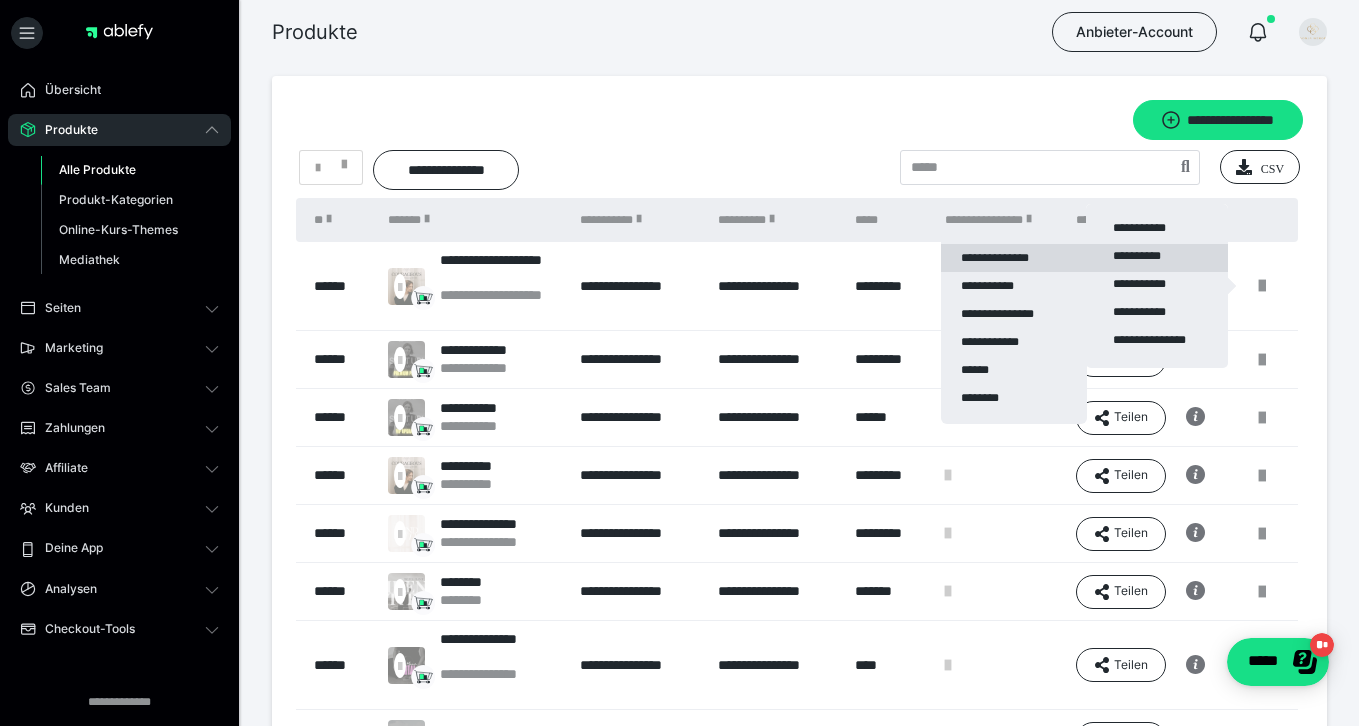 click on "**********" at bounding box center (1014, 258) 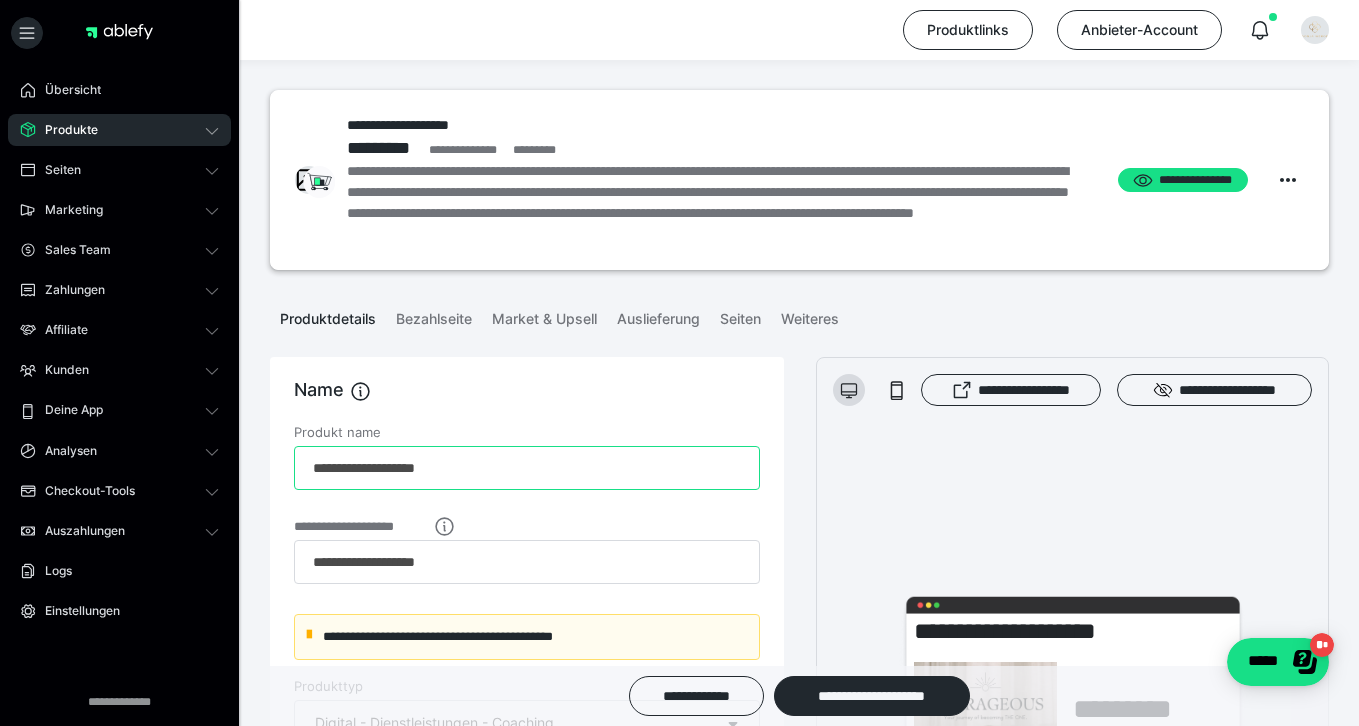 drag, startPoint x: 520, startPoint y: 466, endPoint x: 286, endPoint y: 467, distance: 234.00214 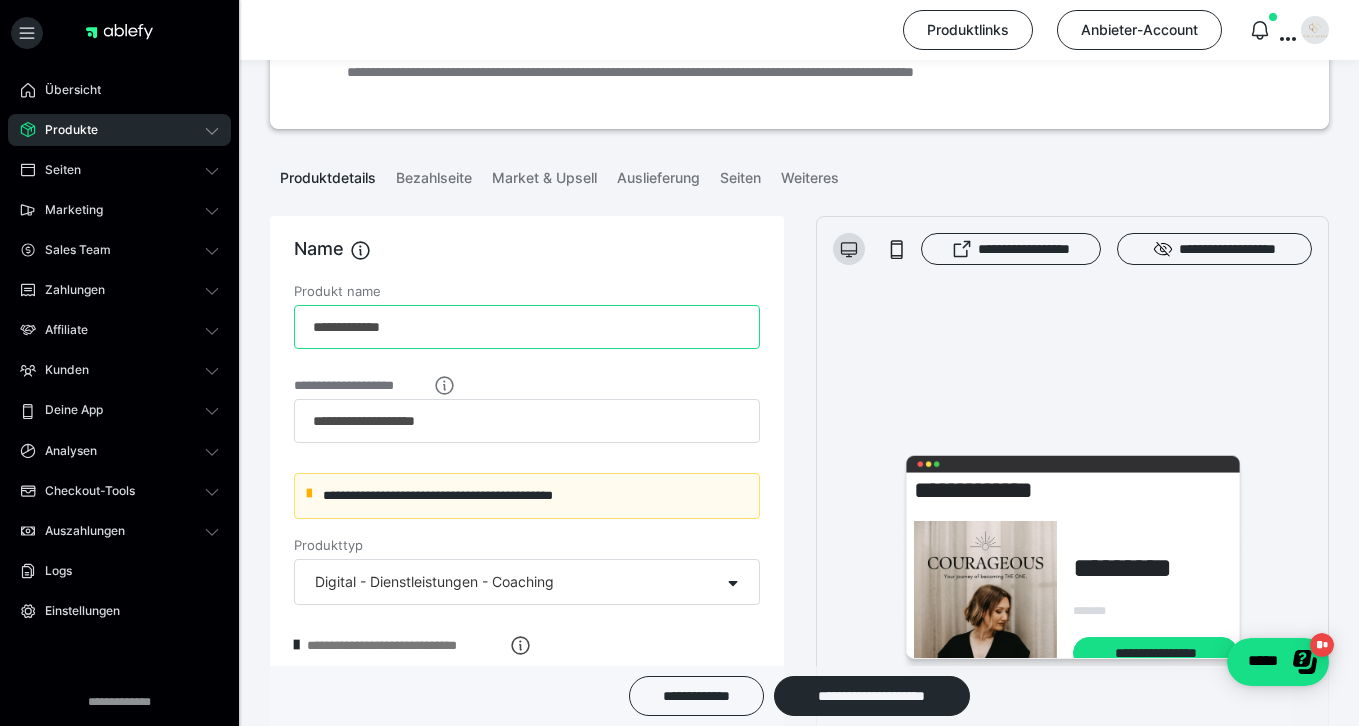 scroll, scrollTop: 142, scrollLeft: 0, axis: vertical 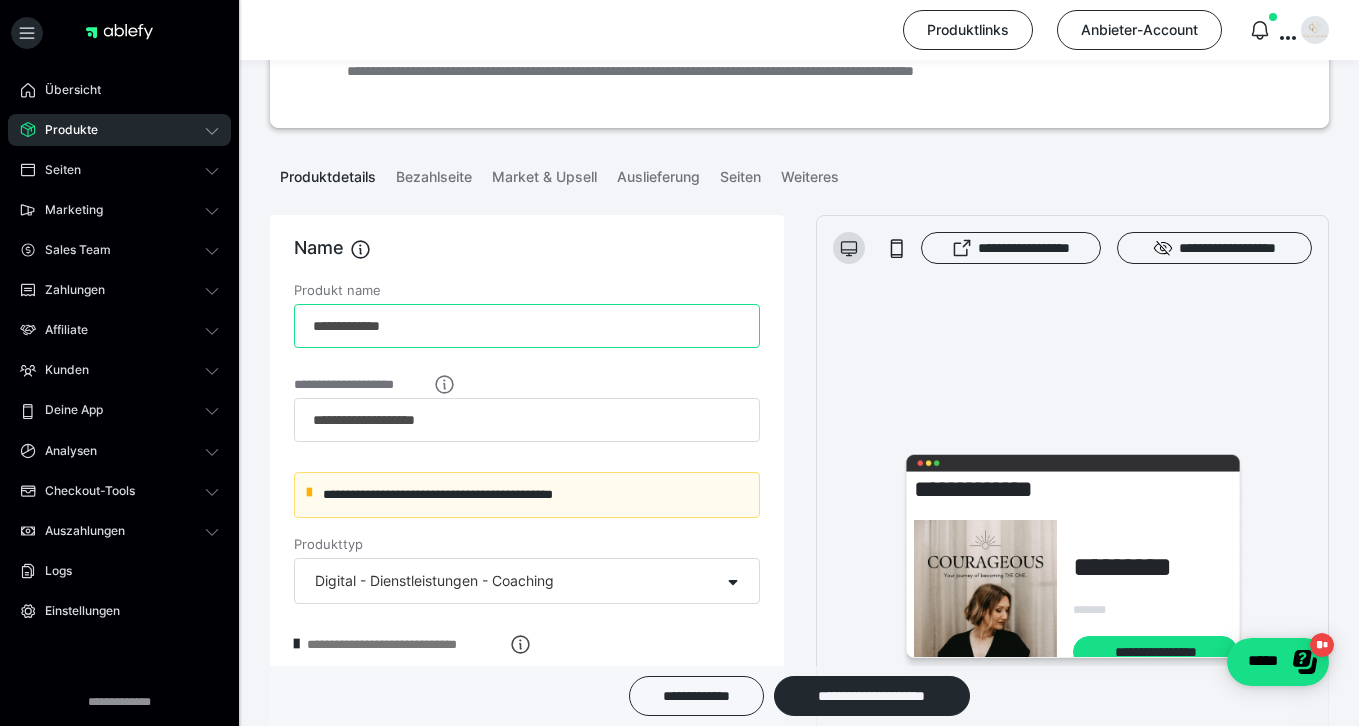 drag, startPoint x: 446, startPoint y: 326, endPoint x: 133, endPoint y: 307, distance: 313.57614 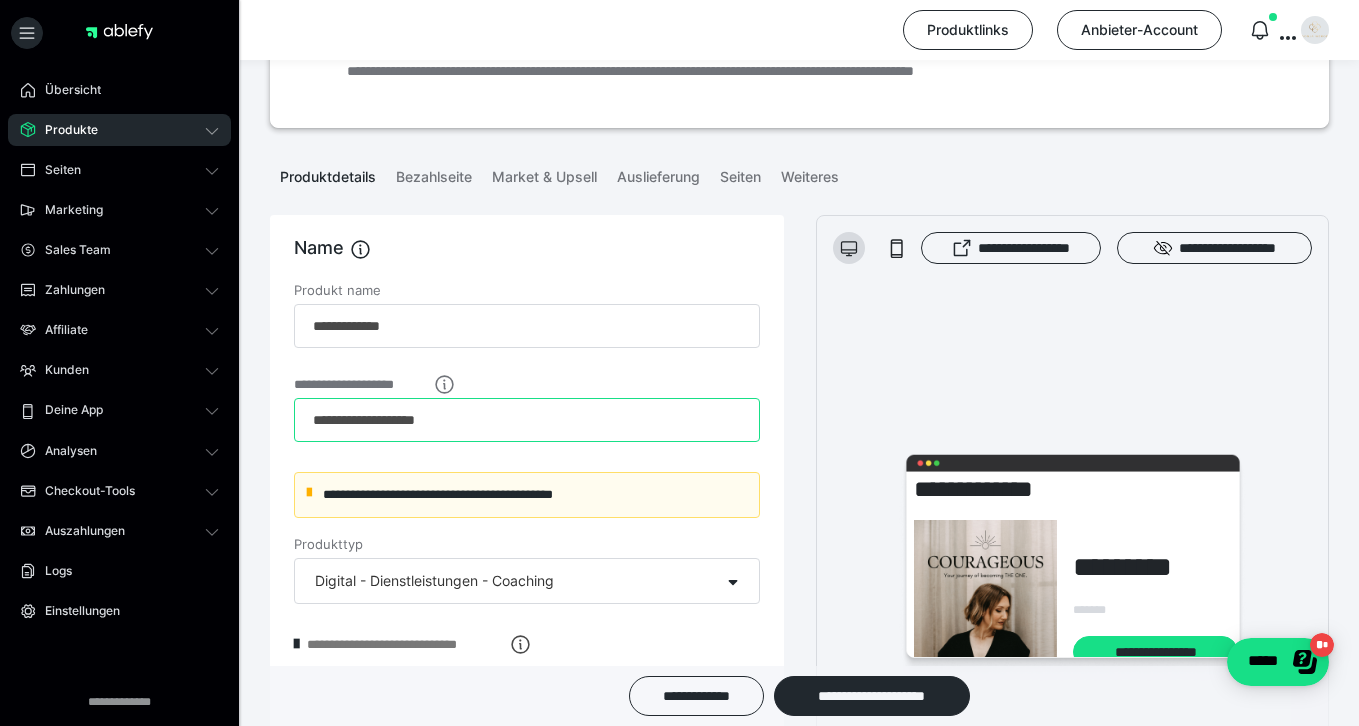 scroll, scrollTop: 0, scrollLeft: 0, axis: both 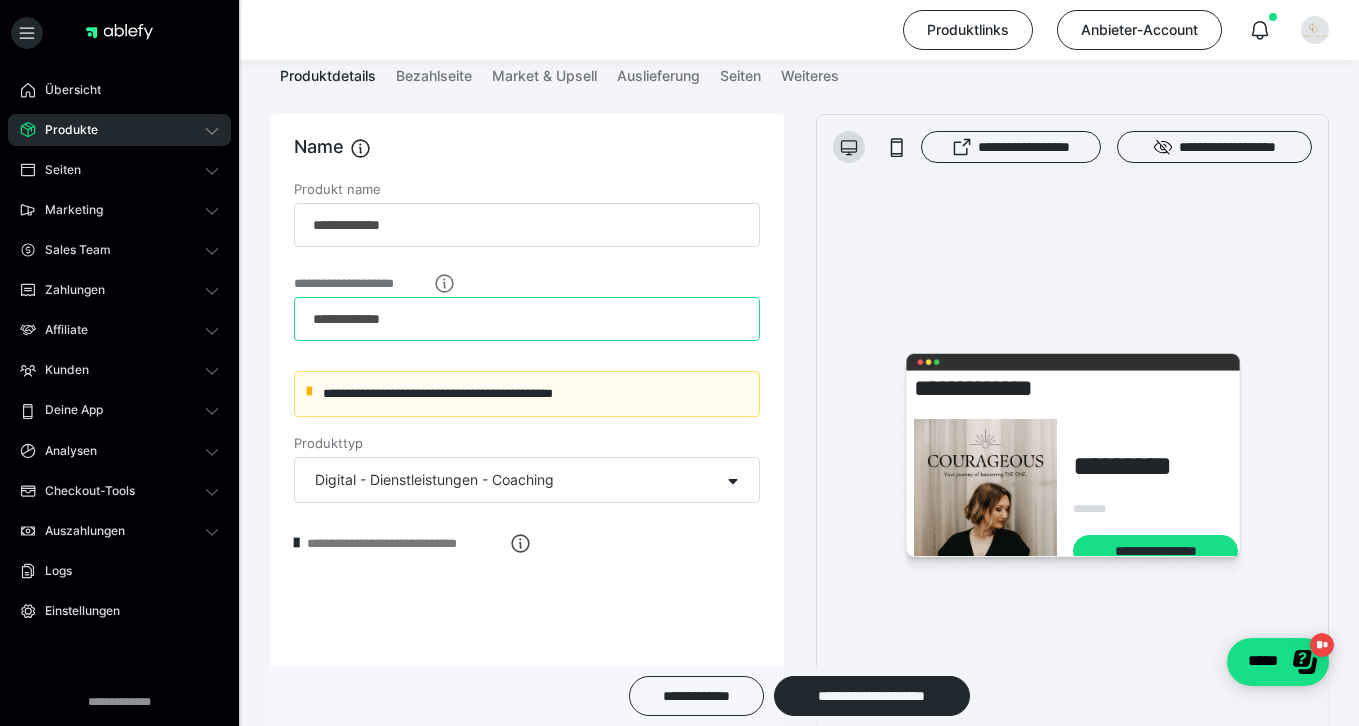 type on "**********" 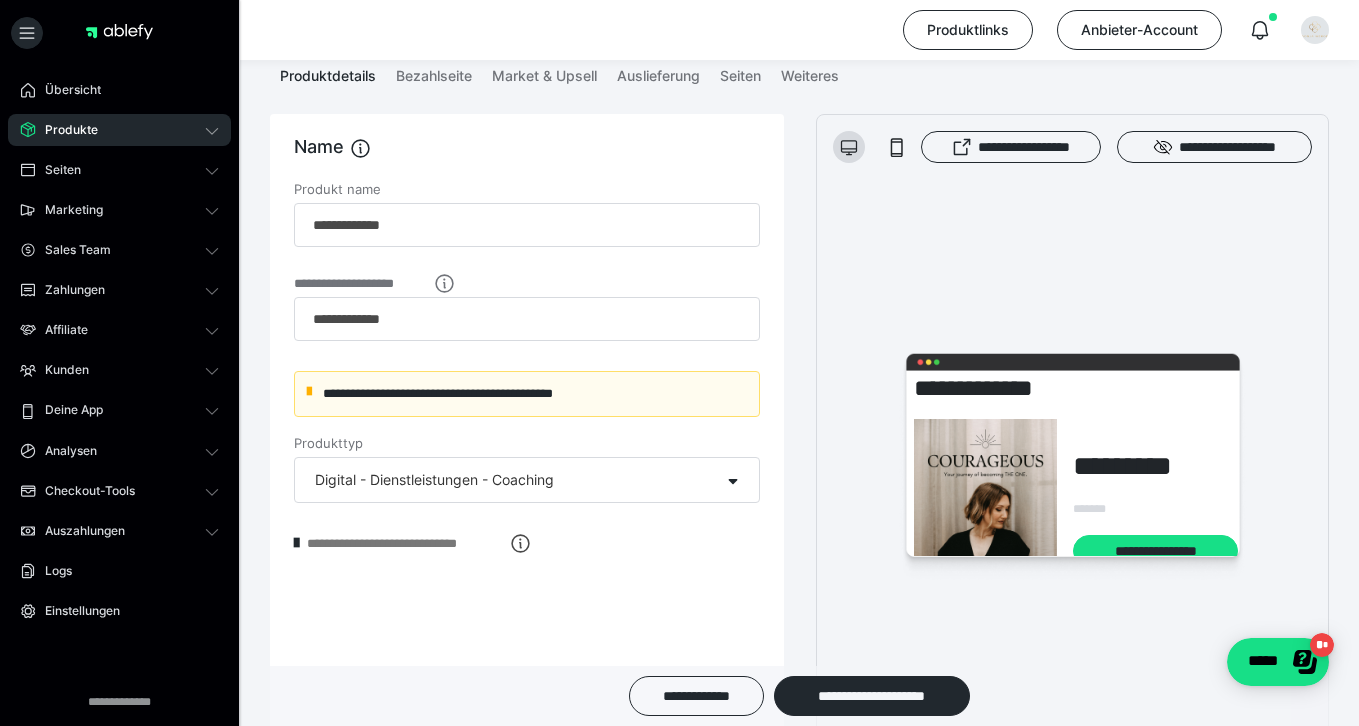 click 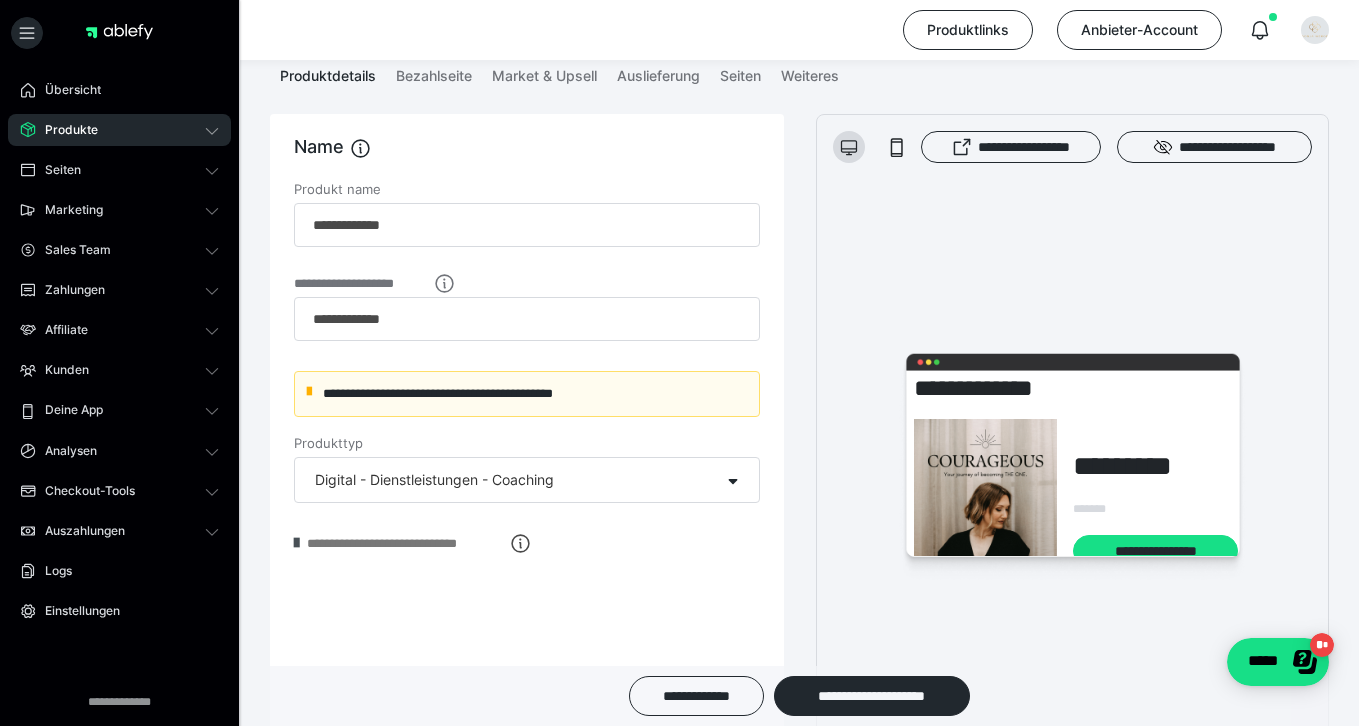 click at bounding box center (296, 543) 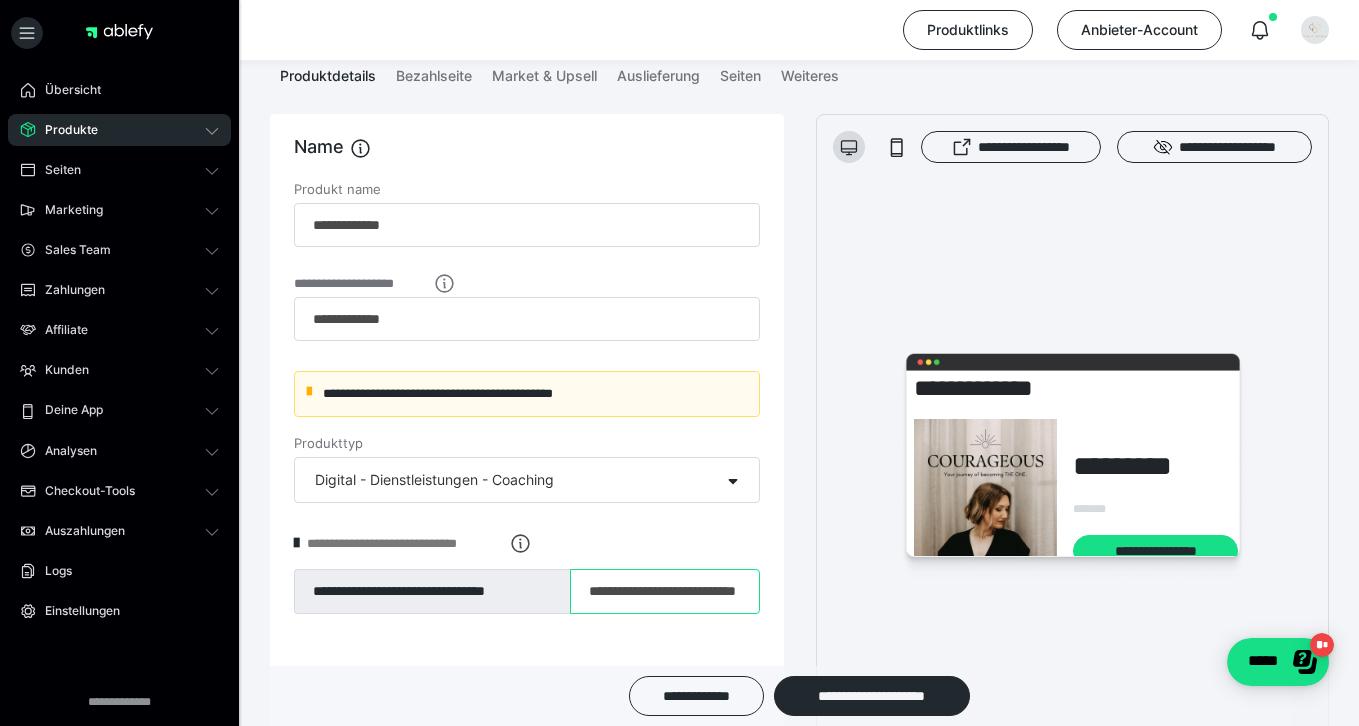 click on "**********" at bounding box center [665, 592] 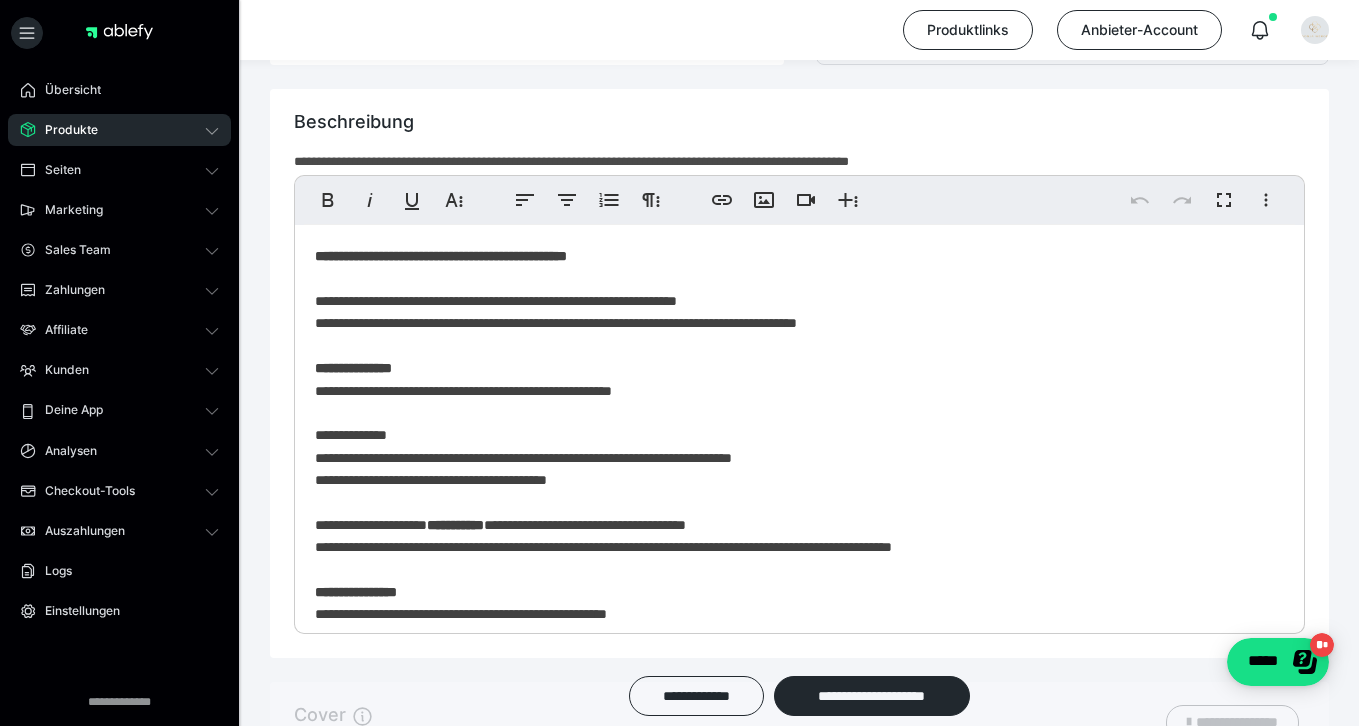 scroll, scrollTop: 1049, scrollLeft: 0, axis: vertical 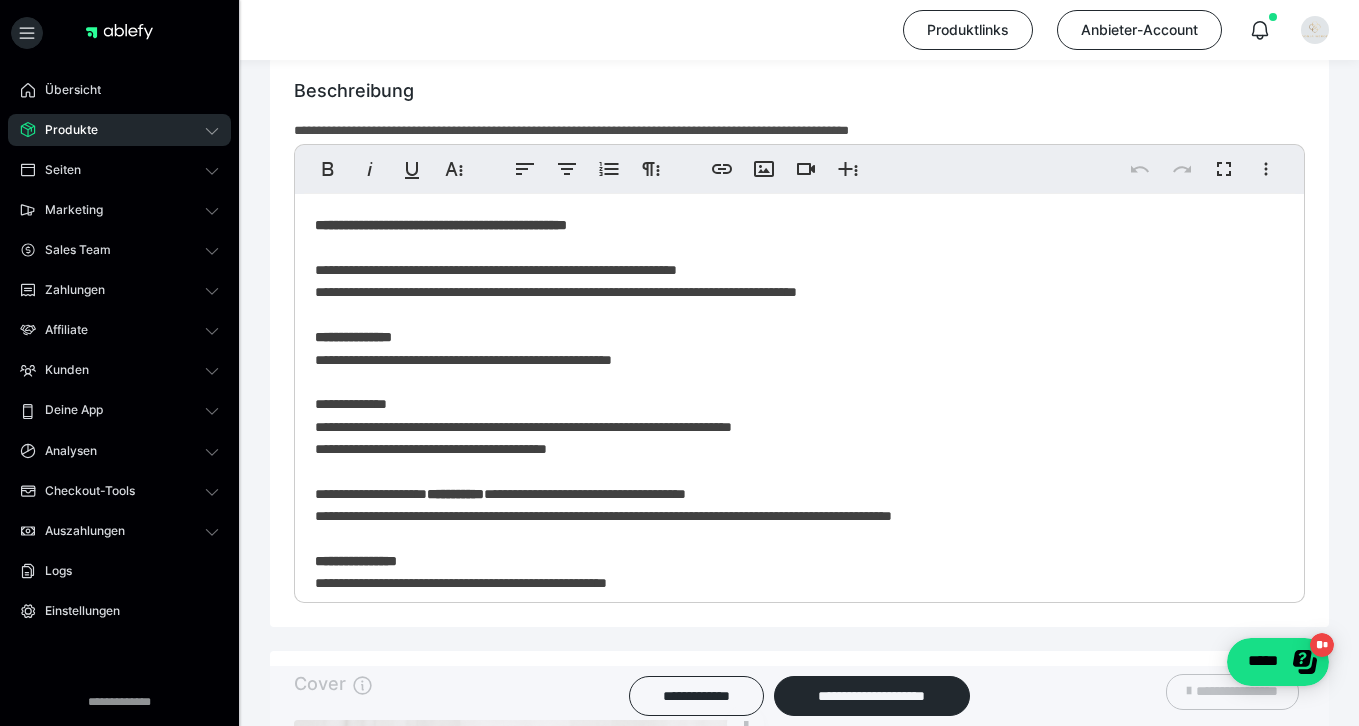 type on "**********" 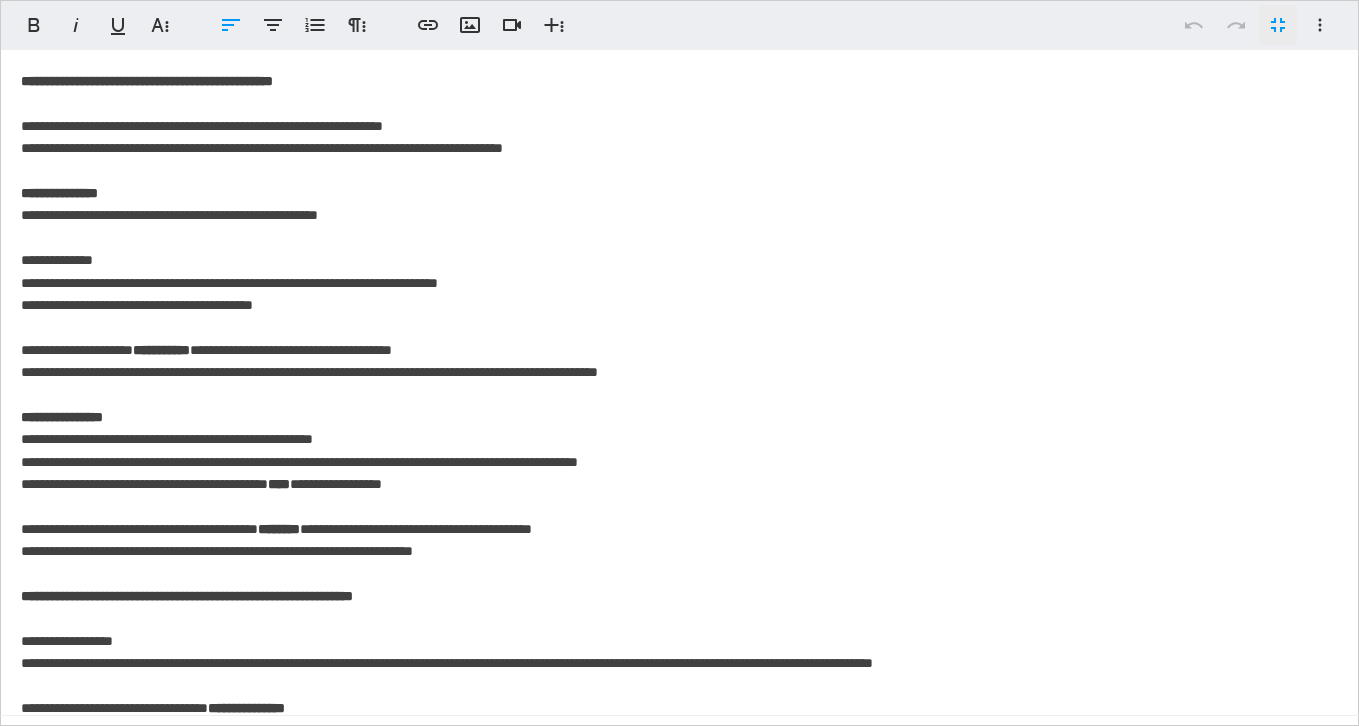 scroll, scrollTop: 0, scrollLeft: 0, axis: both 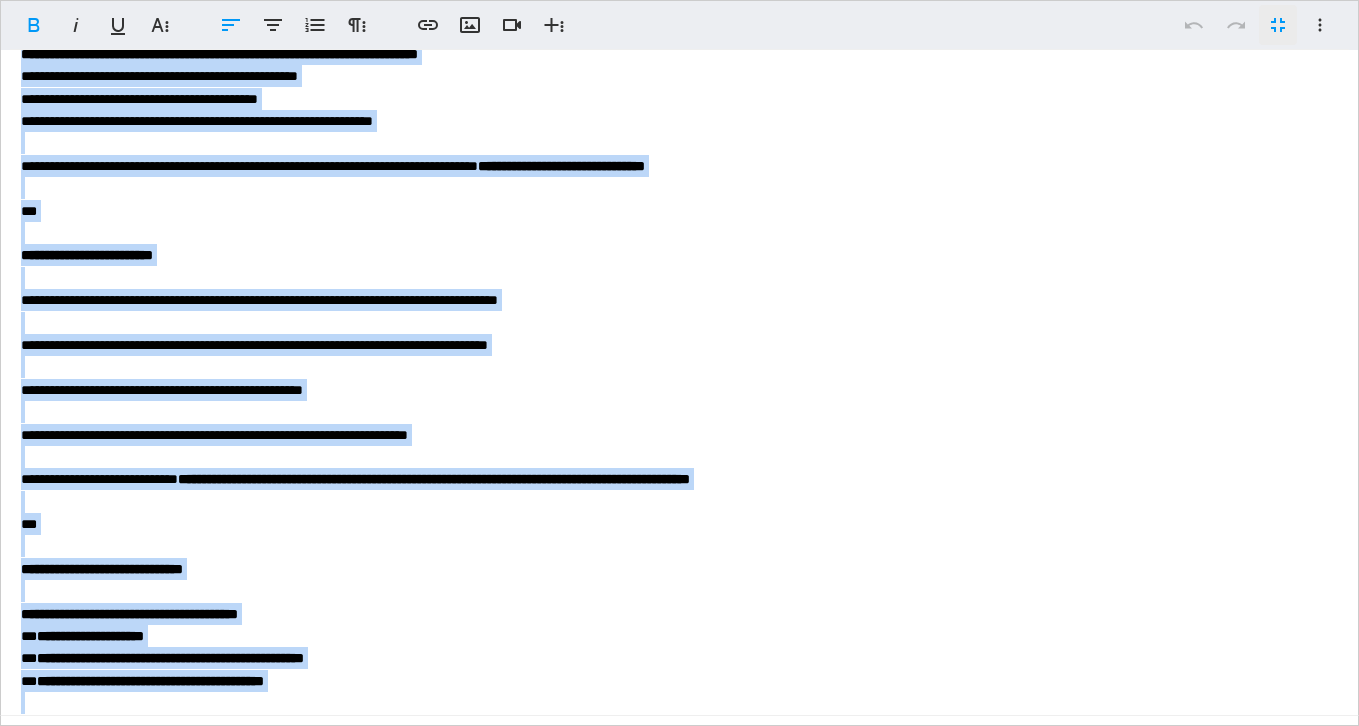 click on "**********" at bounding box center [679, 222] 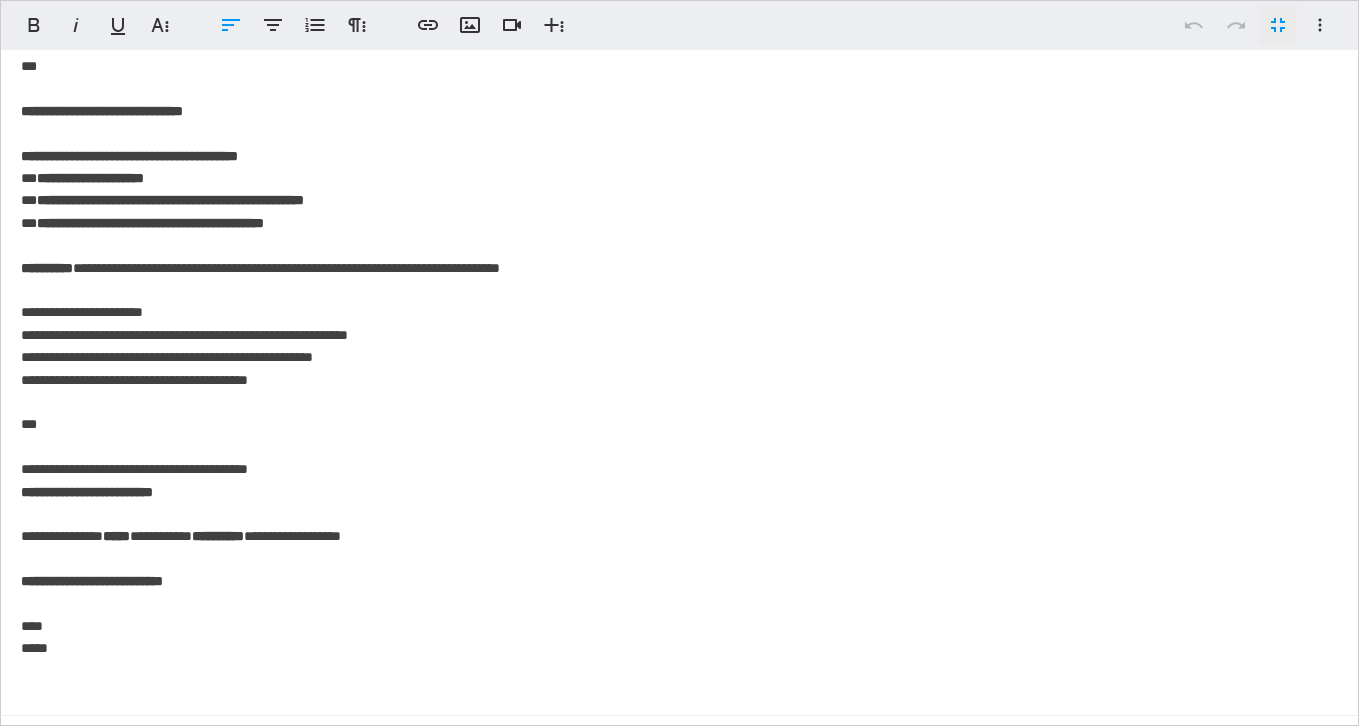 scroll, scrollTop: 1227, scrollLeft: 0, axis: vertical 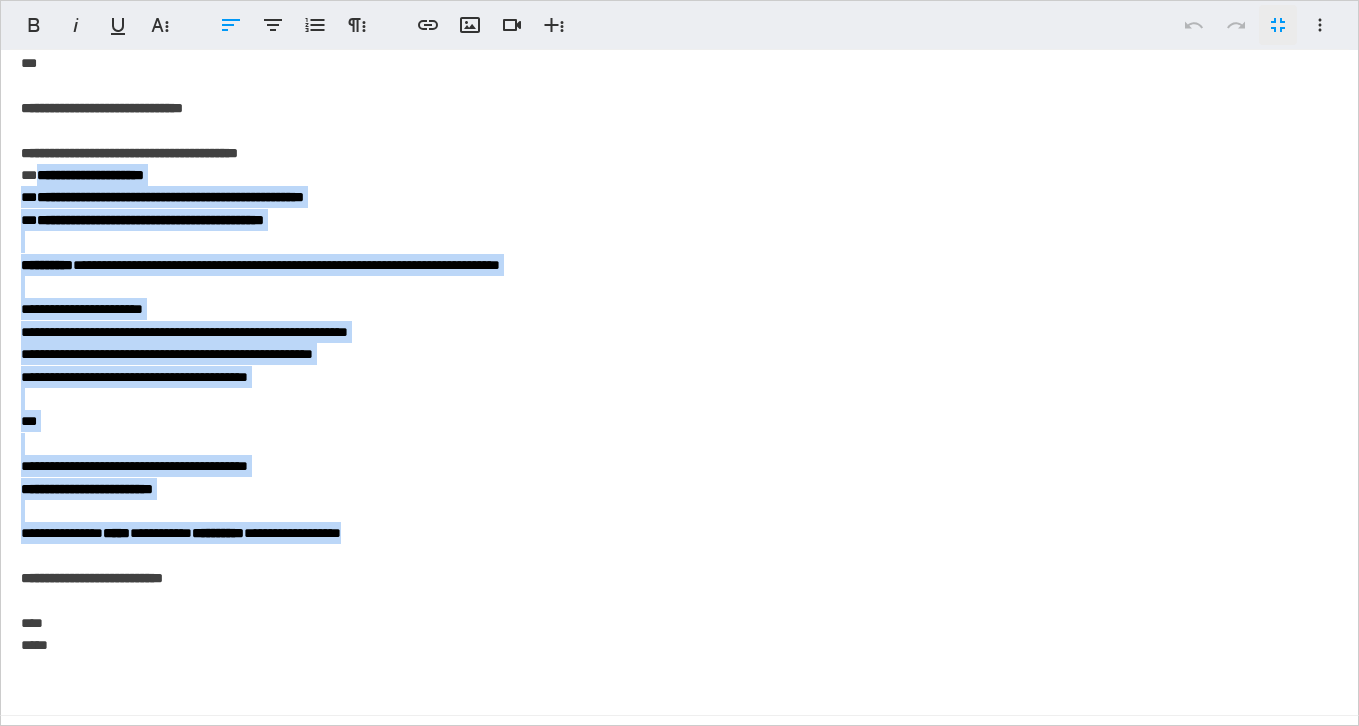 drag, startPoint x: 483, startPoint y: 538, endPoint x: 197, endPoint y: 164, distance: 470.82056 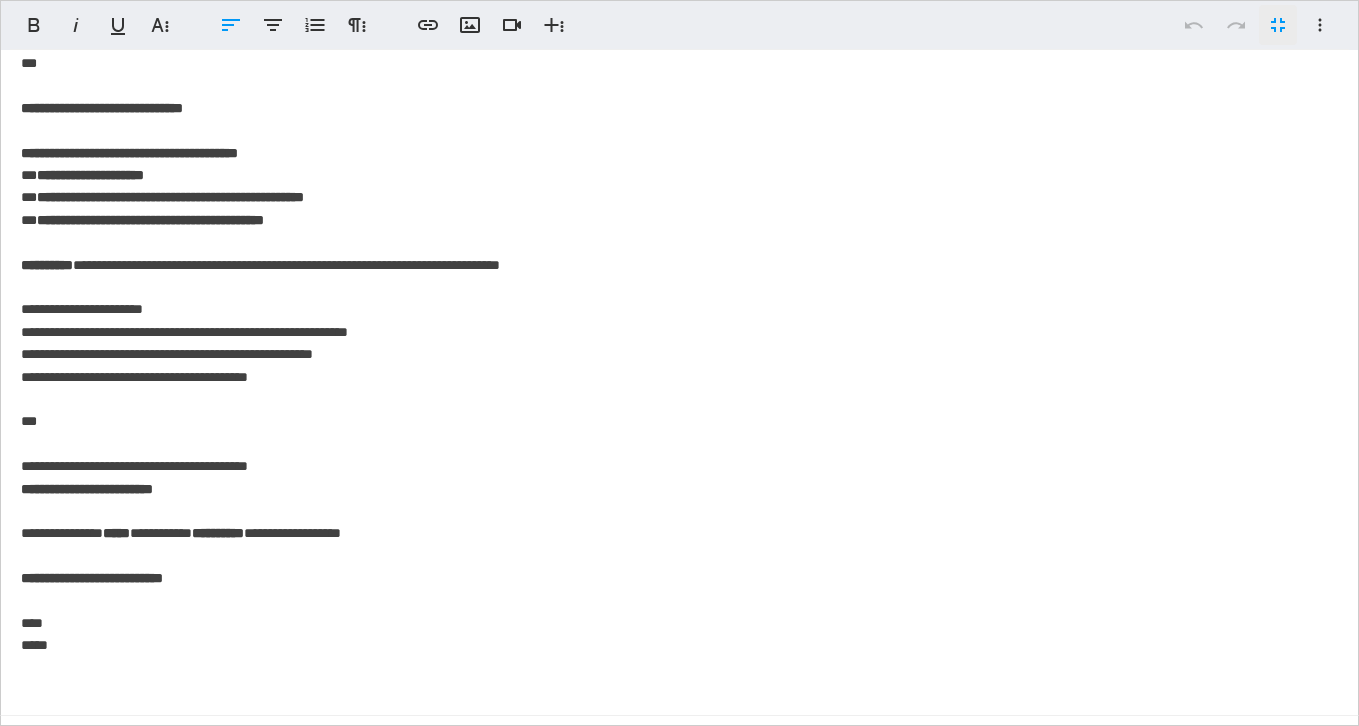 click on "**********" at bounding box center [679, -239] 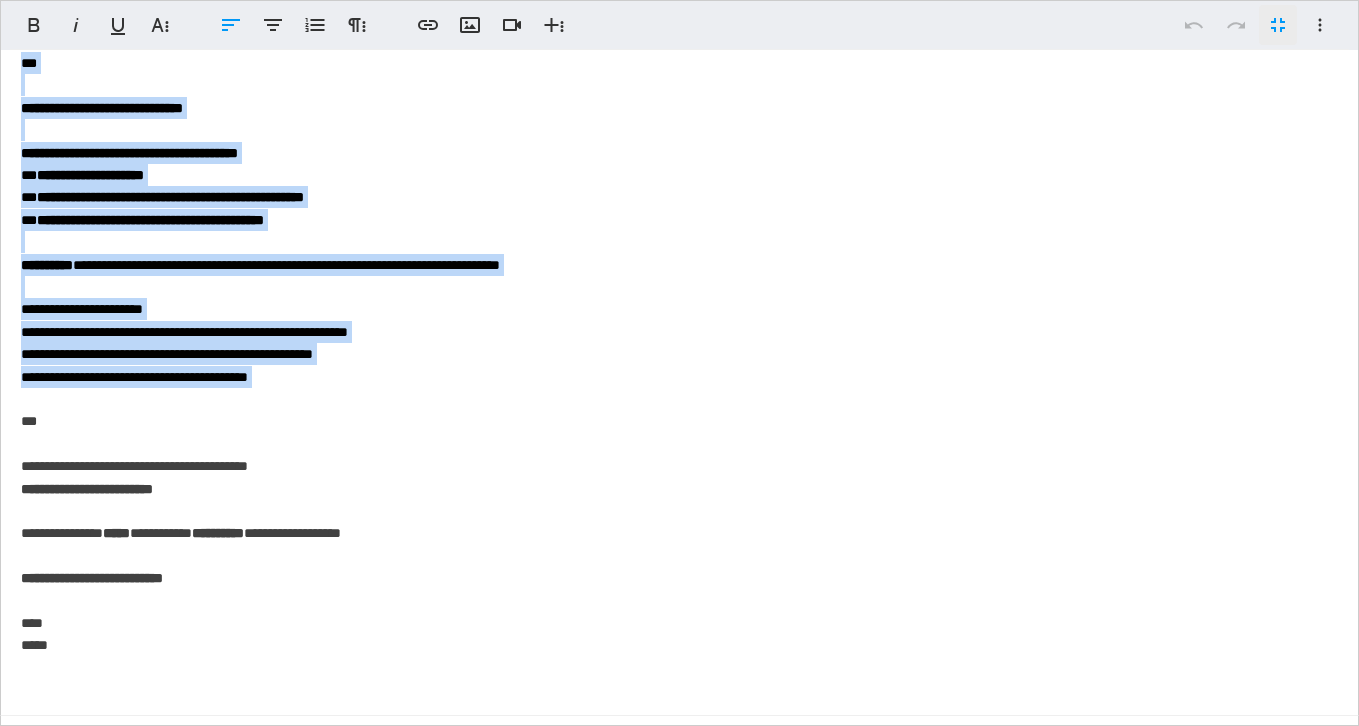 scroll, scrollTop: 0, scrollLeft: 0, axis: both 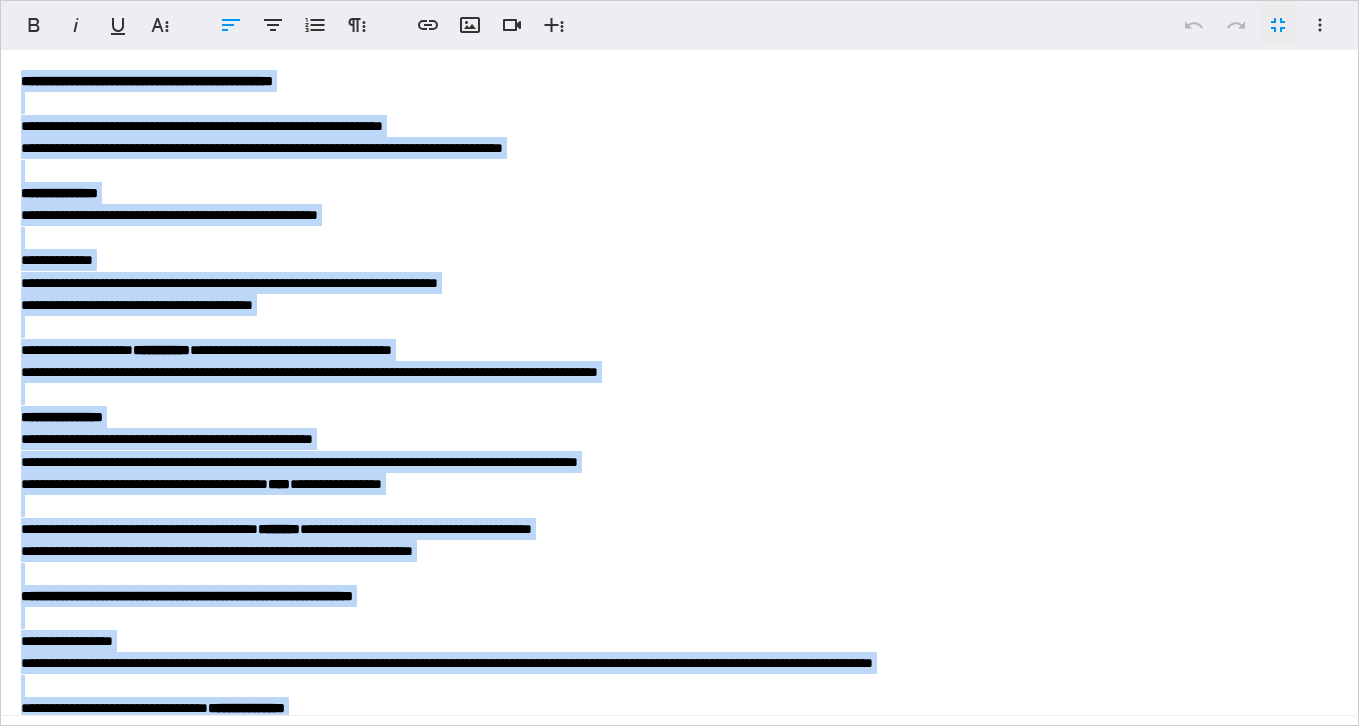 drag, startPoint x: 328, startPoint y: 409, endPoint x: 23, endPoint y: -78, distance: 574.6251 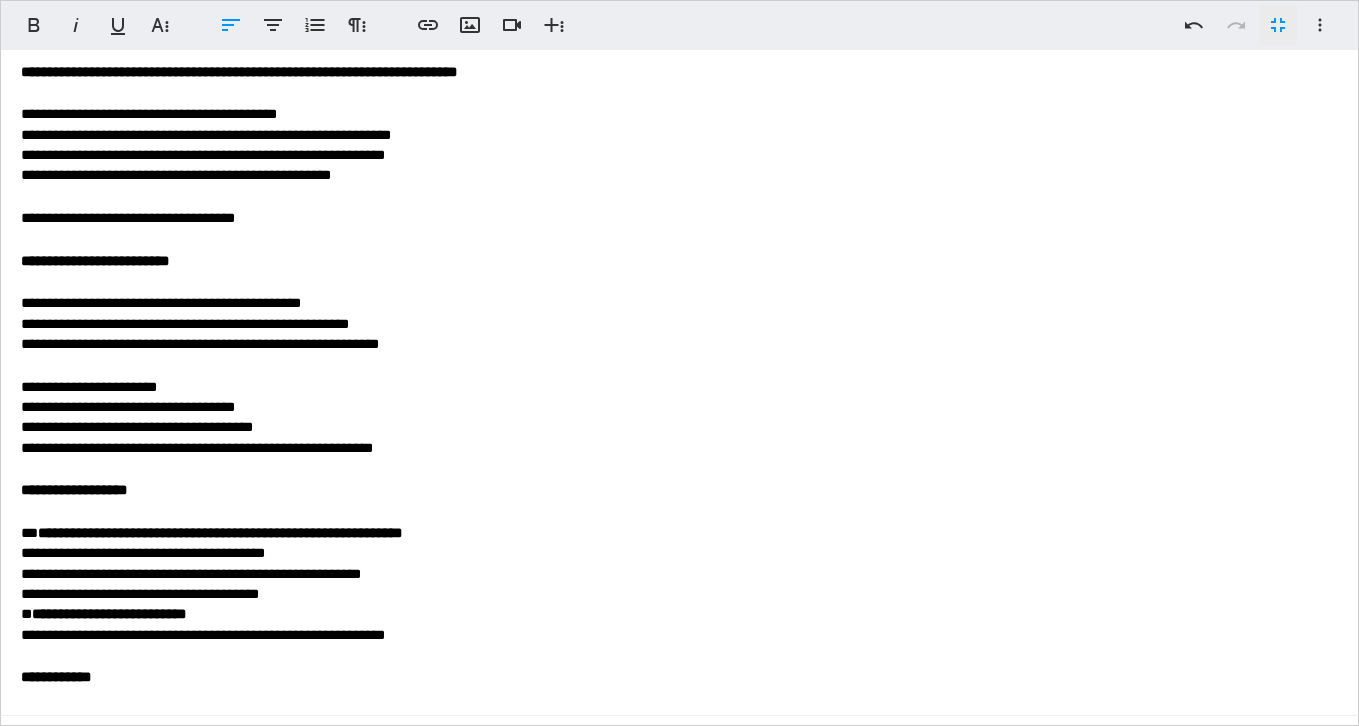 scroll, scrollTop: 0, scrollLeft: 0, axis: both 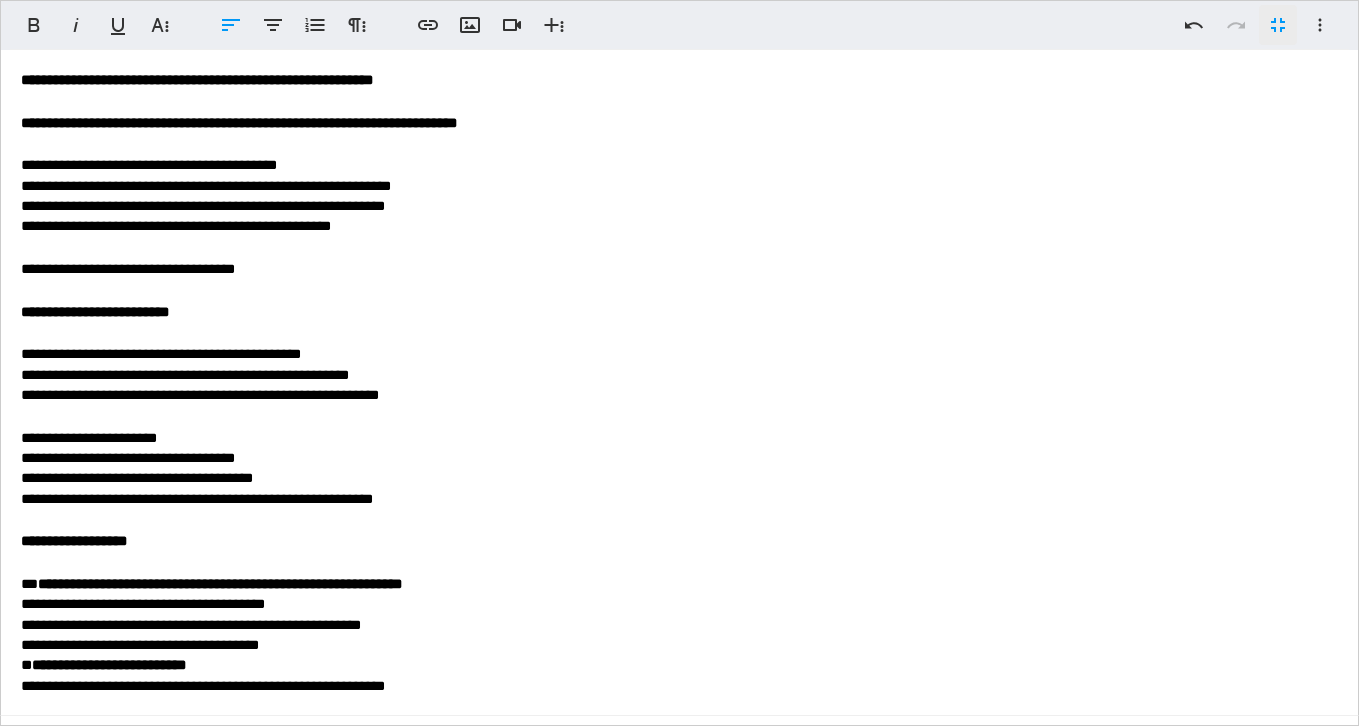 click on "**********" at bounding box center (679, 833) 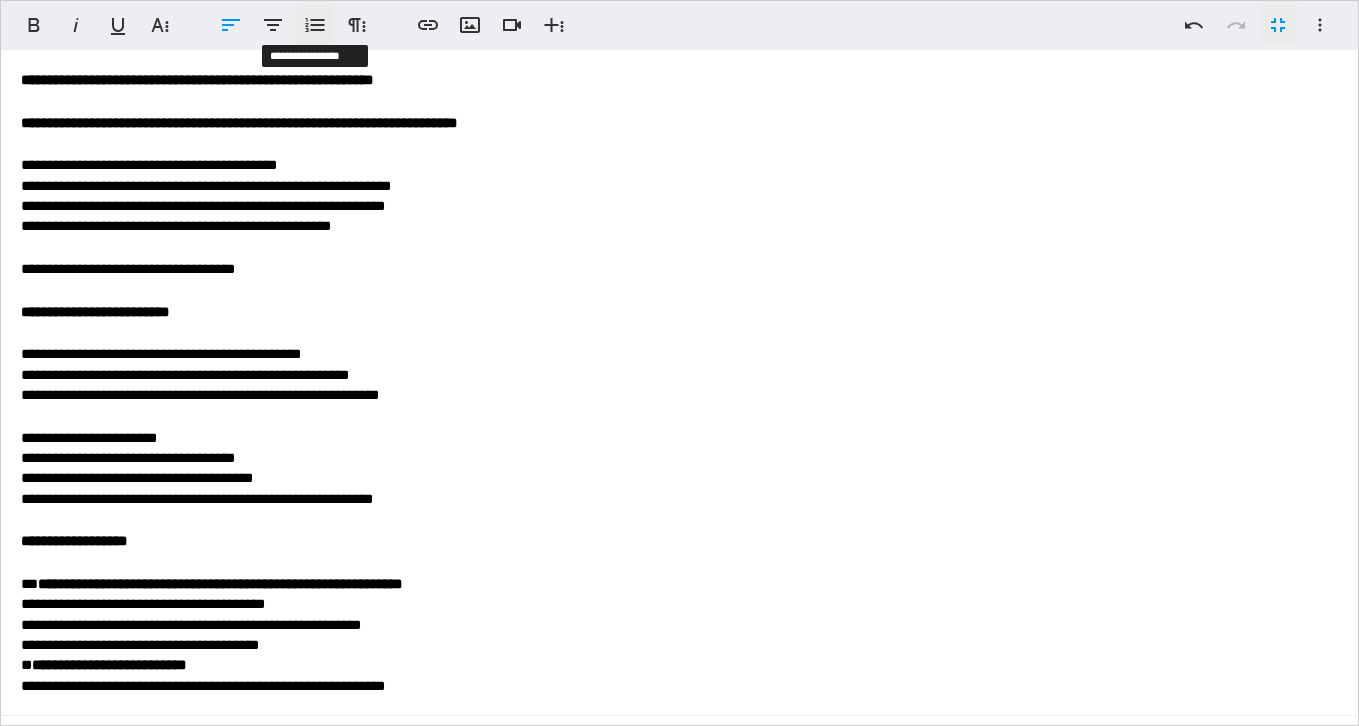 click 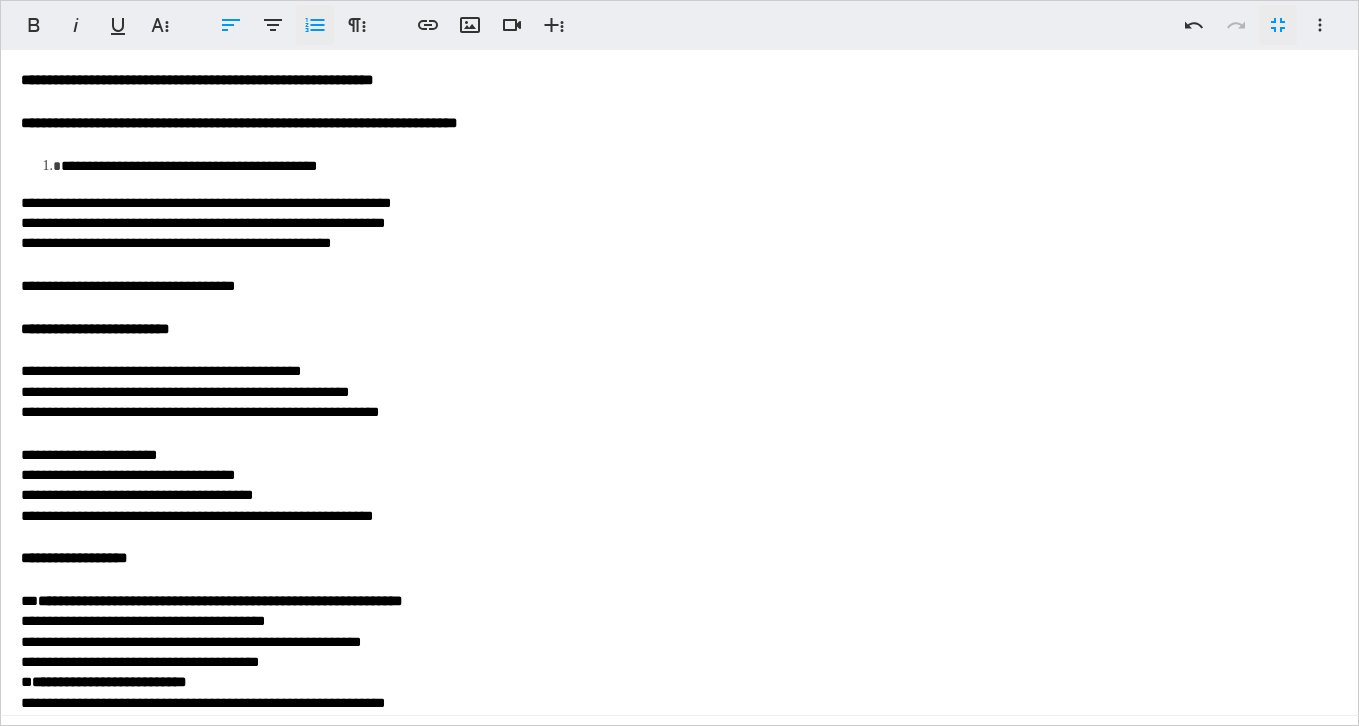 click 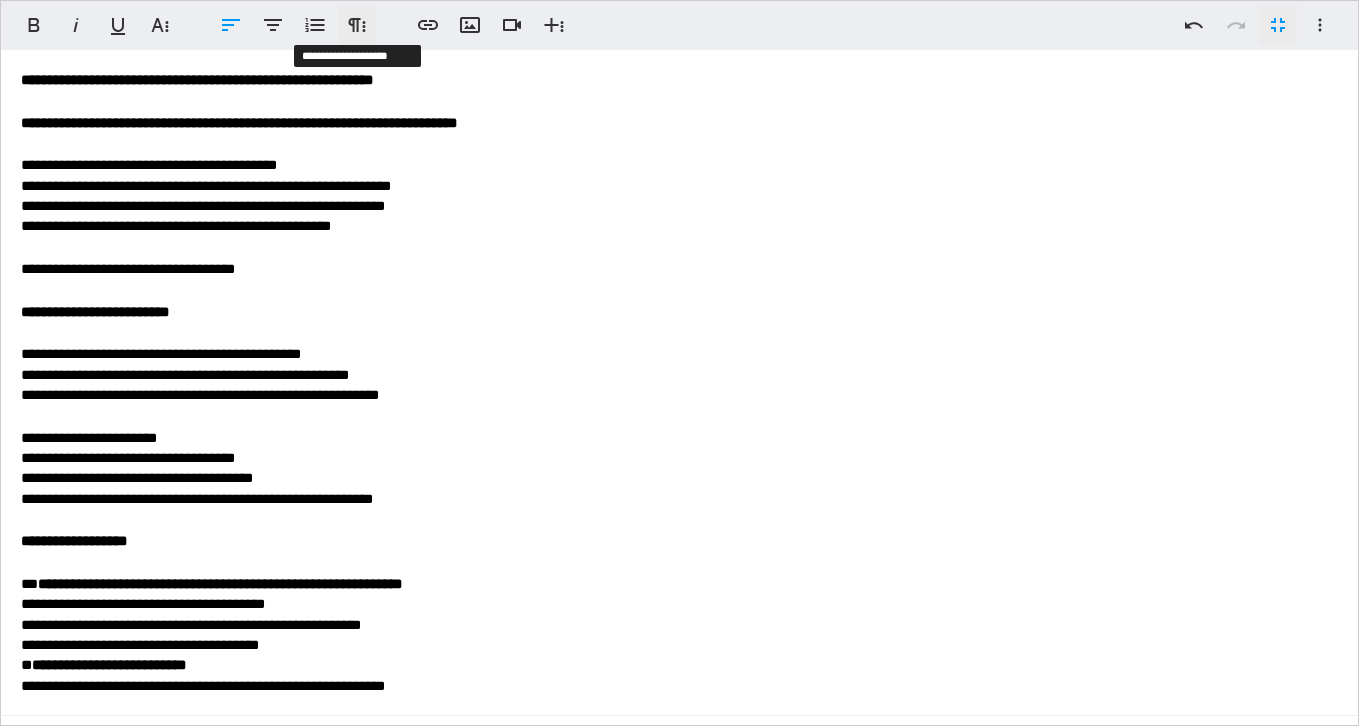 click 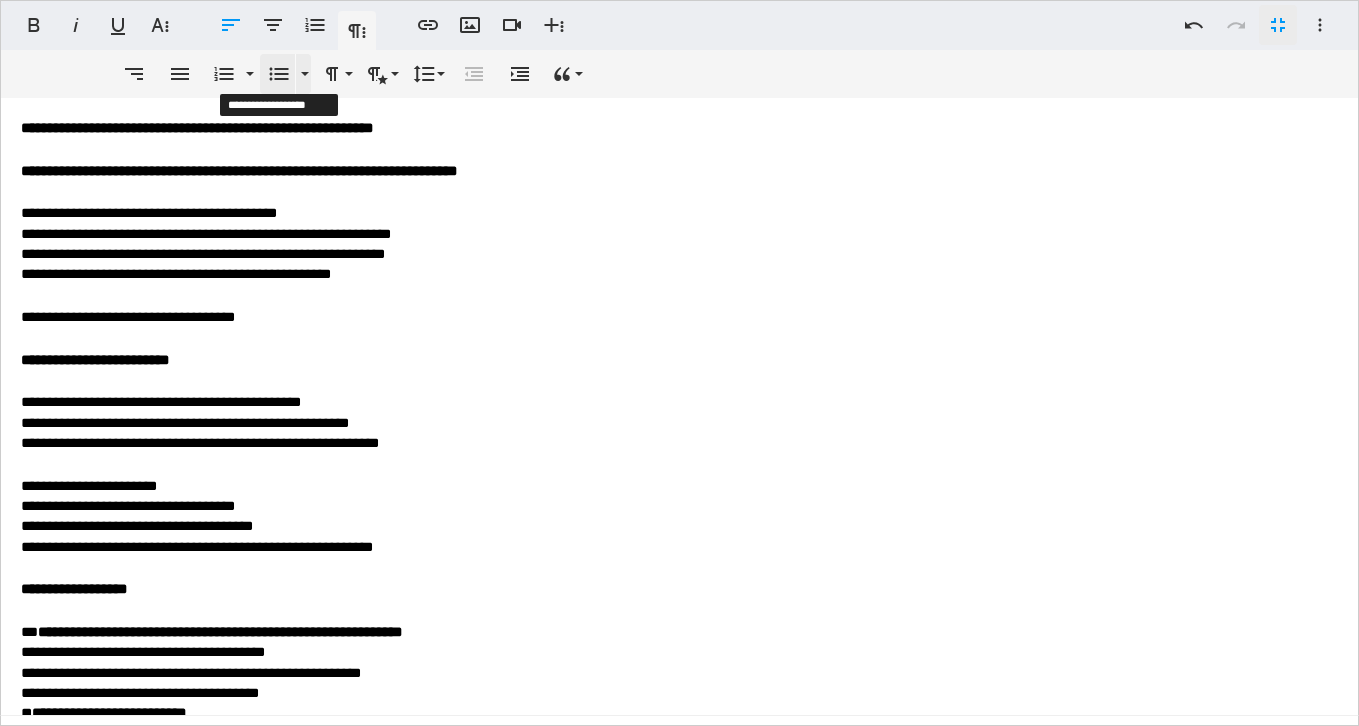 click 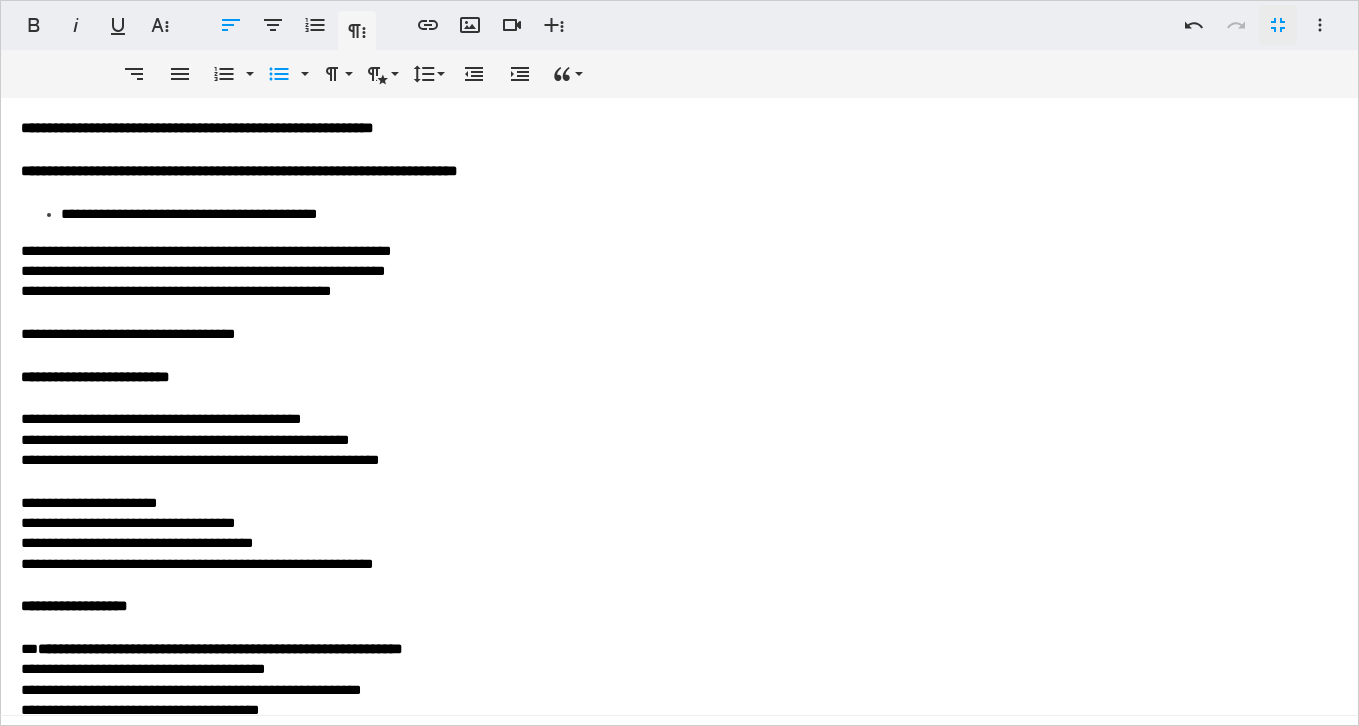 click on "**********" at bounding box center (679, 890) 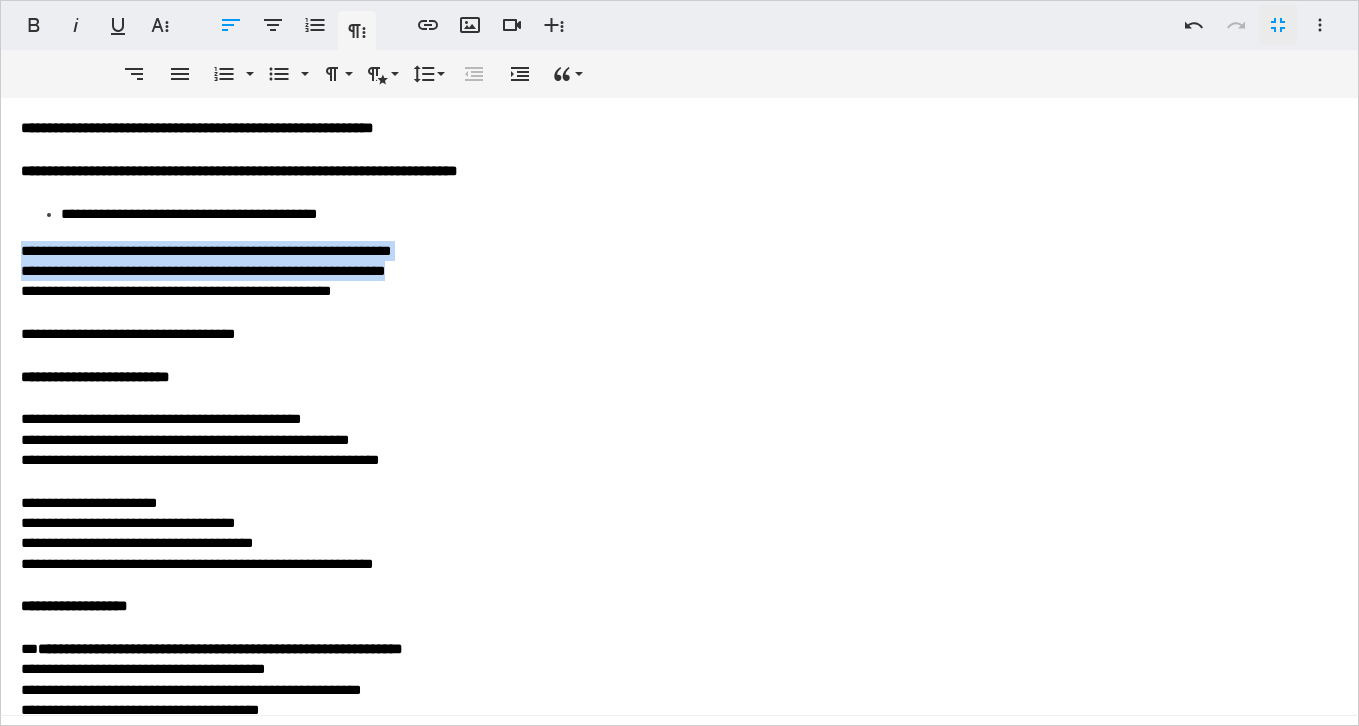 drag, startPoint x: 14, startPoint y: 249, endPoint x: 431, endPoint y: 313, distance: 421.8827 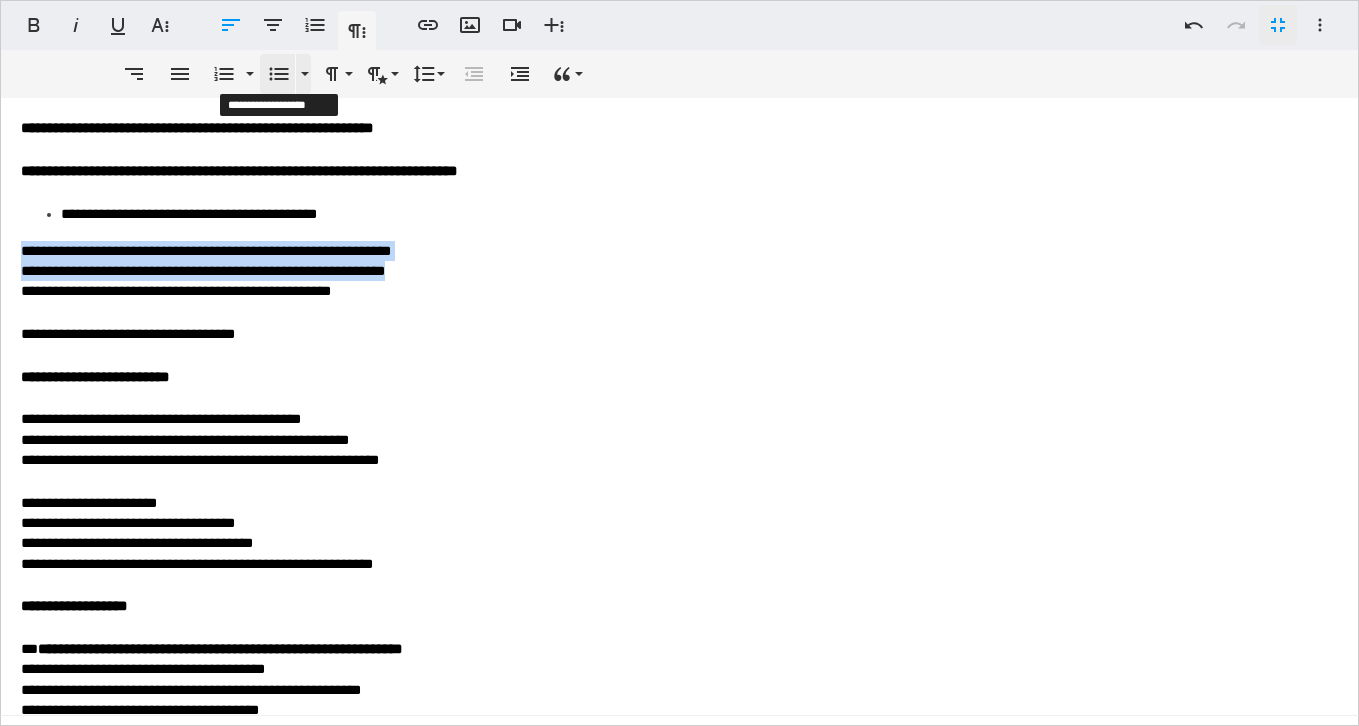 click 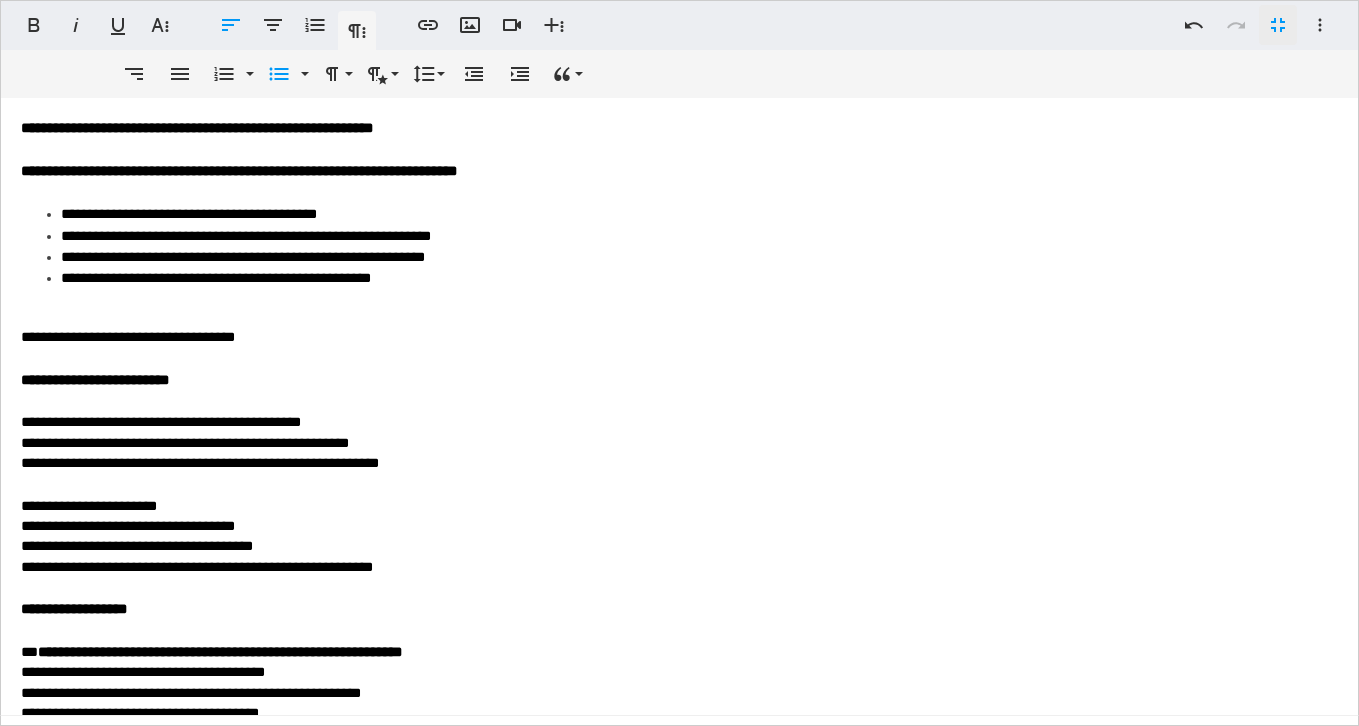 click on "**********" at bounding box center (679, 380) 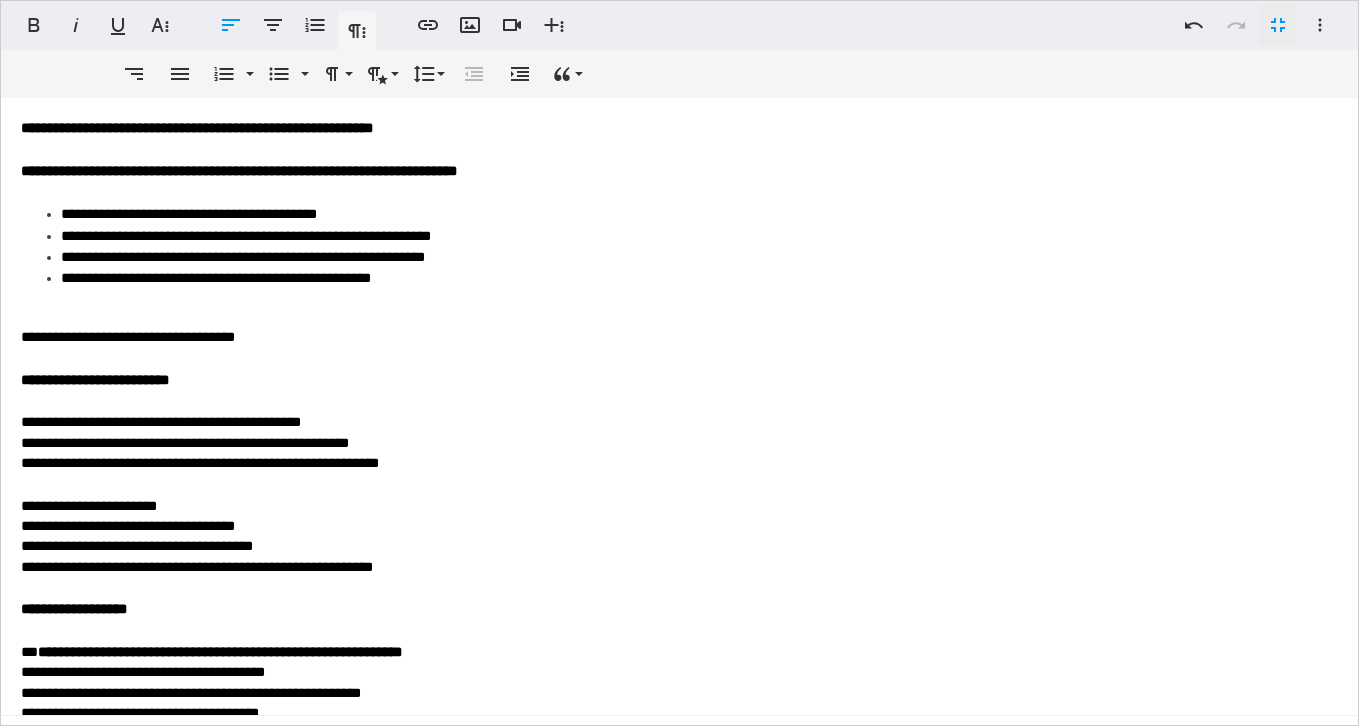 click on "**********" at bounding box center (189, 214) 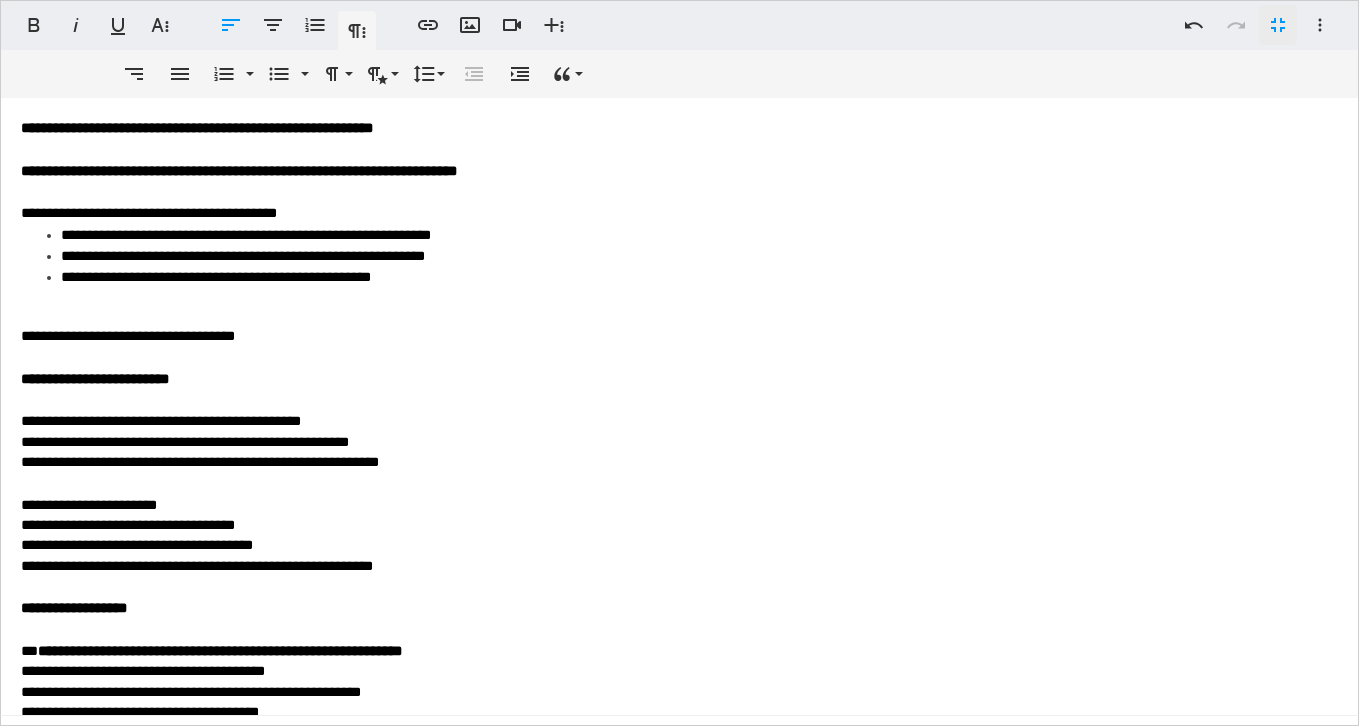 click on "**********" at bounding box center (246, 235) 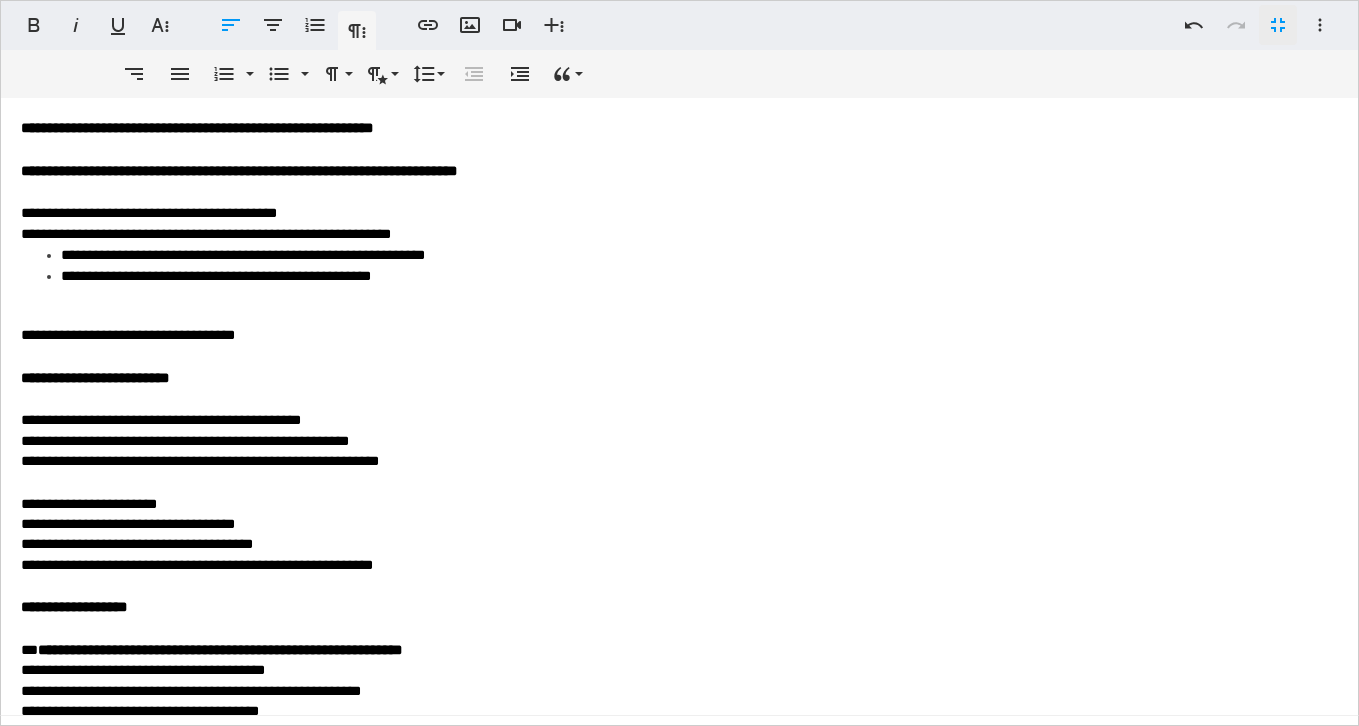 click on "**********" at bounding box center [243, 255] 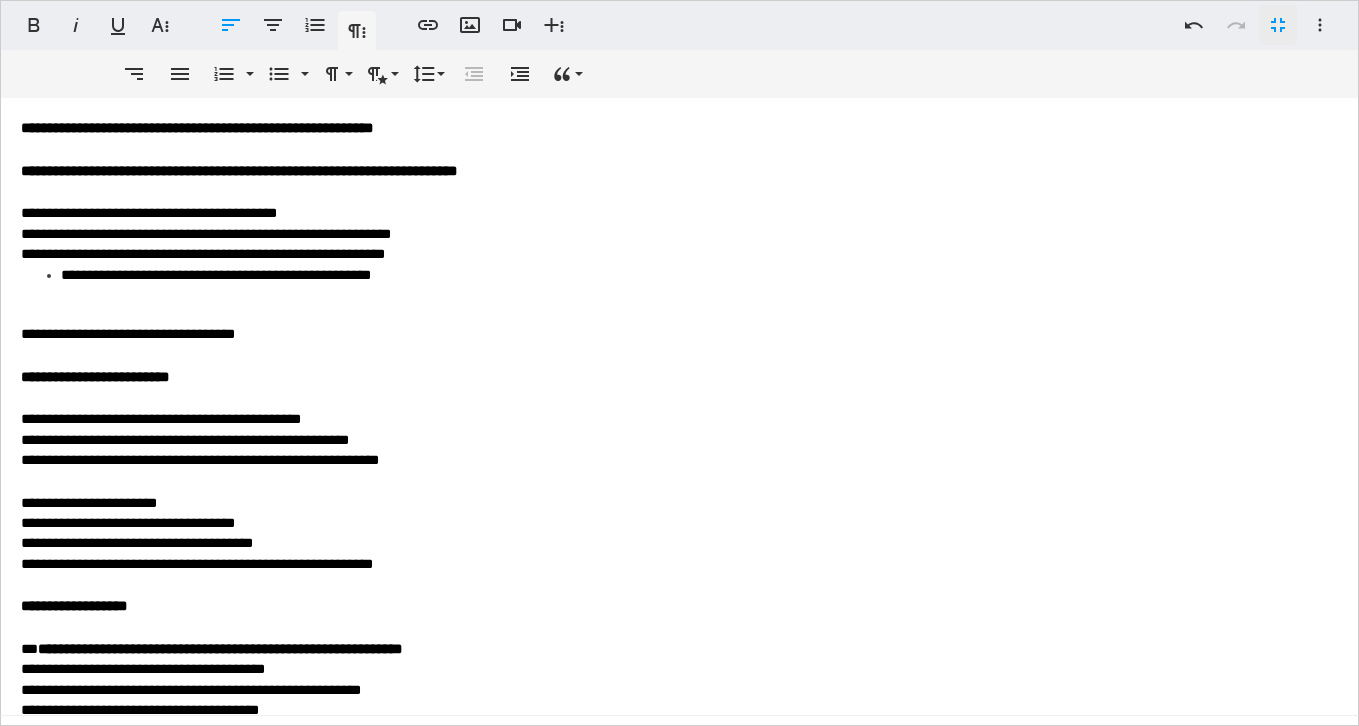 click on "**********" at bounding box center (216, 275) 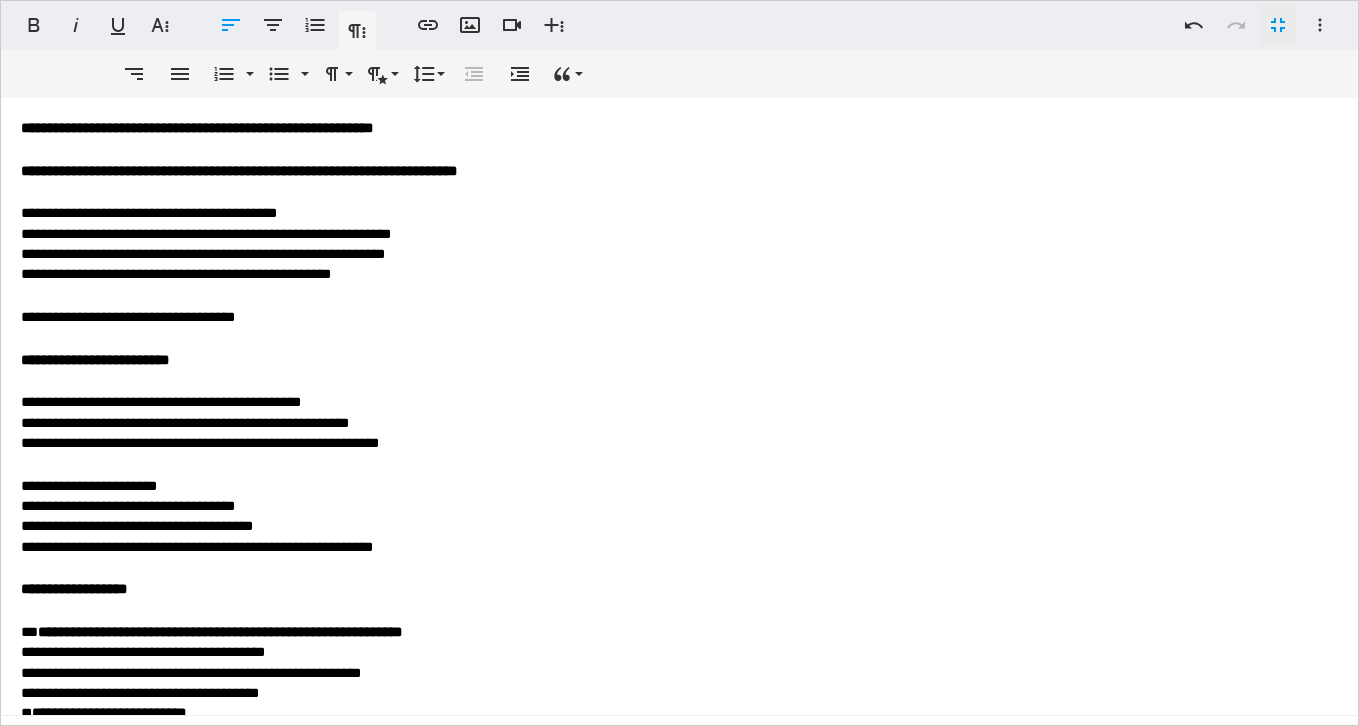 click on "**********" at bounding box center (679, 881) 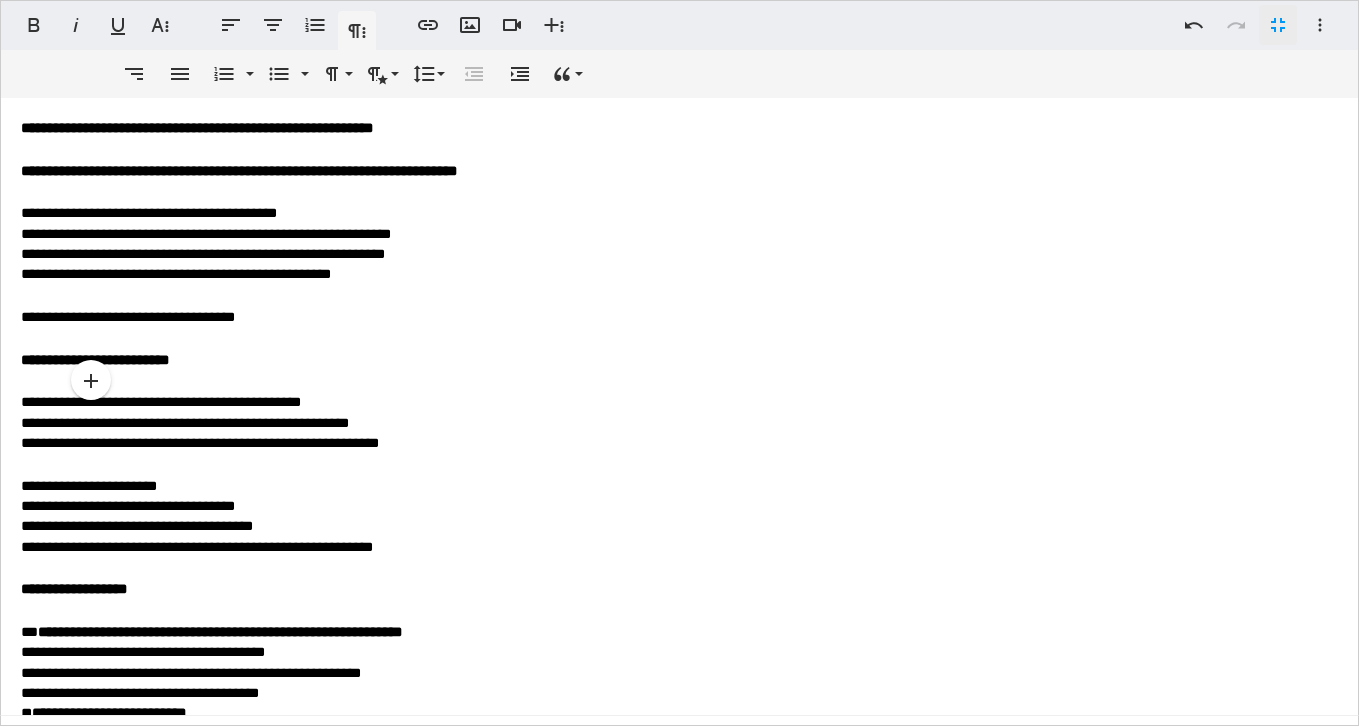 click on "**********" at bounding box center [197, 128] 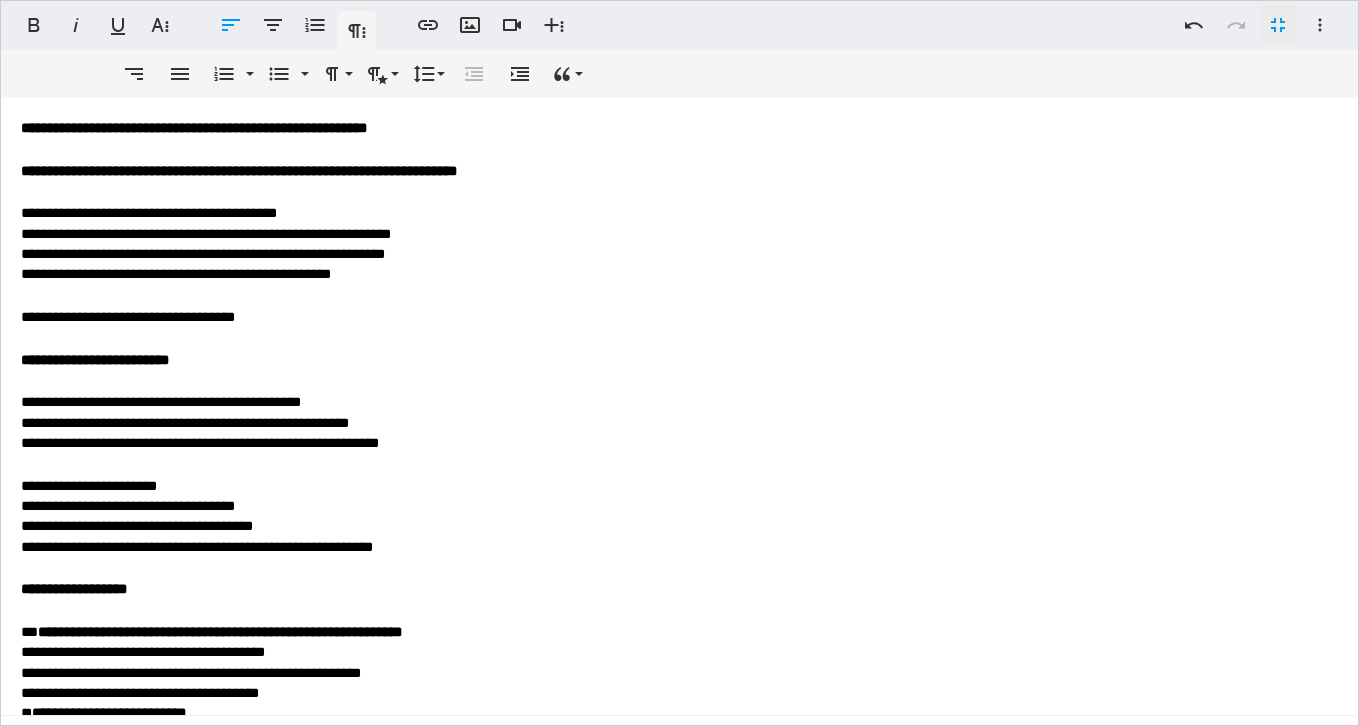 type 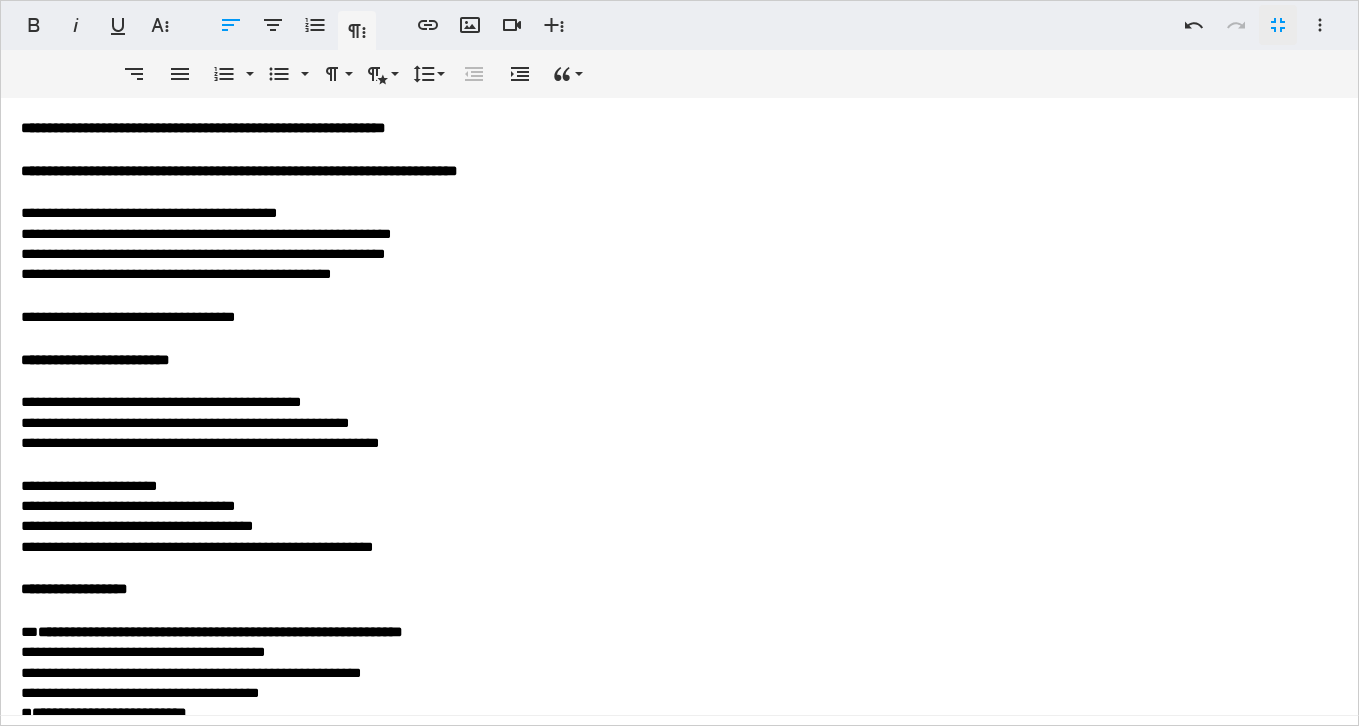 click on "**********" at bounding box center (203, 128) 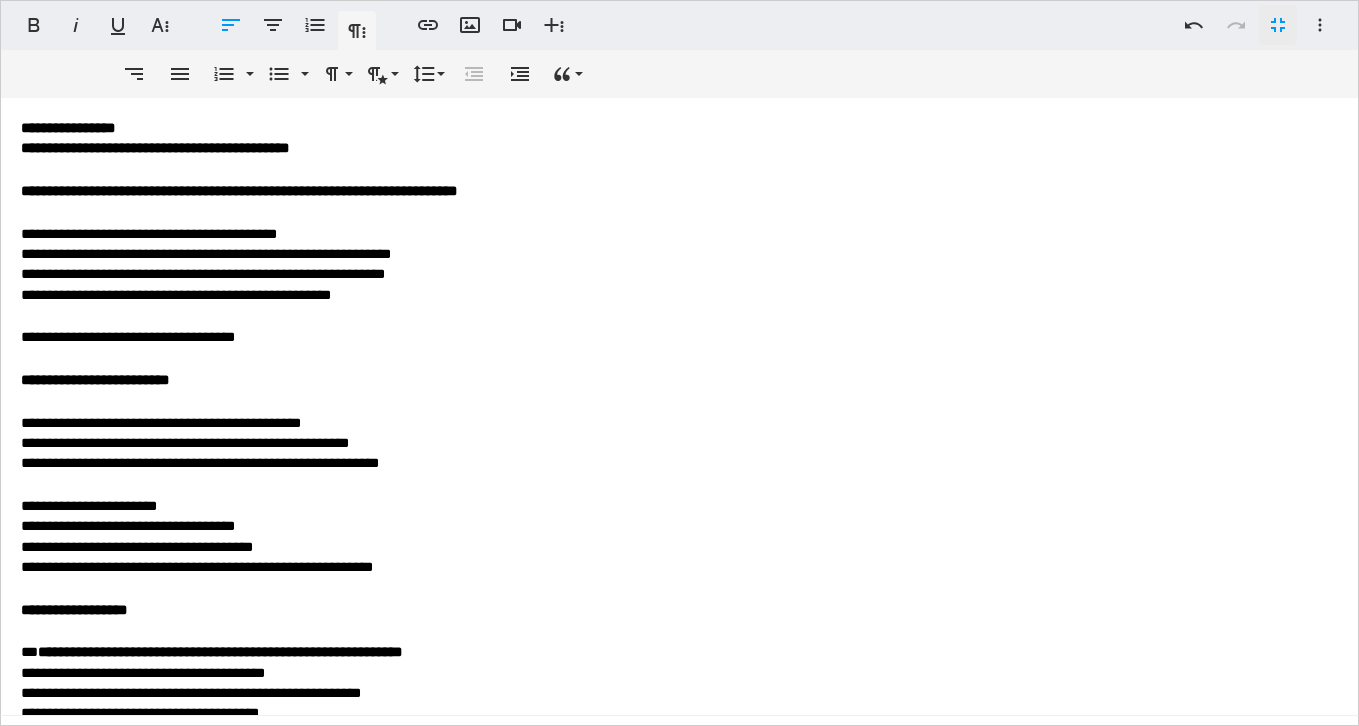click on "**********" at bounding box center (679, 891) 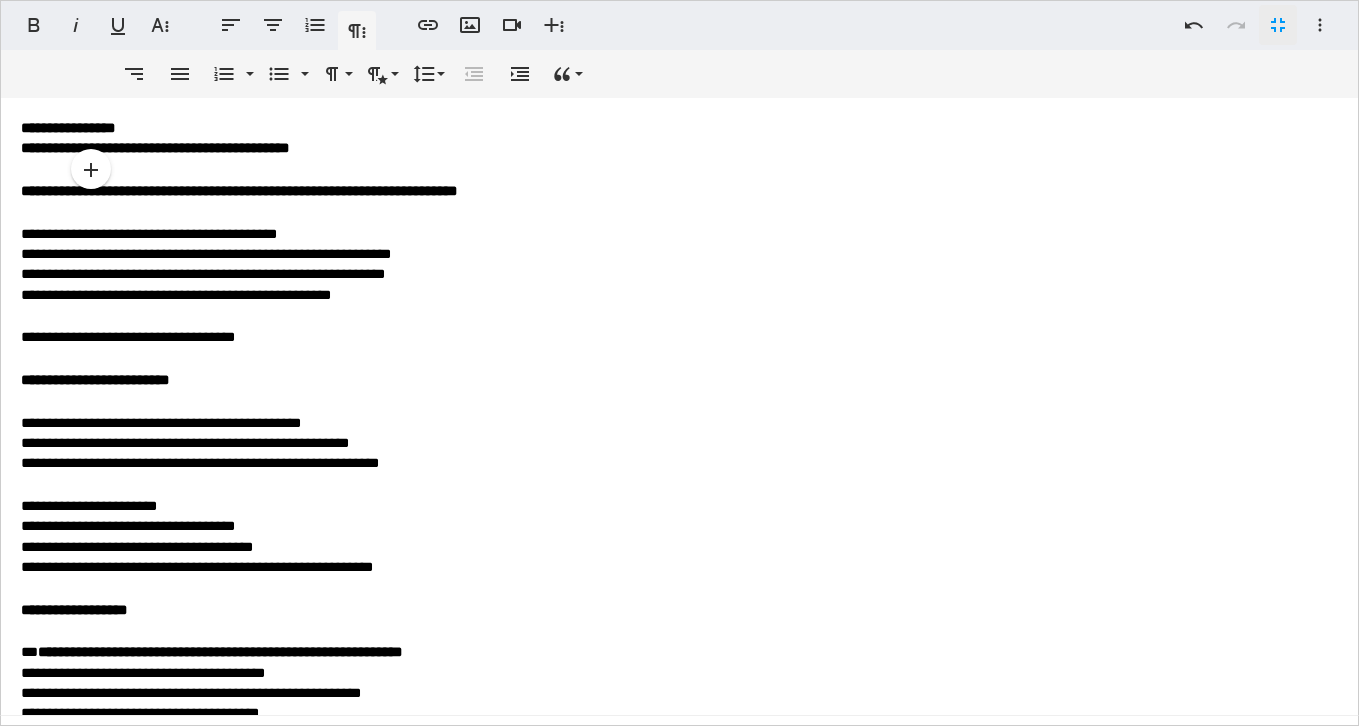 click on "**********" at bounding box center (679, 128) 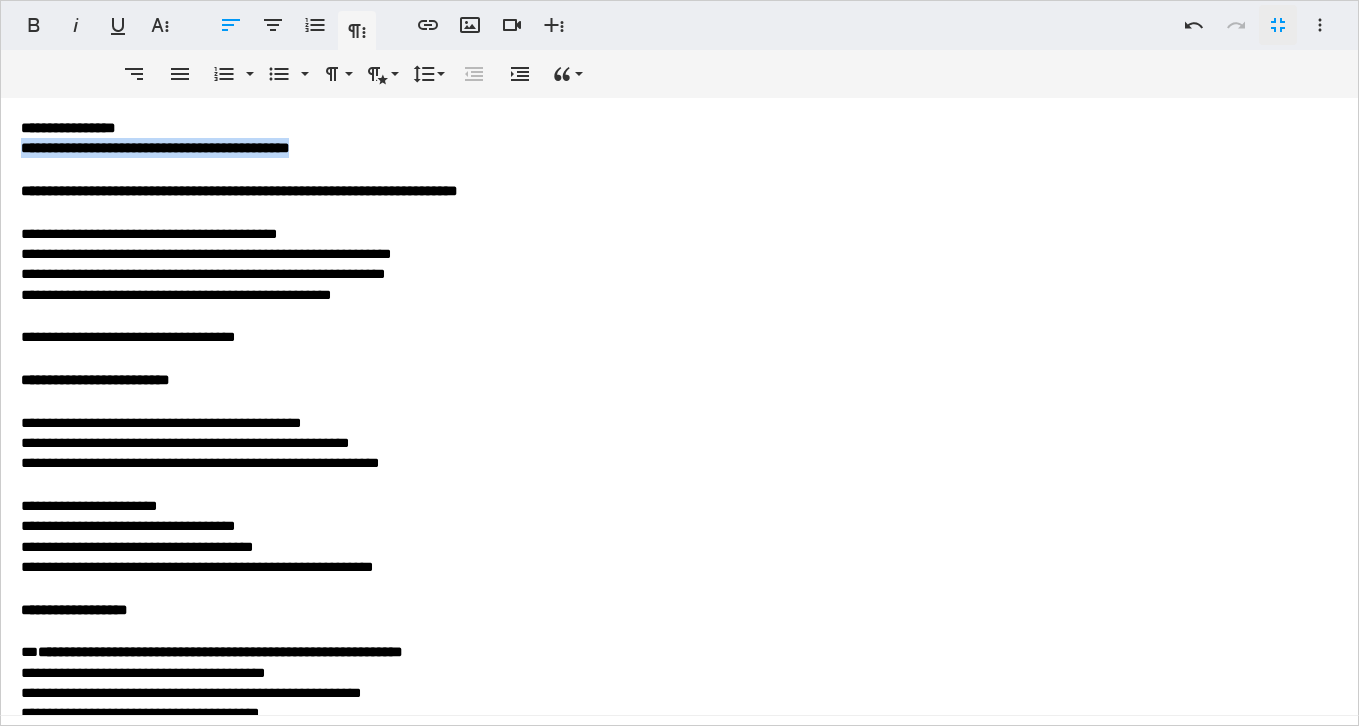 drag, startPoint x: 400, startPoint y: 152, endPoint x: 14, endPoint y: 141, distance: 386.1567 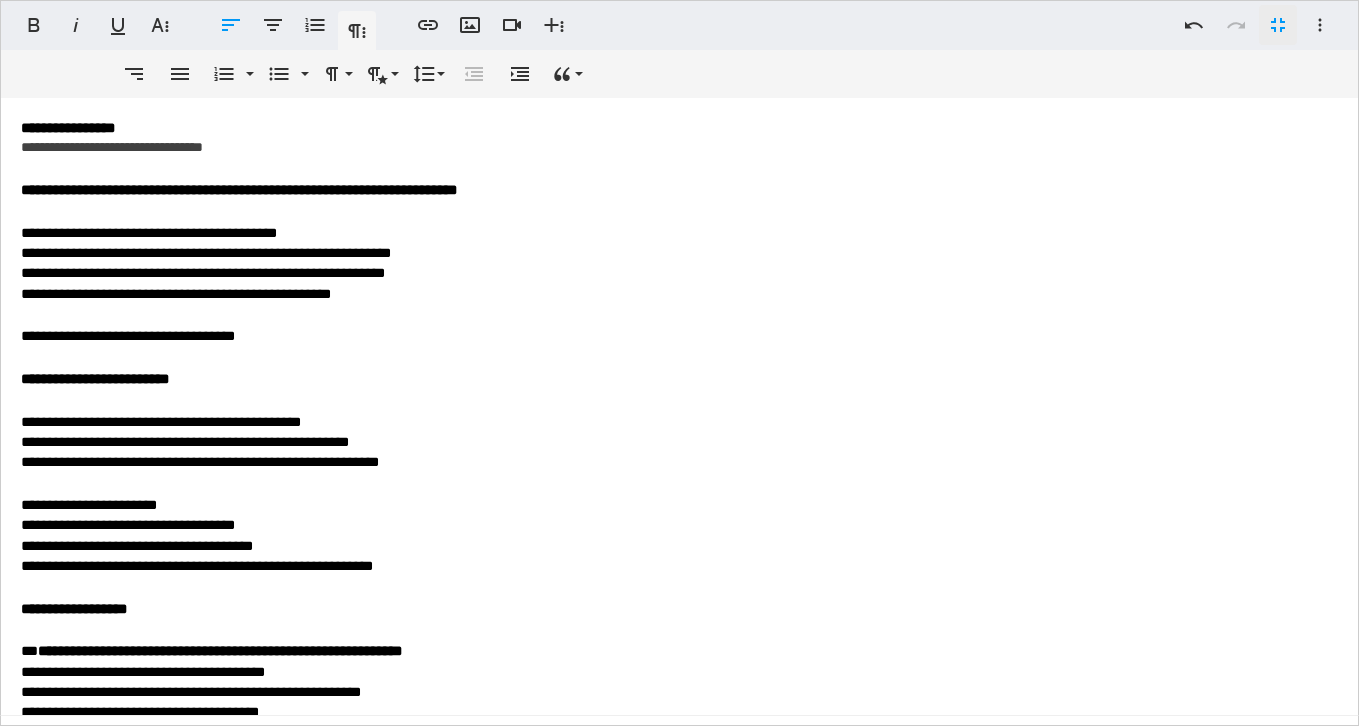 click on "**********" at bounding box center [679, 147] 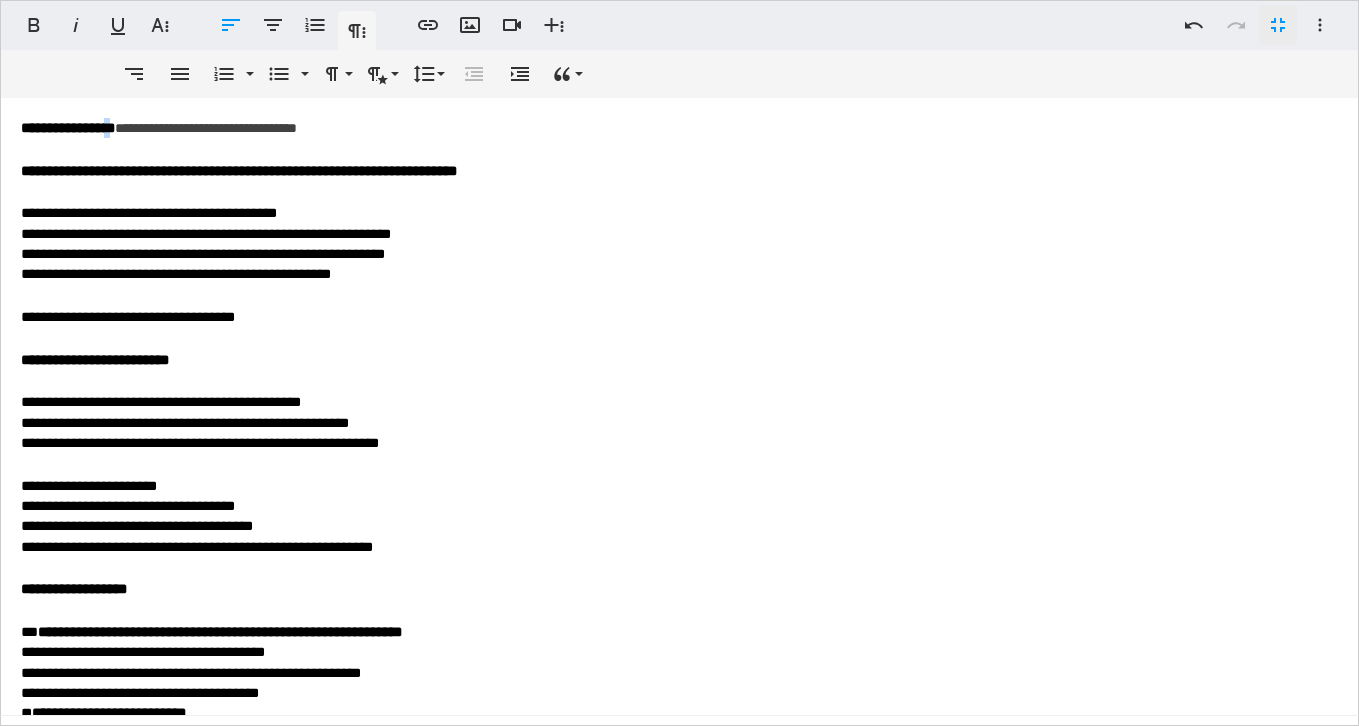 click on "**********" at bounding box center (68, 128) 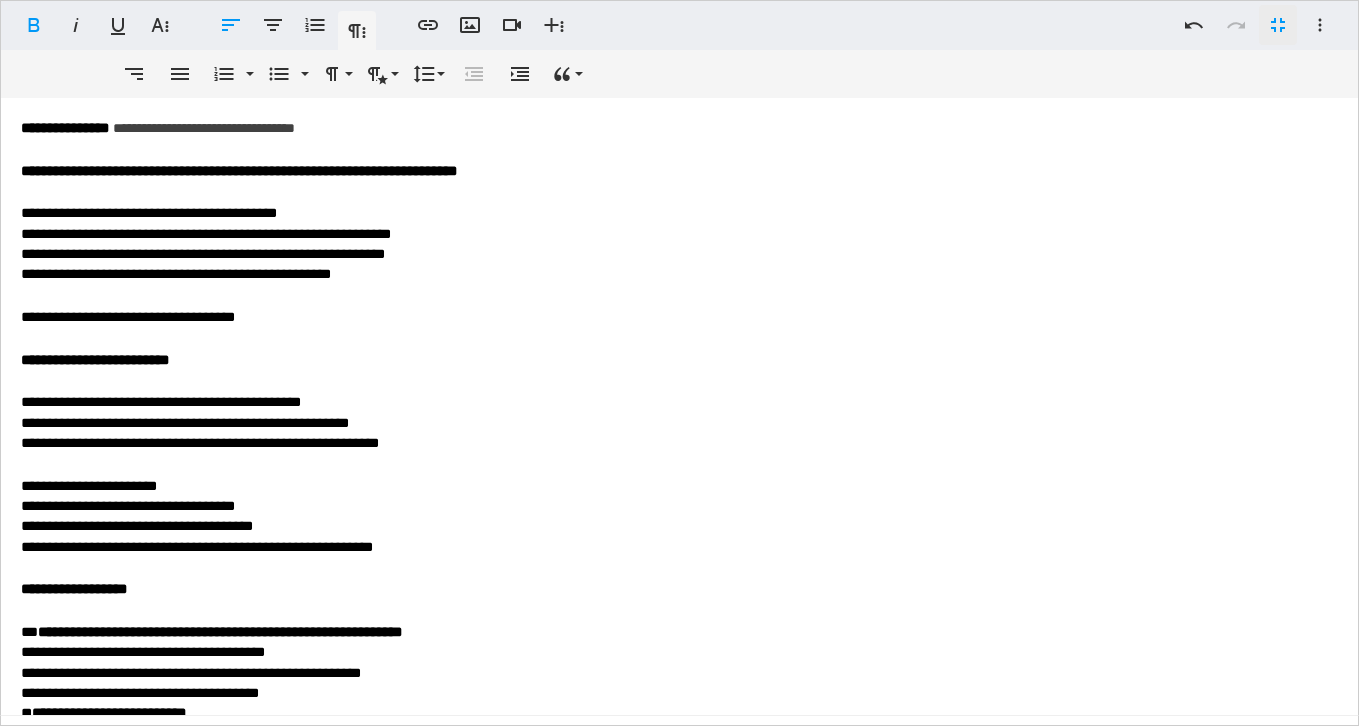 click on "**********" at bounding box center [679, 234] 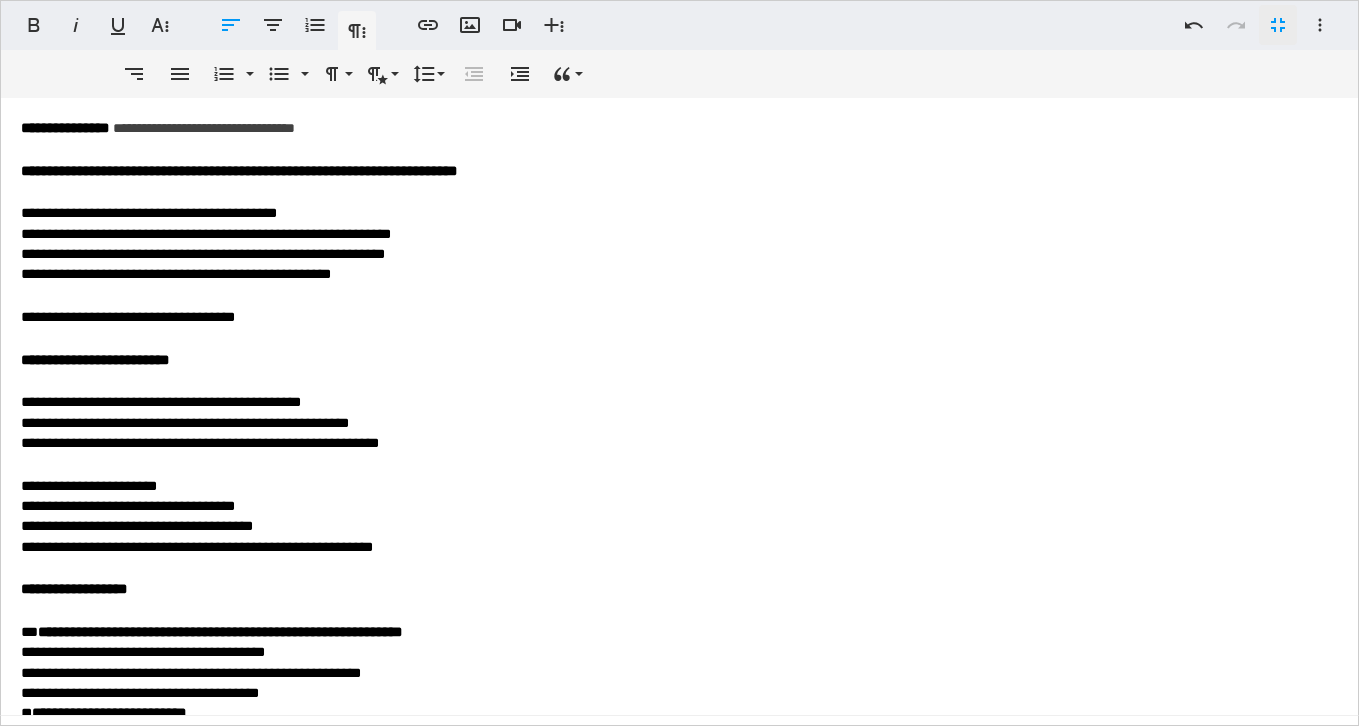 click on "*" at bounding box center [109, 128] 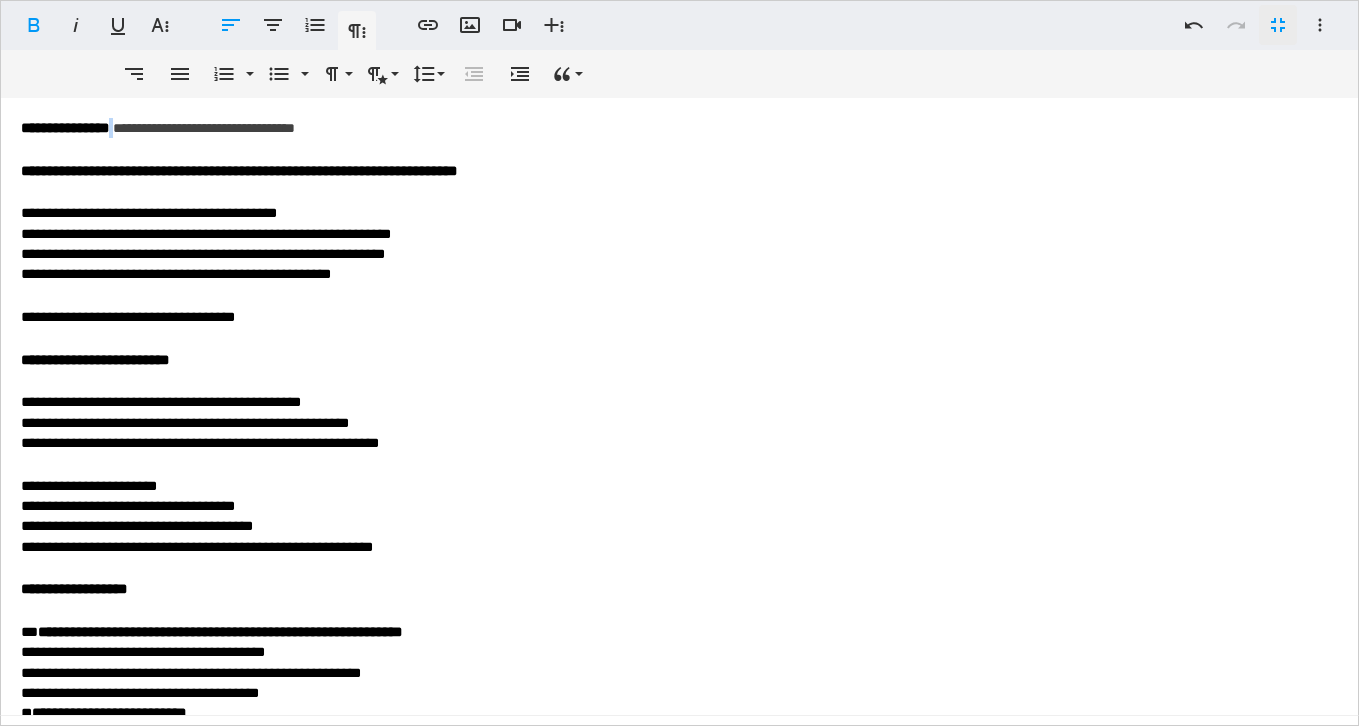 click on "*" at bounding box center (109, 128) 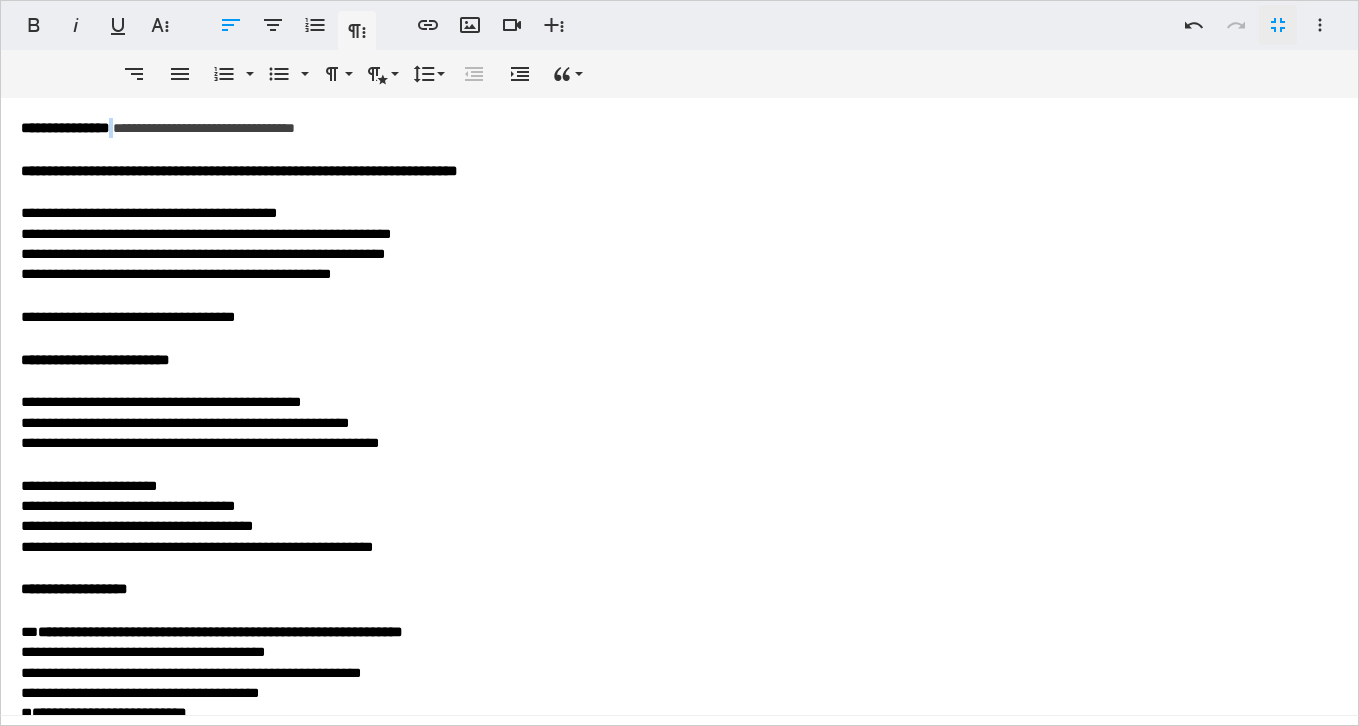click on "*" at bounding box center (109, 128) 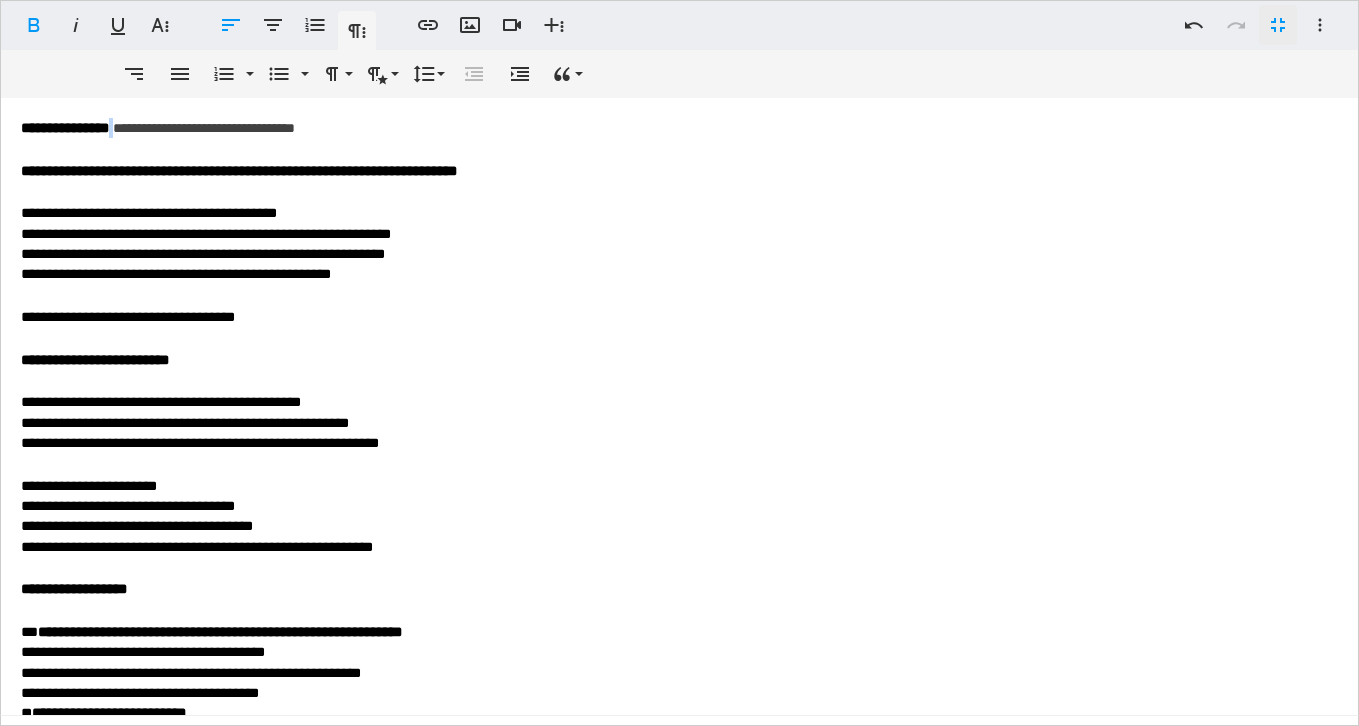 click on "*" at bounding box center [109, 128] 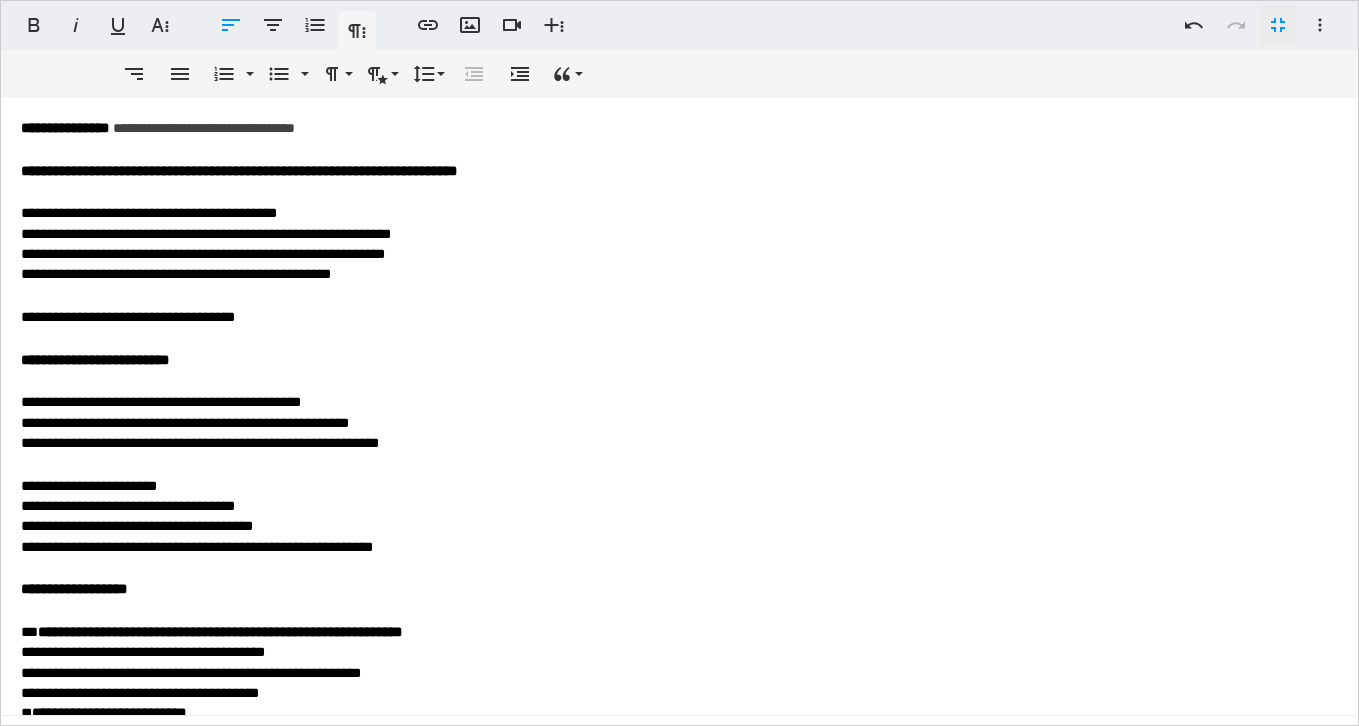 click on "*" at bounding box center [109, 128] 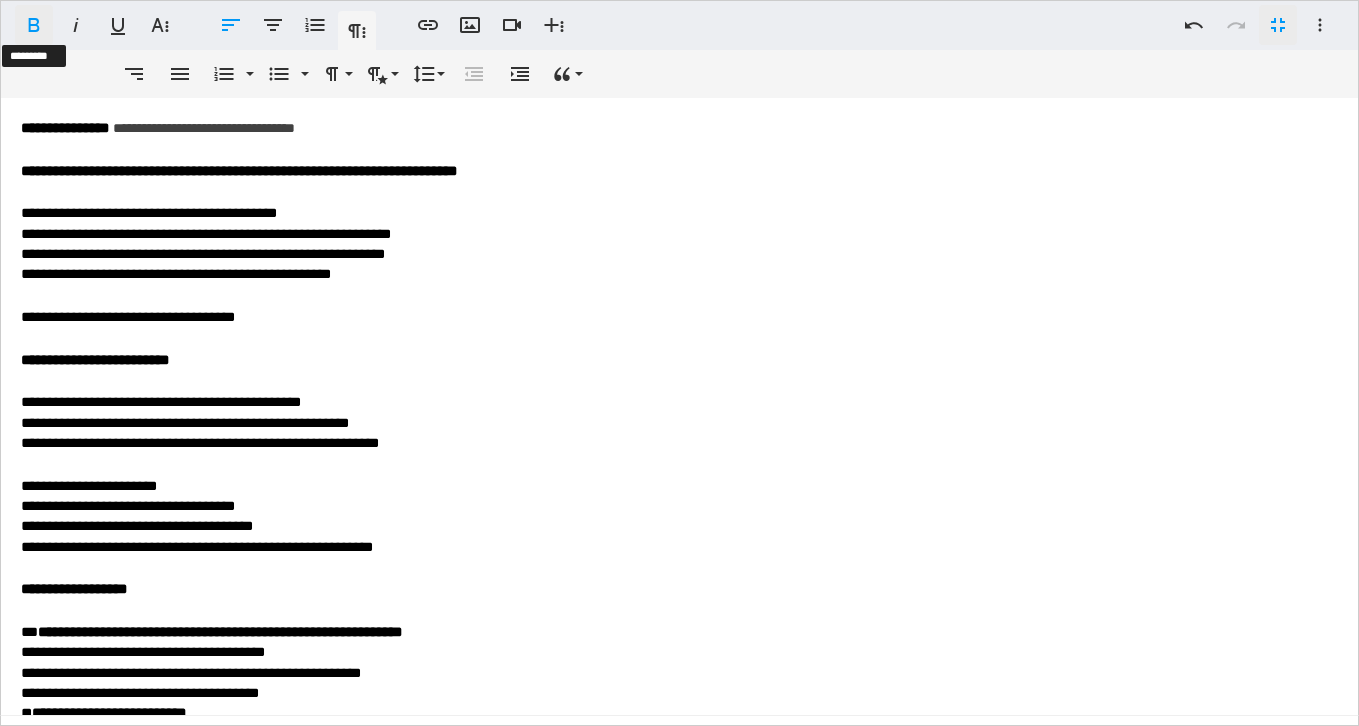 click 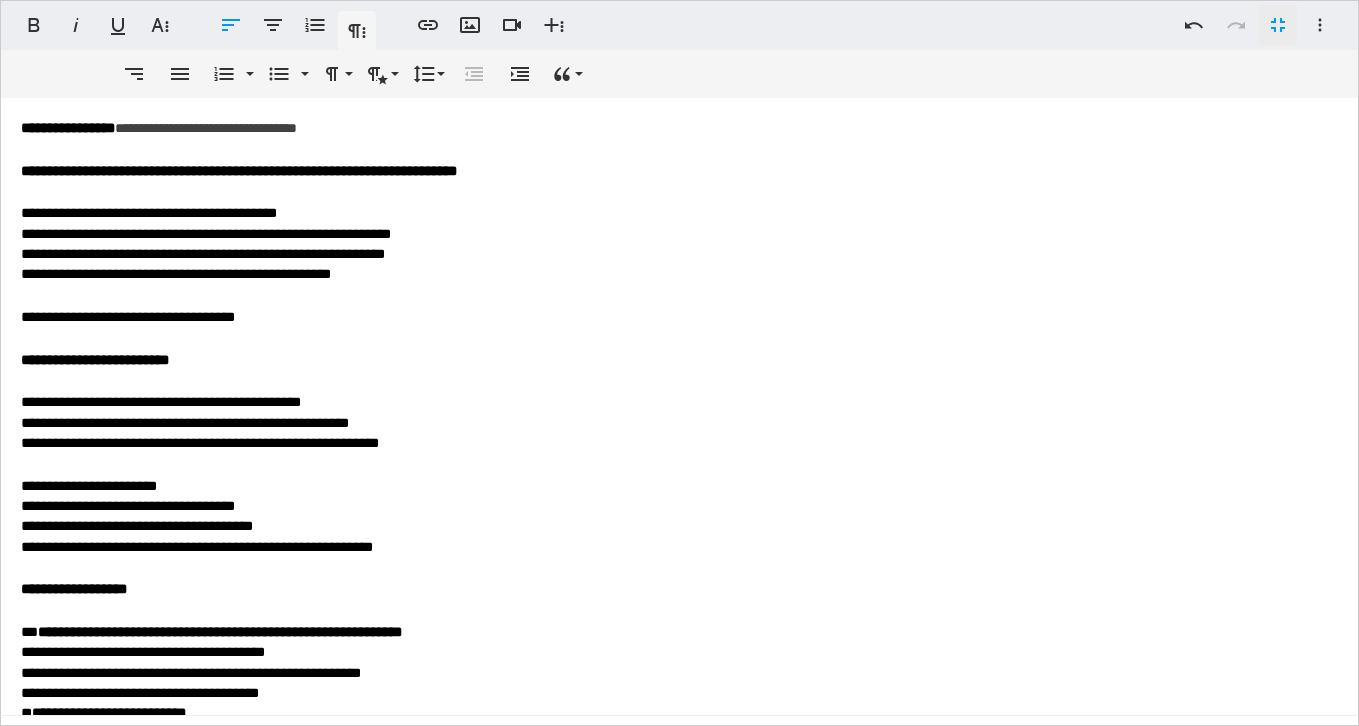 click on "**********" at bounding box center (679, 171) 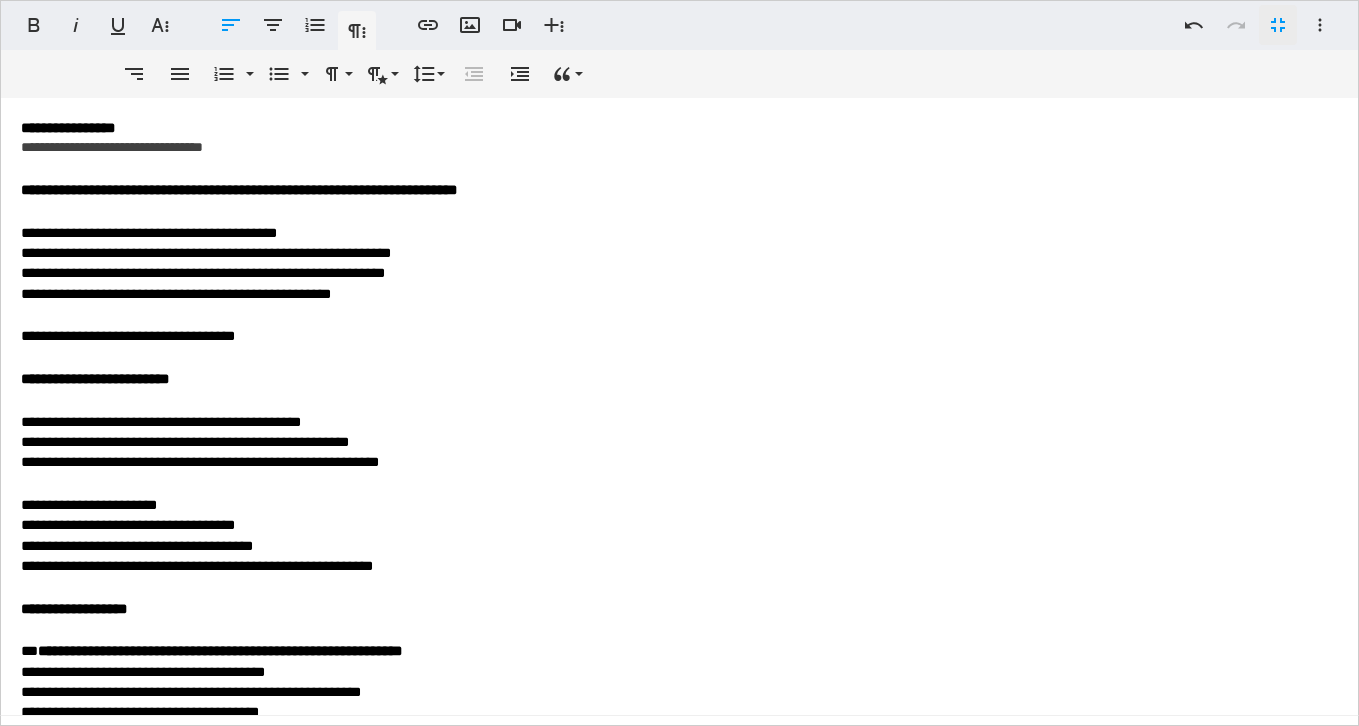 click on "**********" at bounding box center (176, 294) 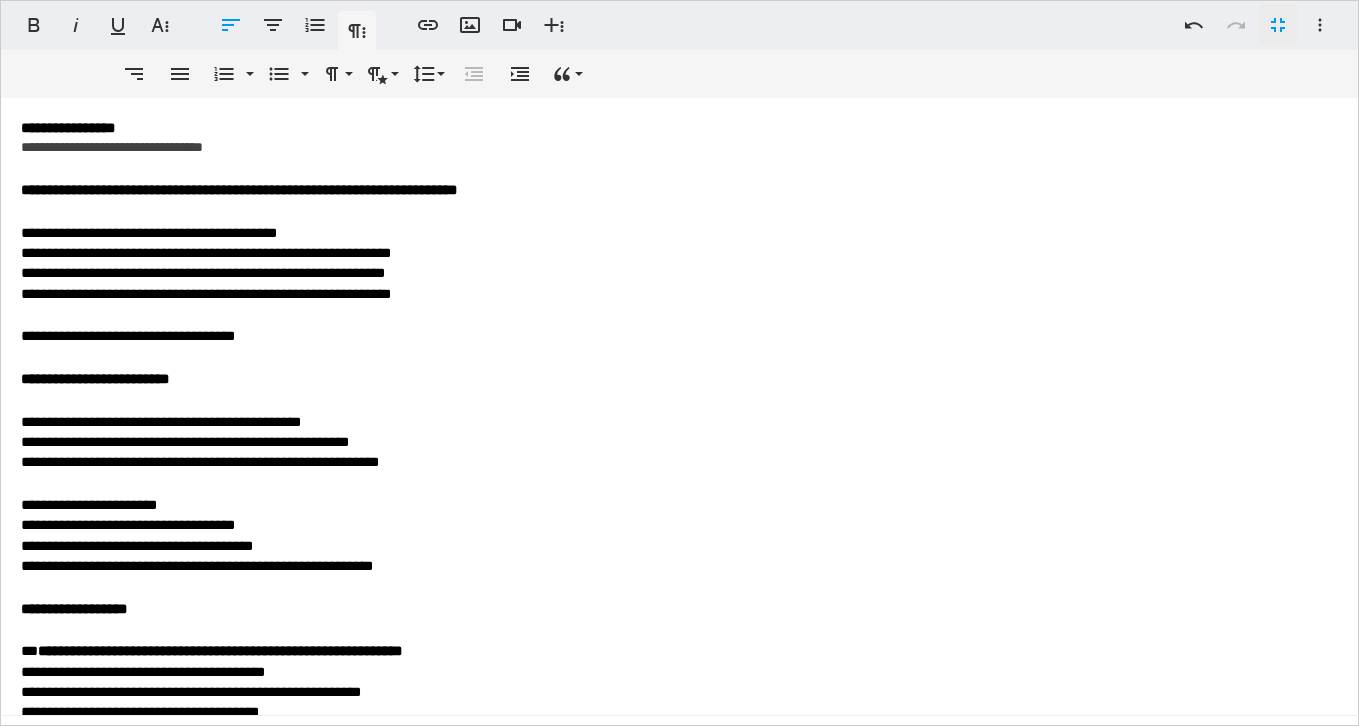 click on "**********" at bounding box center [206, 294] 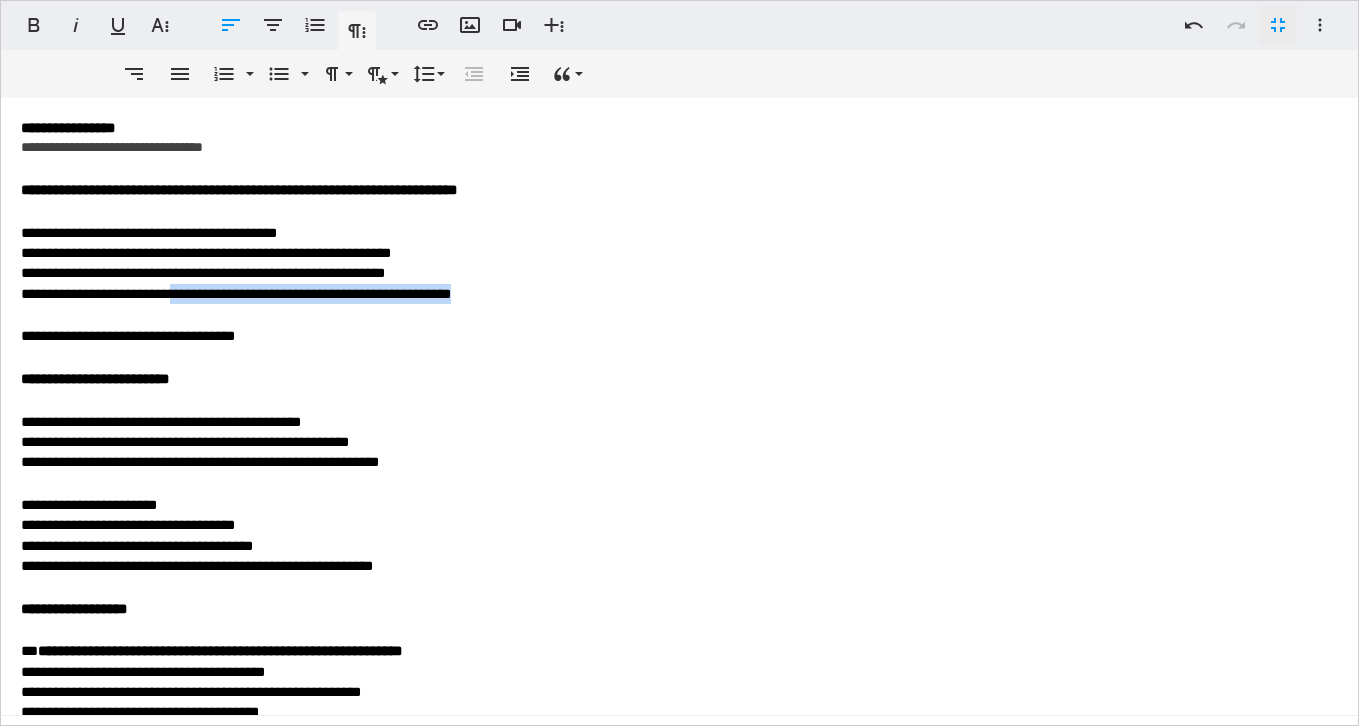 drag, startPoint x: 522, startPoint y: 297, endPoint x: 179, endPoint y: 292, distance: 343.03644 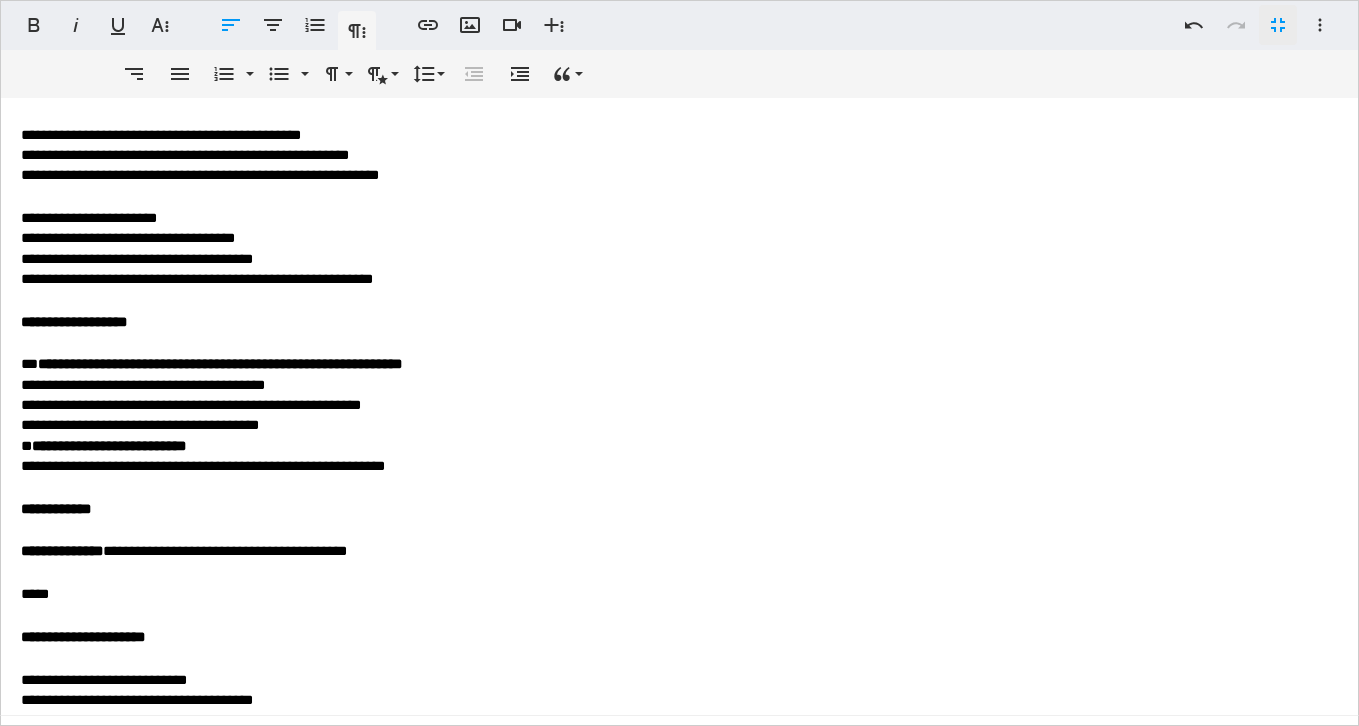 scroll, scrollTop: 295, scrollLeft: 0, axis: vertical 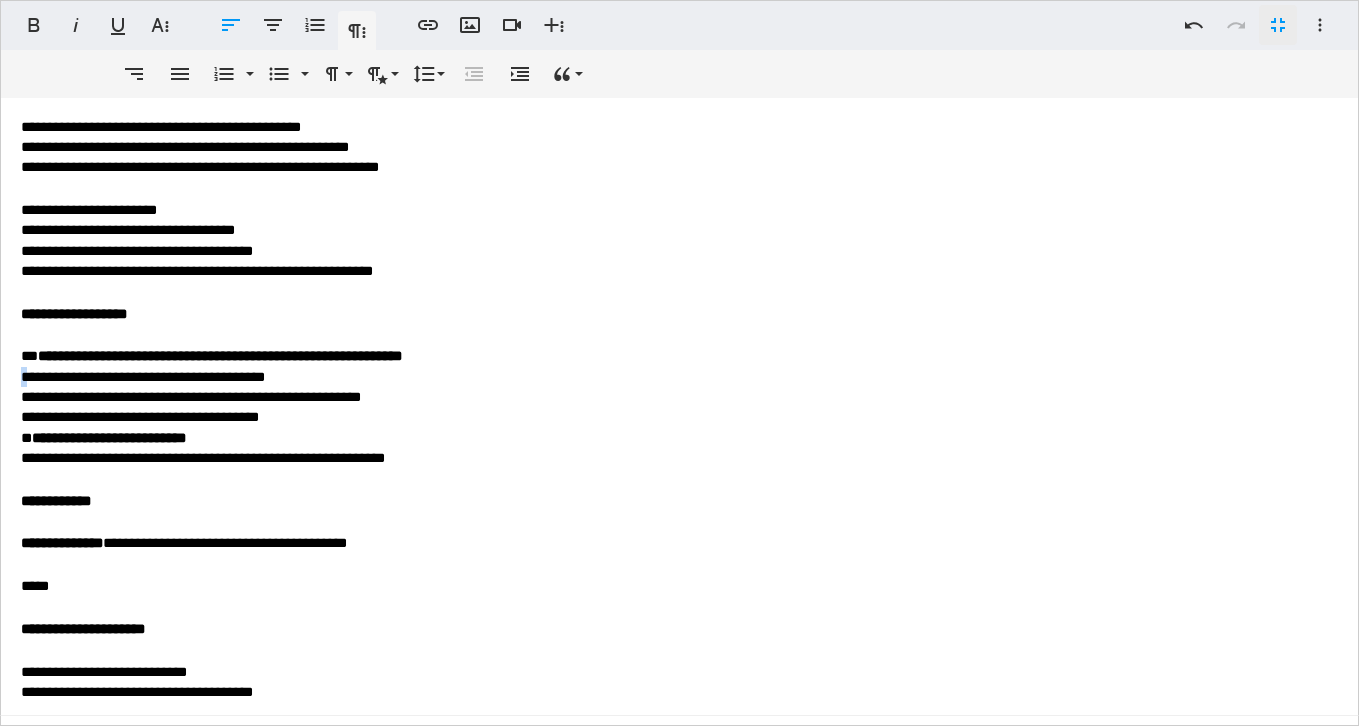 click on "**********" at bounding box center (679, 596) 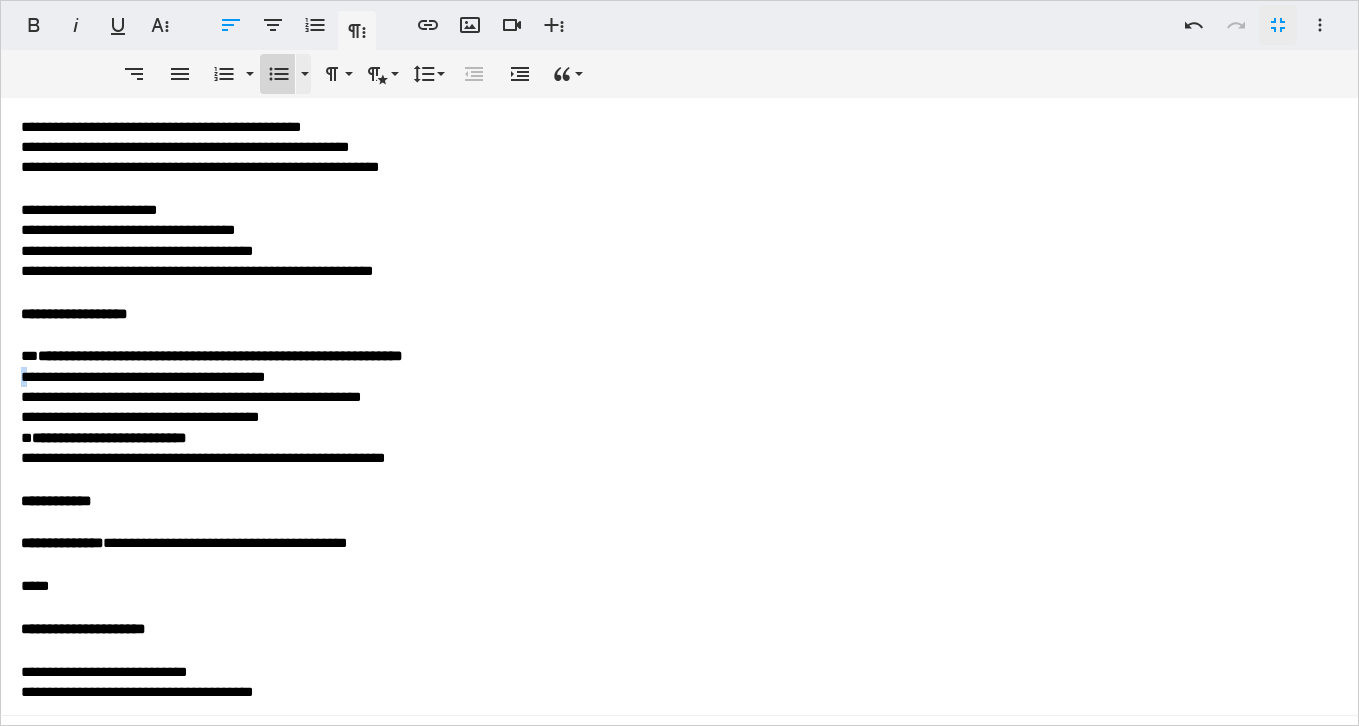 click 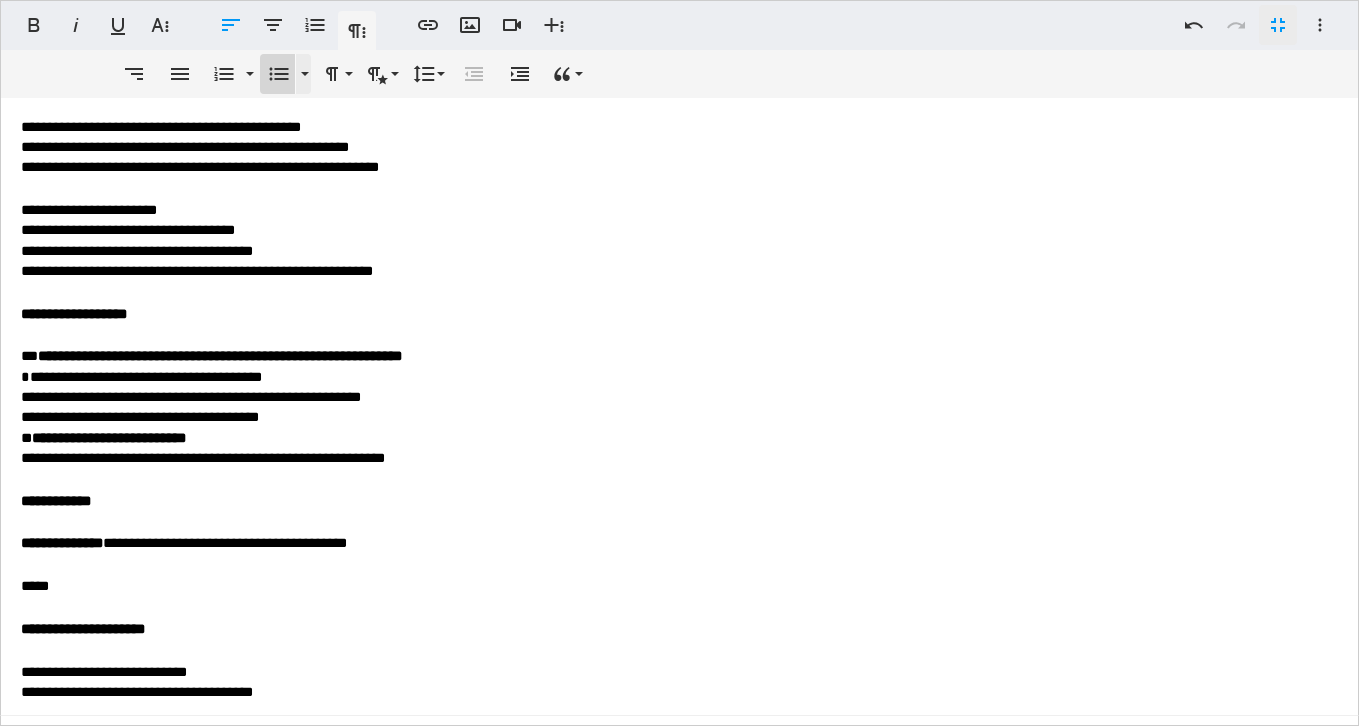 click 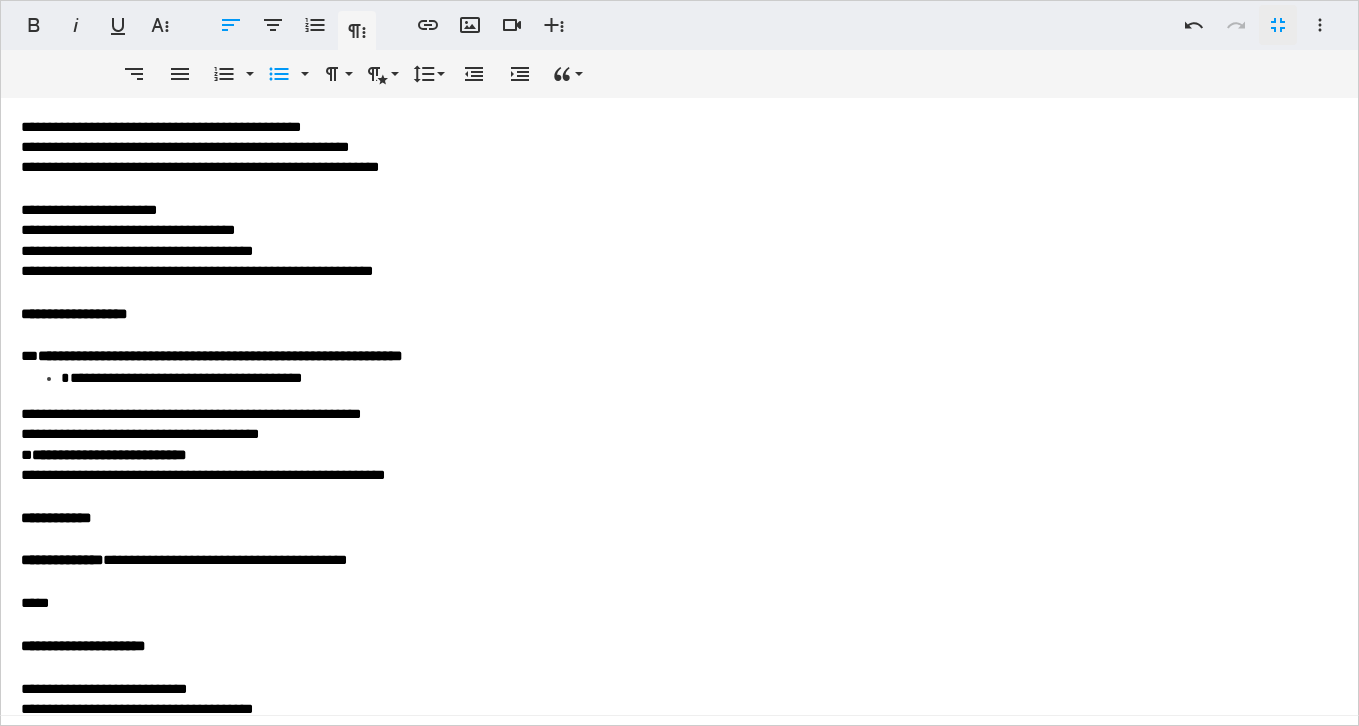 click on "**********" at bounding box center [191, 414] 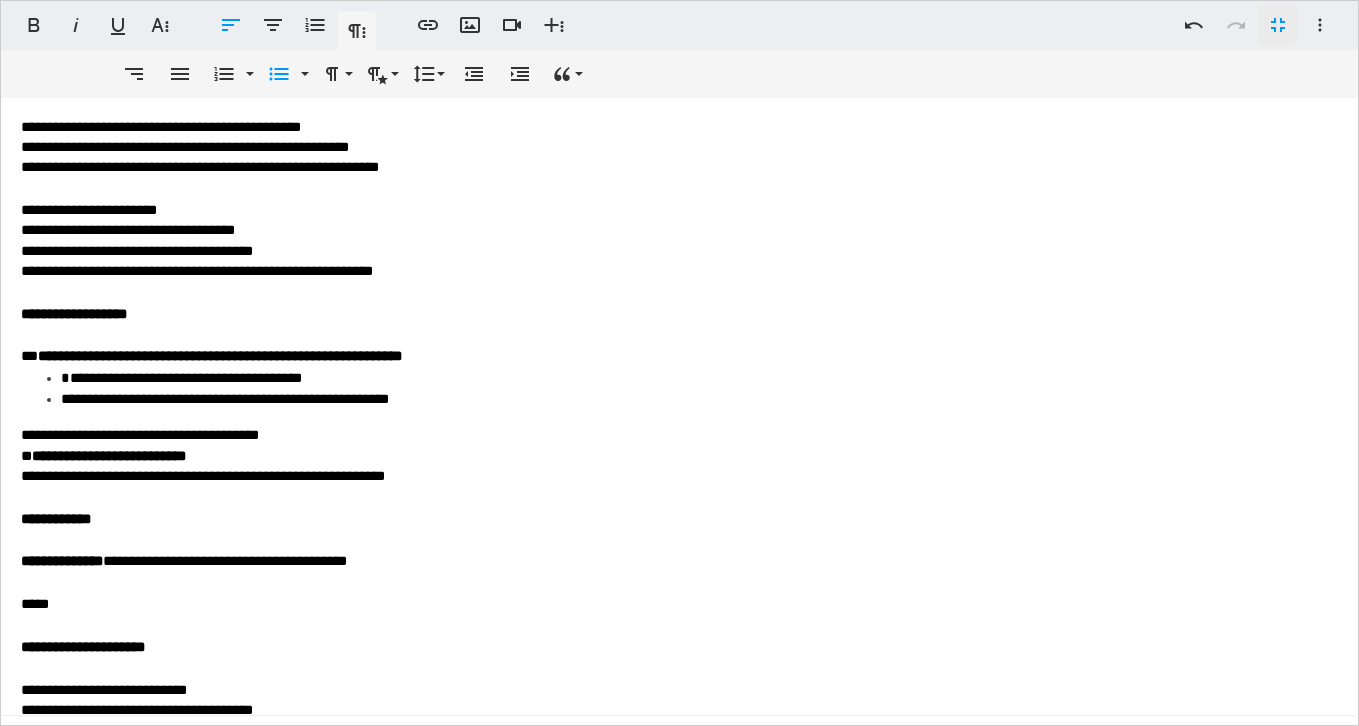 click on "**********" at bounding box center [140, 435] 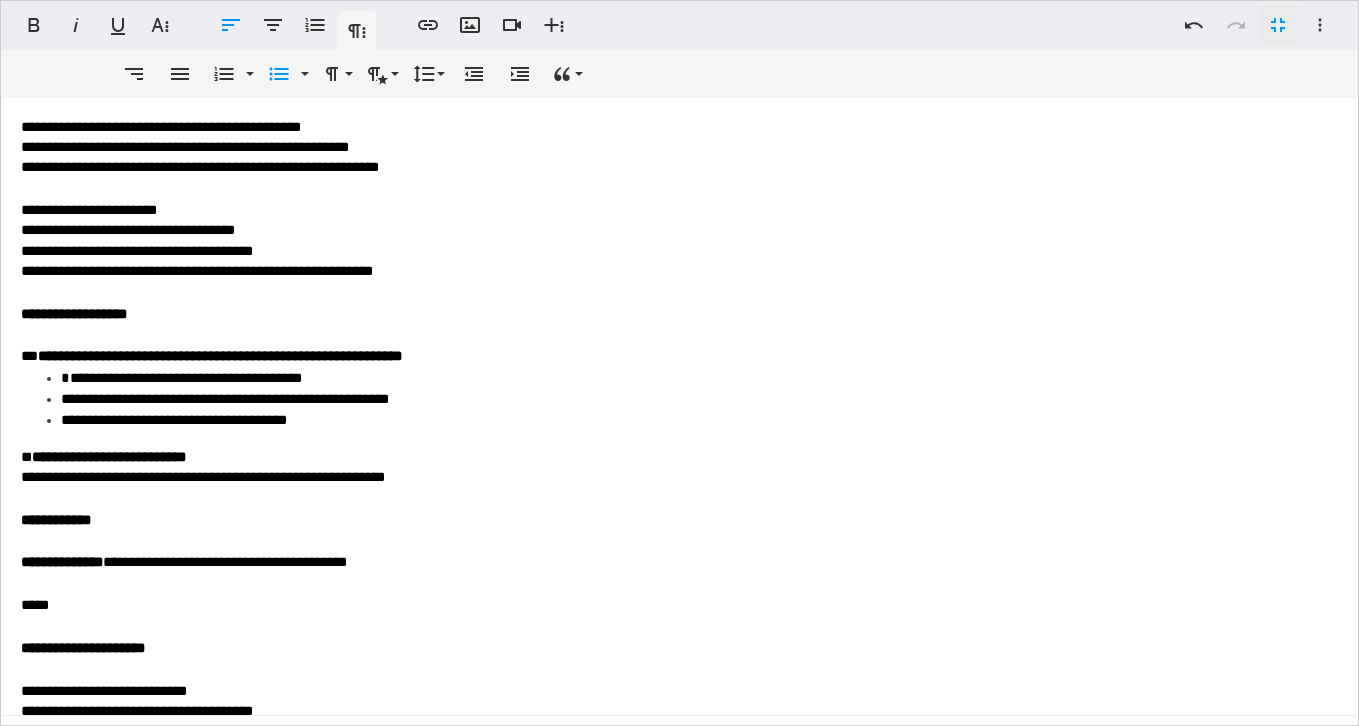 click on "**********" at bounding box center [203, 477] 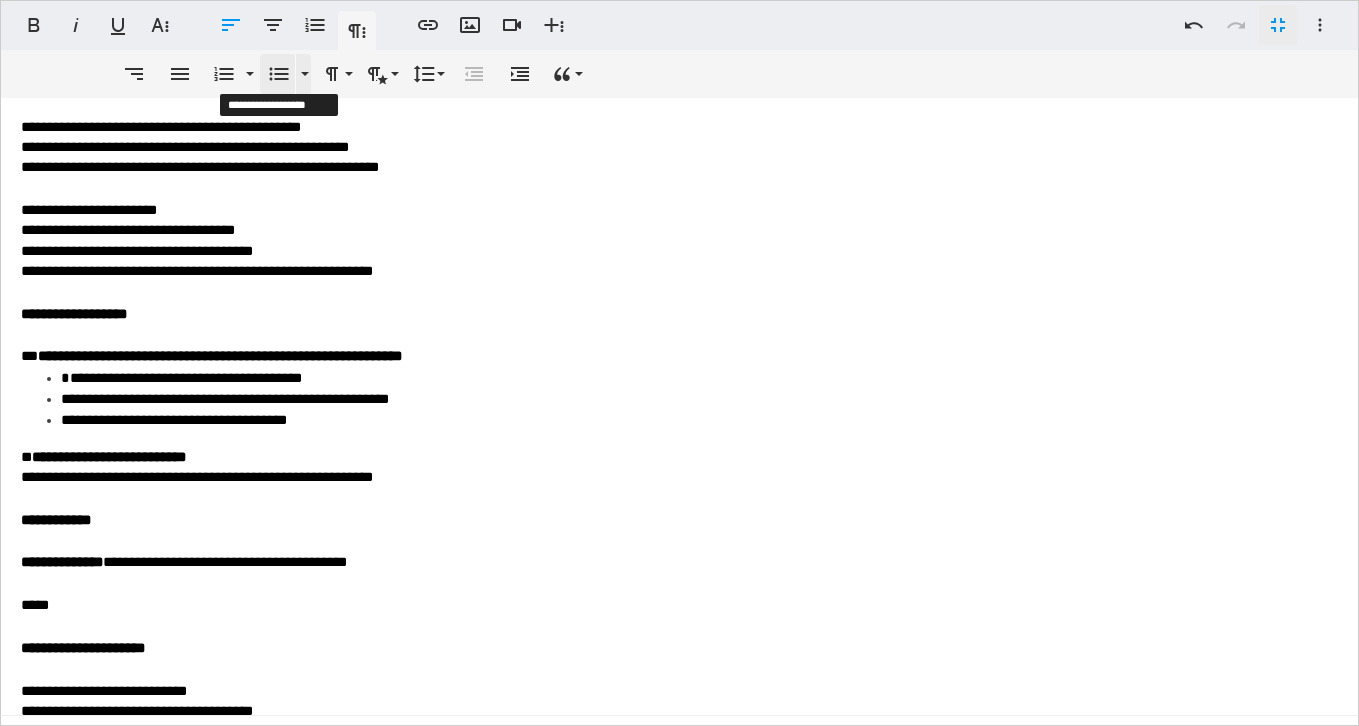 click 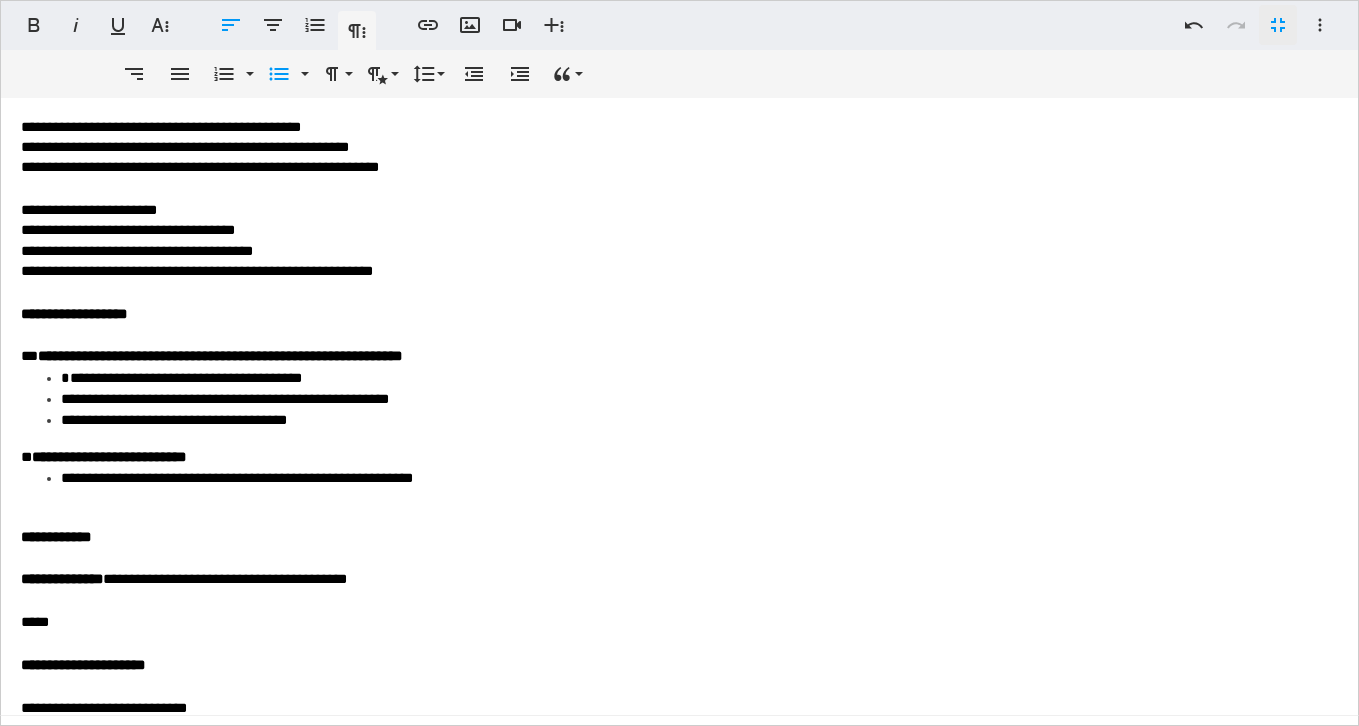 click on "**********" at bounding box center [679, 614] 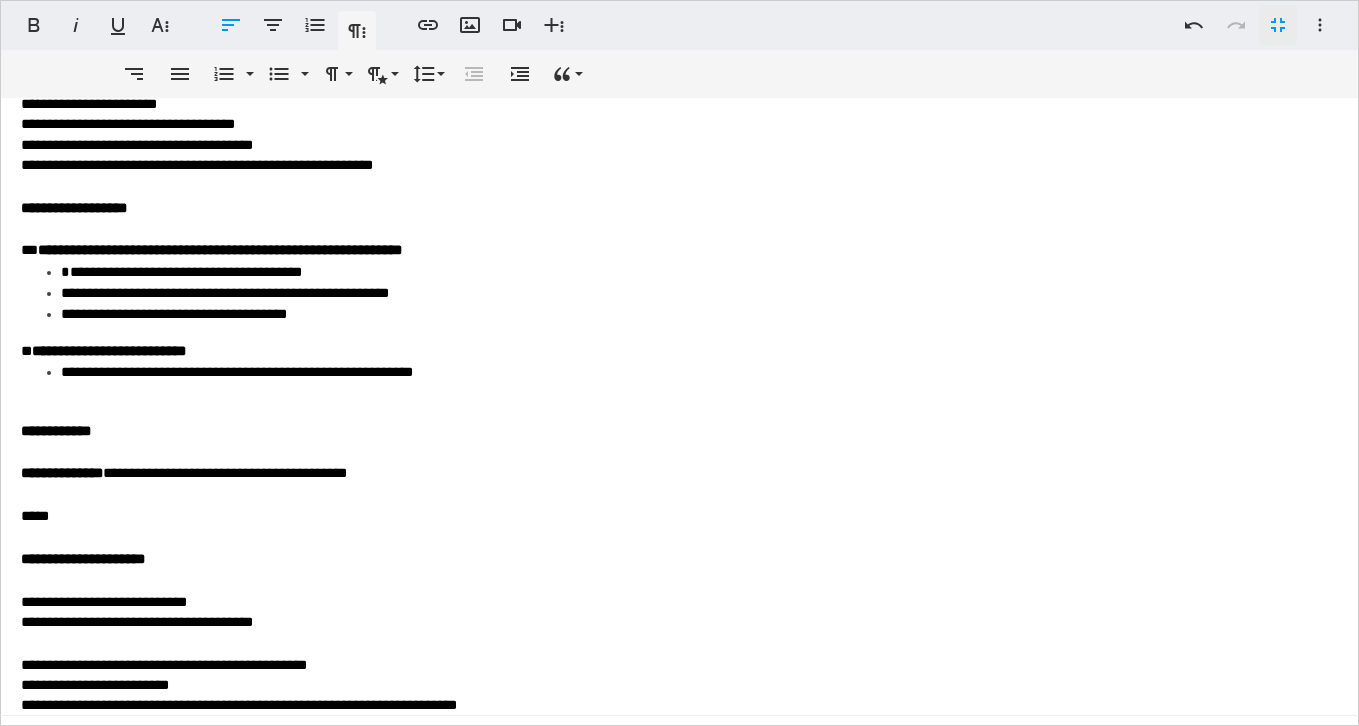 scroll, scrollTop: 406, scrollLeft: 0, axis: vertical 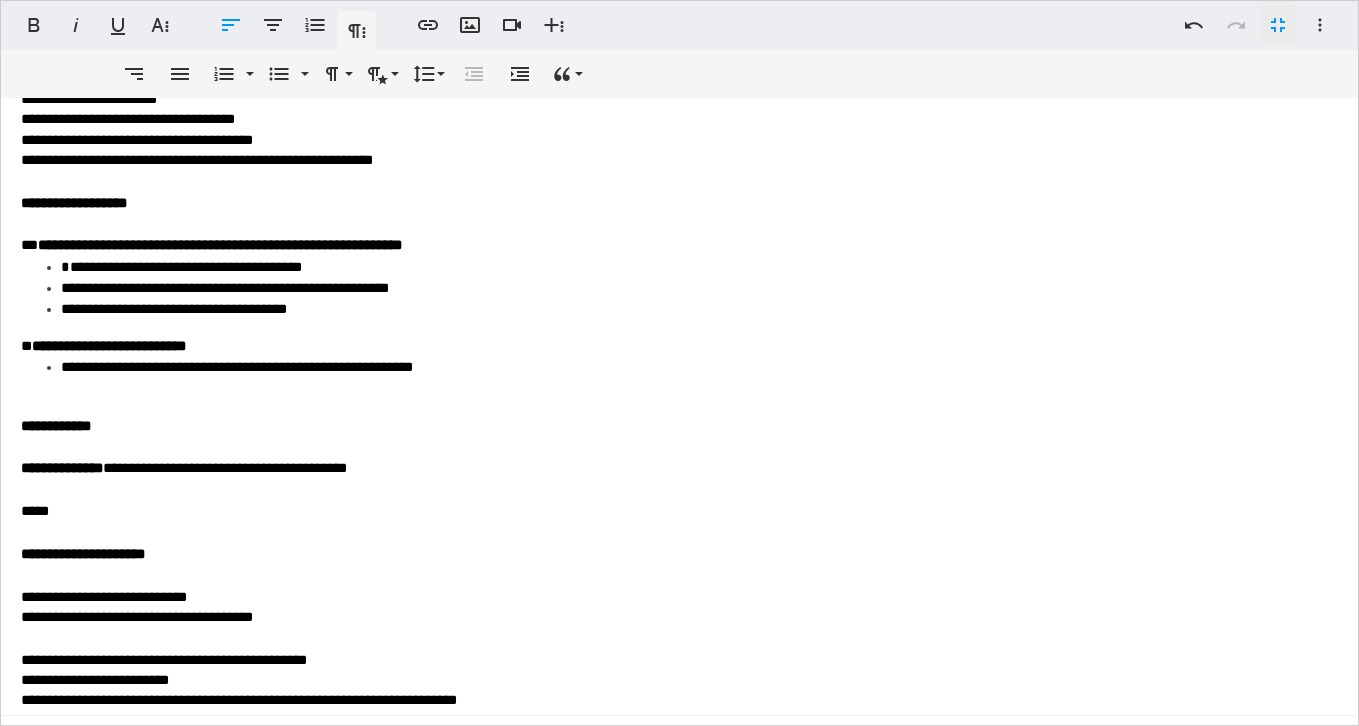 click on "*****" at bounding box center (679, 511) 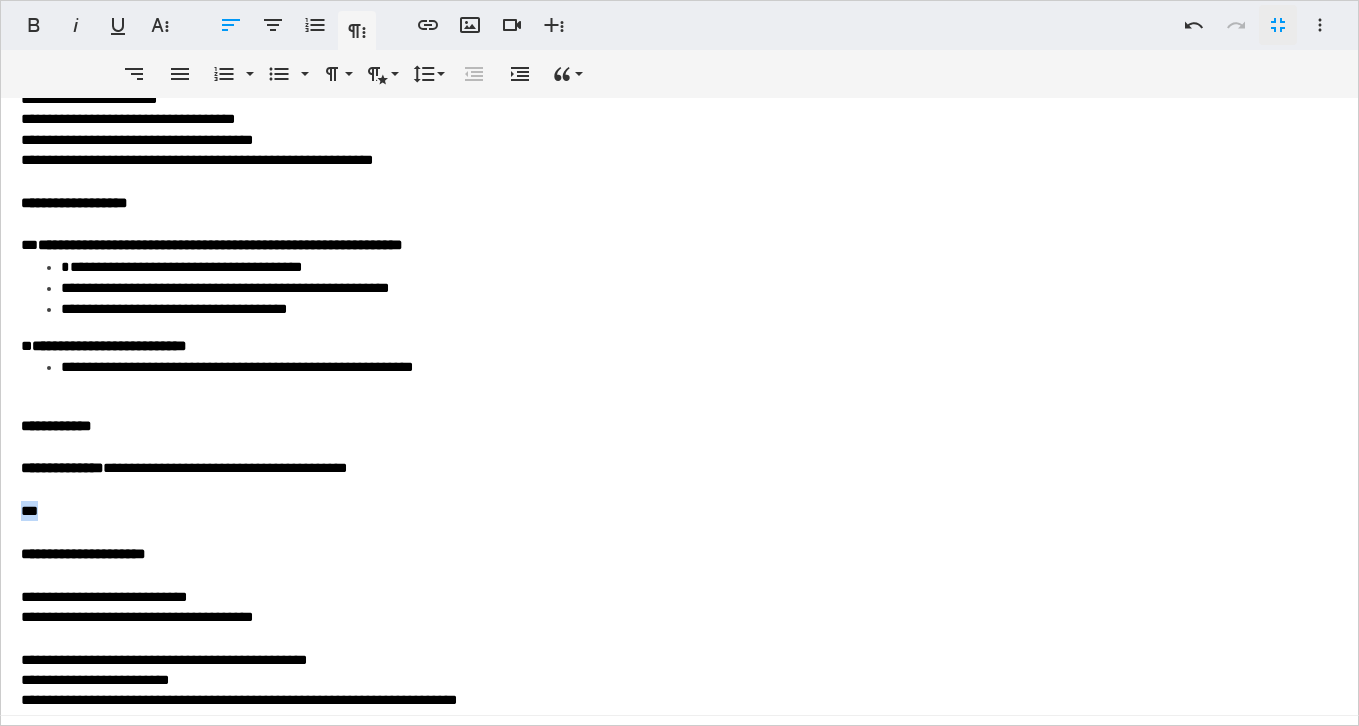 drag, startPoint x: 48, startPoint y: 506, endPoint x: 4, endPoint y: 506, distance: 44 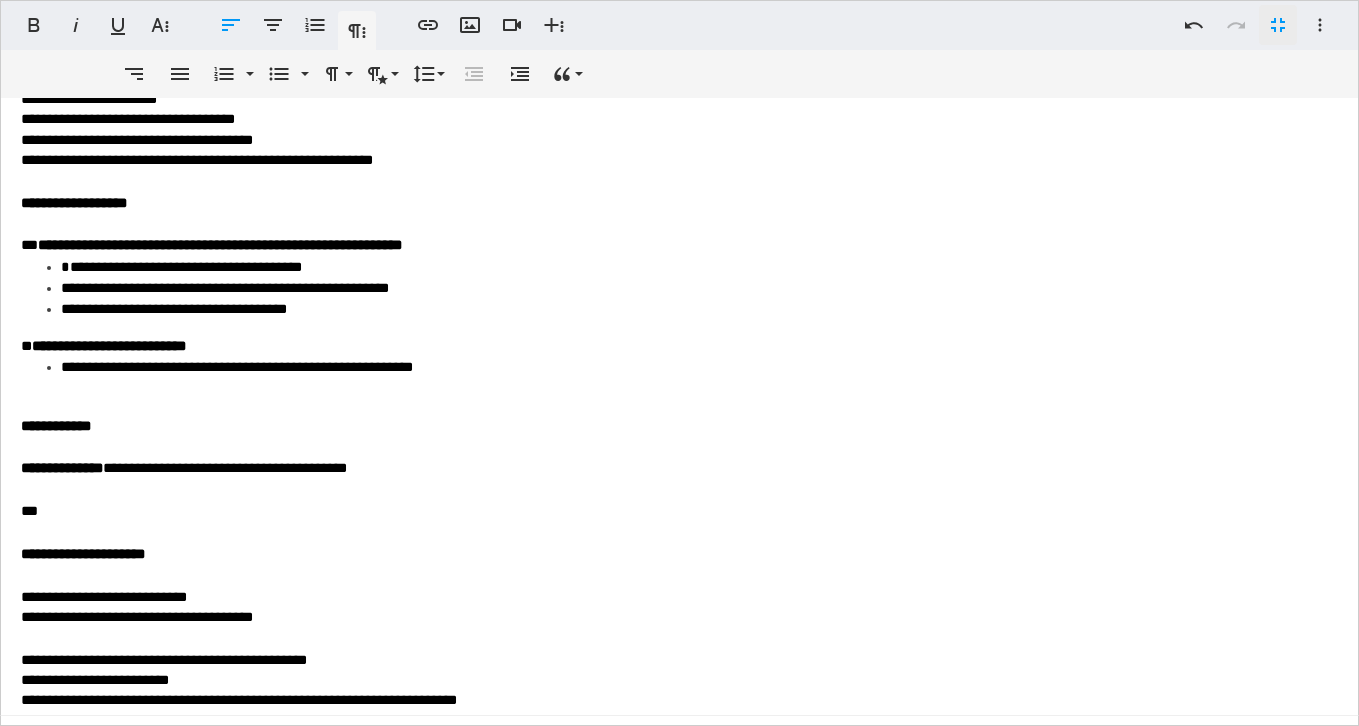 click on "**********" at bounding box center [679, 426] 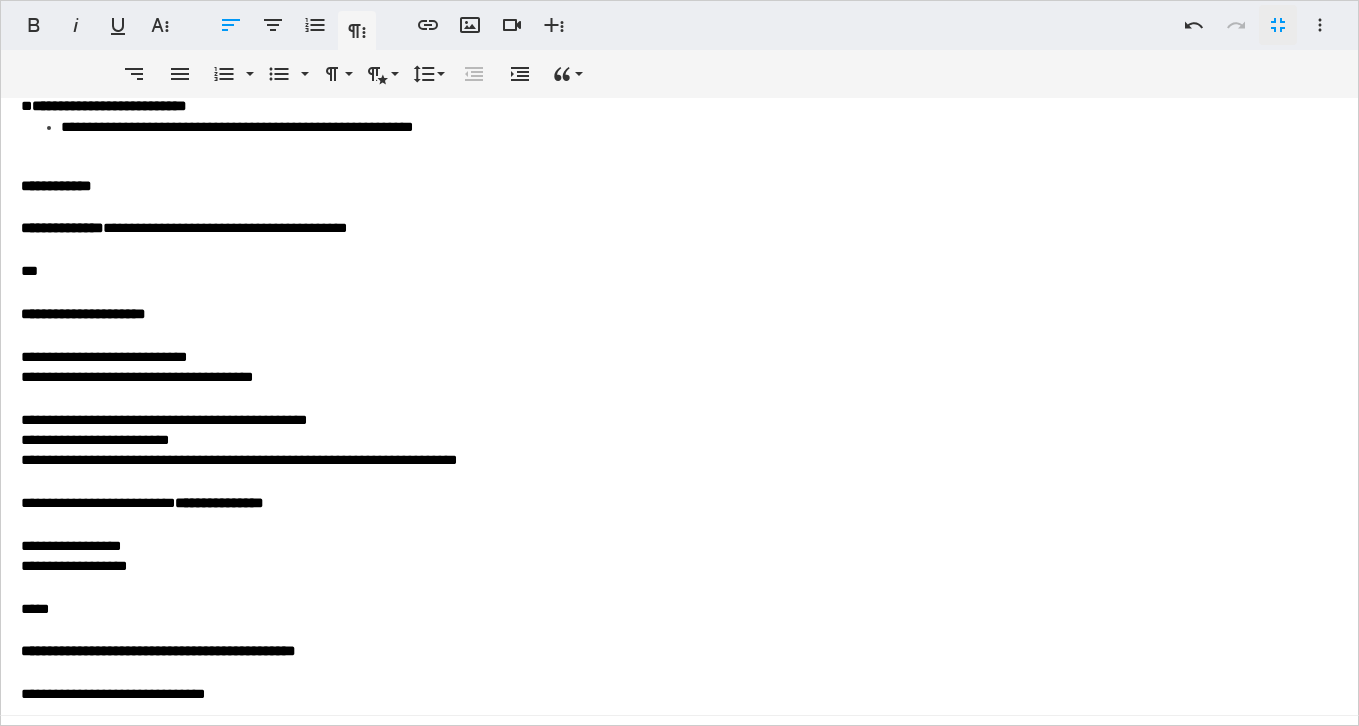 scroll, scrollTop: 652, scrollLeft: 0, axis: vertical 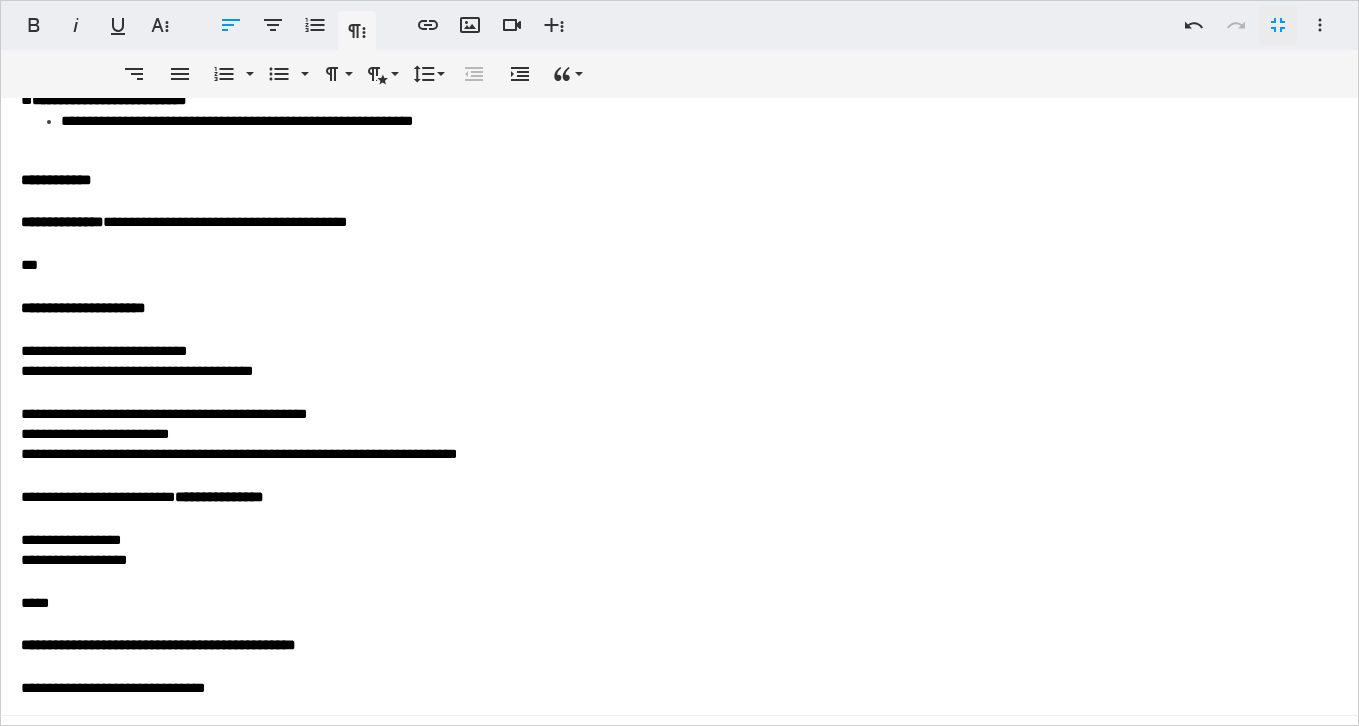 click on "**********" at bounding box center (679, 371) 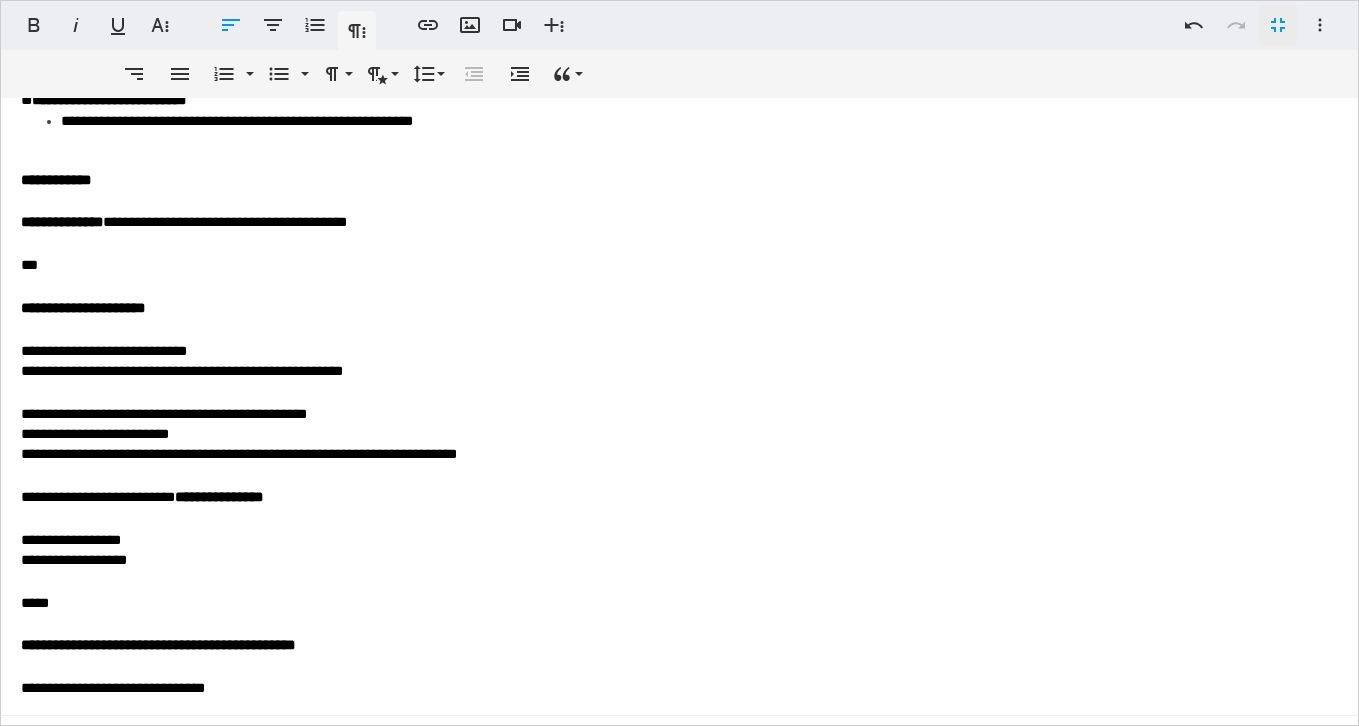 click on "**********" at bounding box center (164, 414) 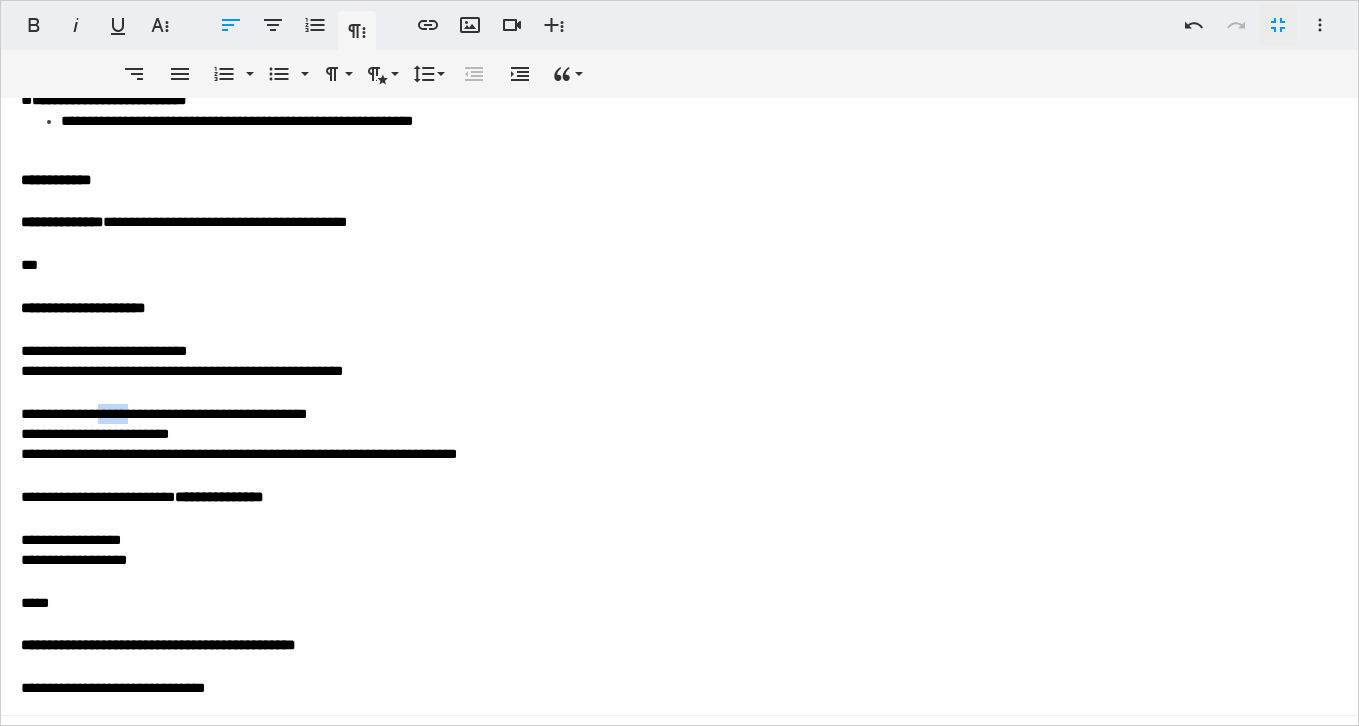 click on "**********" at bounding box center [164, 414] 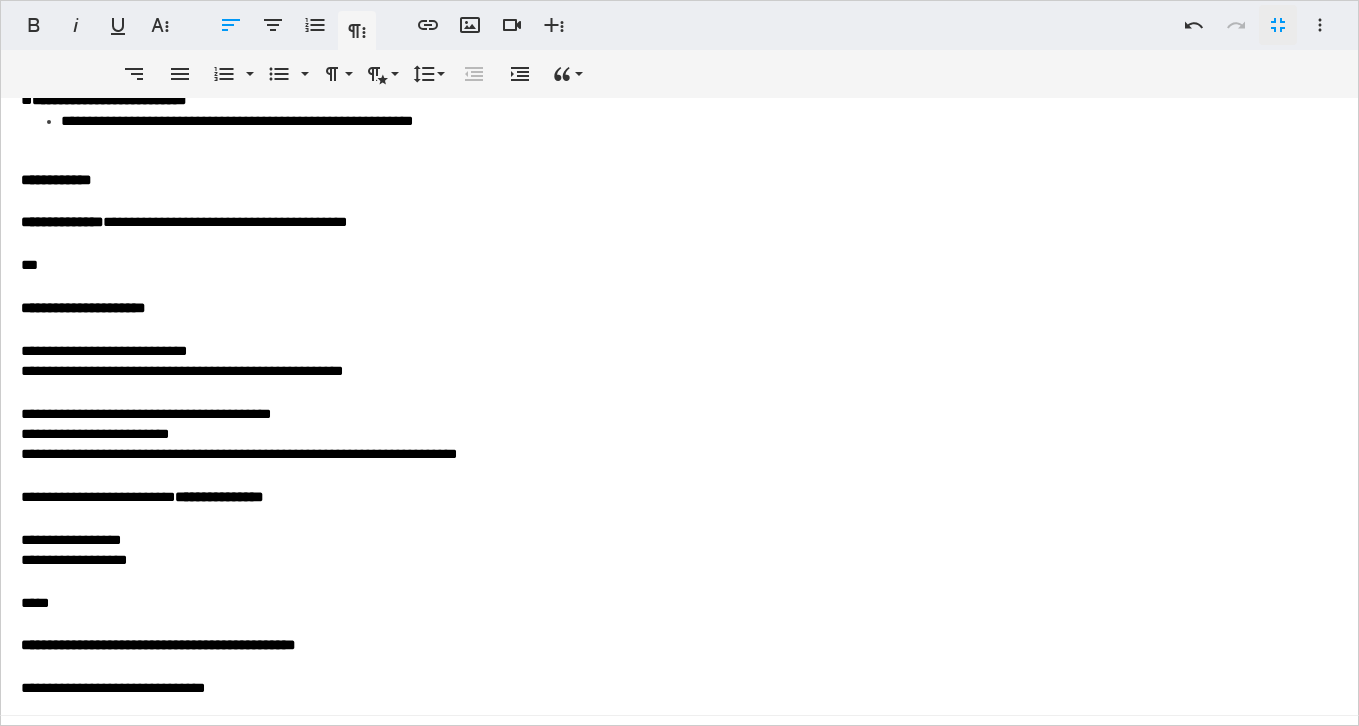 click on "**********" at bounding box center [146, 414] 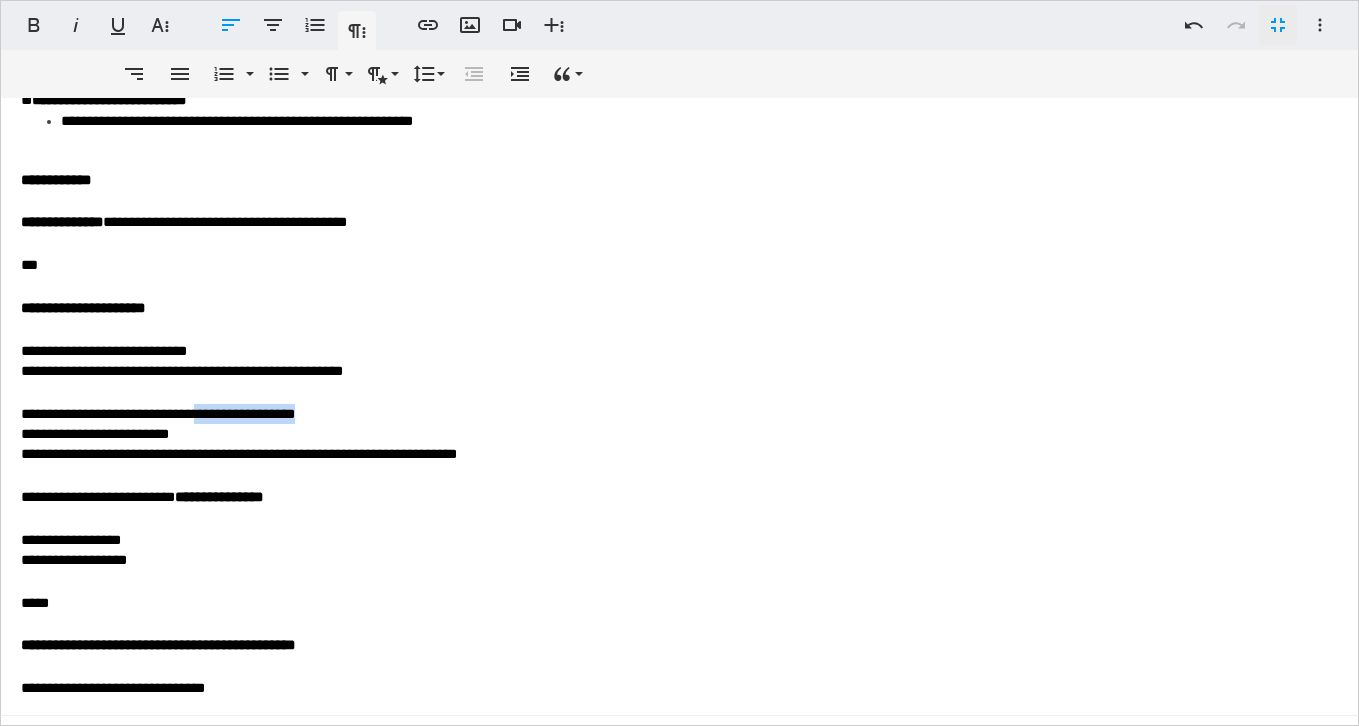 drag, startPoint x: 342, startPoint y: 409, endPoint x: 212, endPoint y: 415, distance: 130.13838 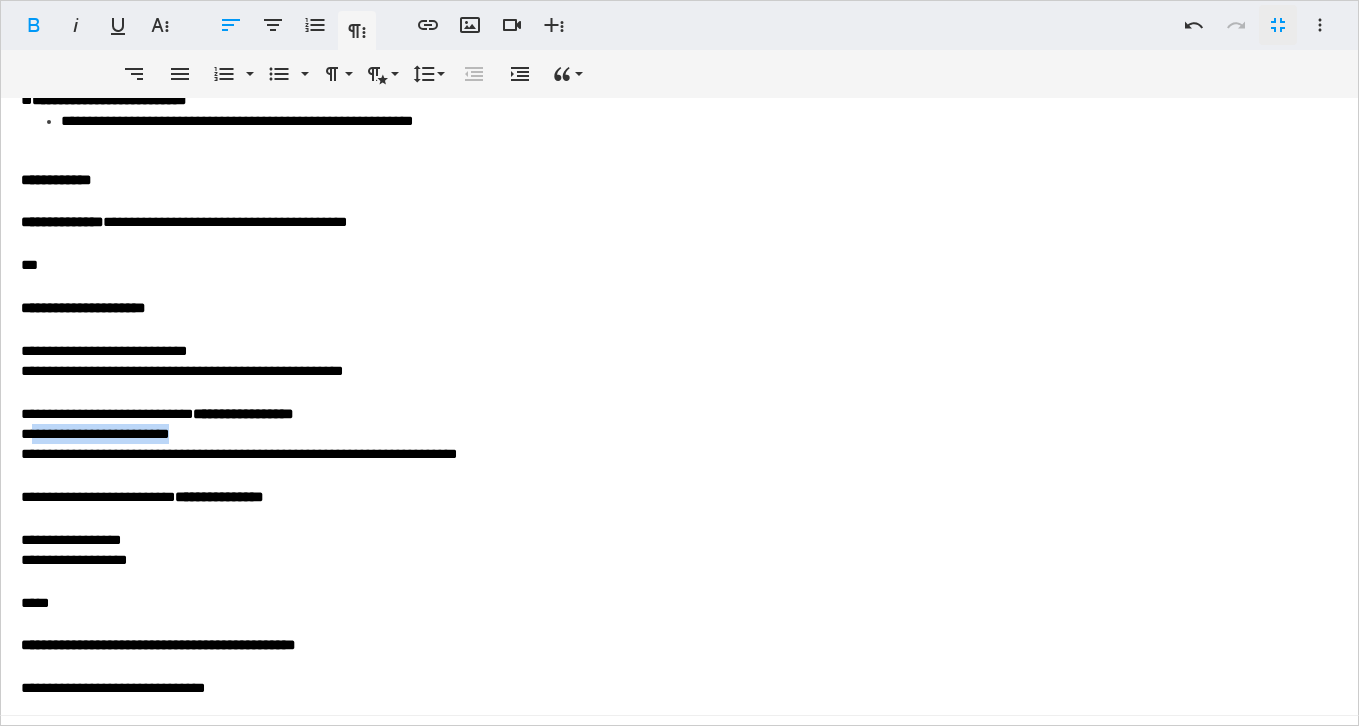 drag, startPoint x: 219, startPoint y: 433, endPoint x: 36, endPoint y: 435, distance: 183.01093 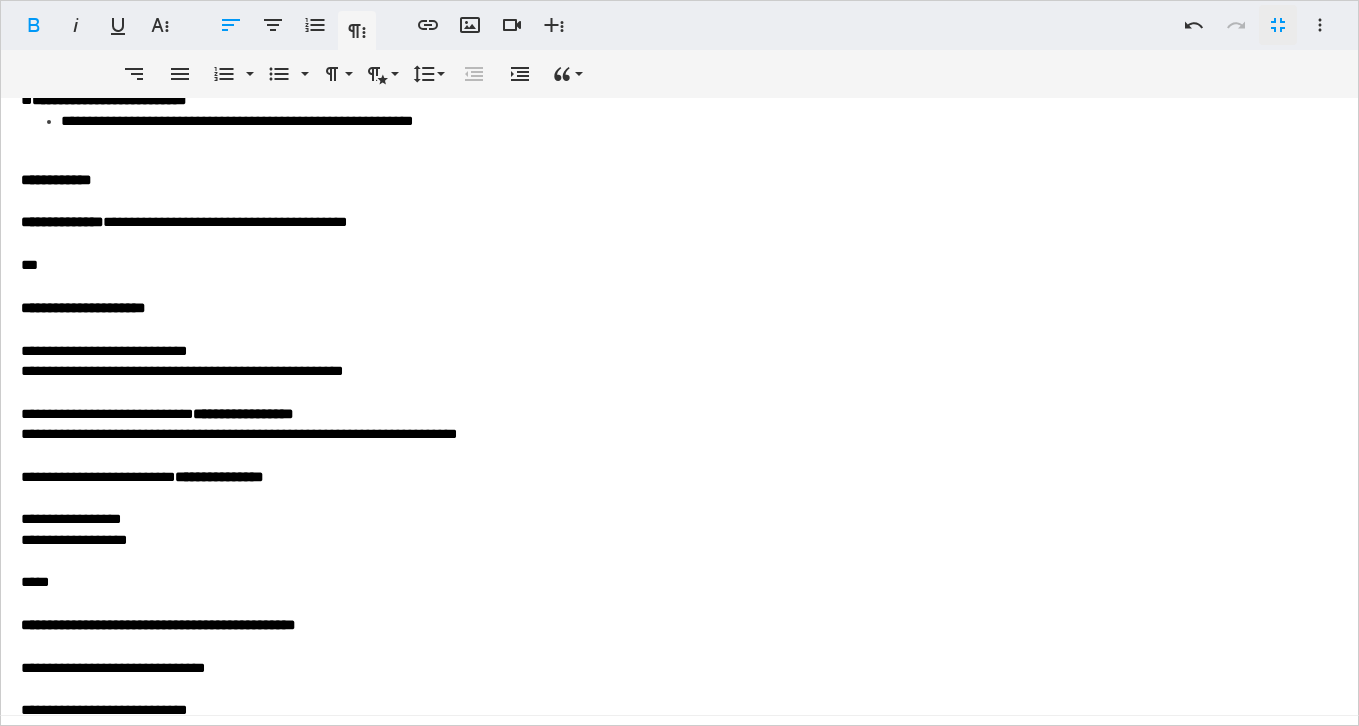 click on "**********" at bounding box center [239, 434] 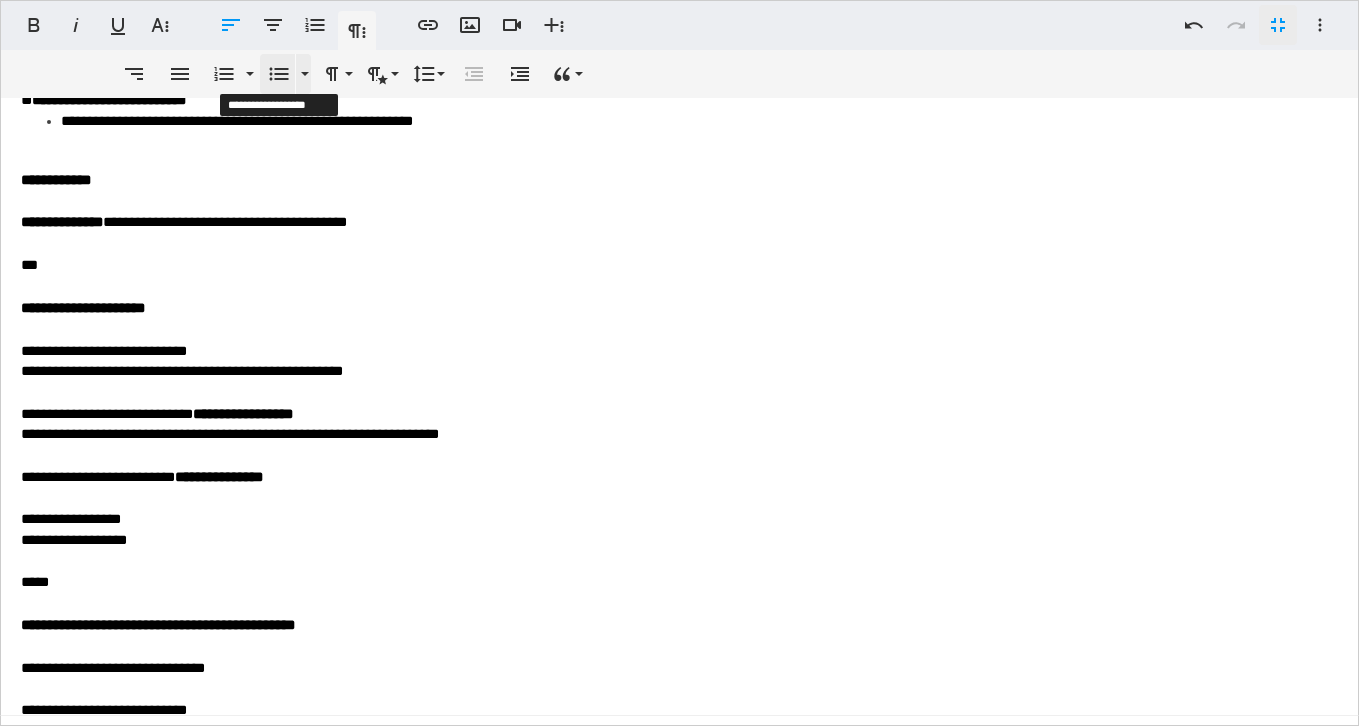 click 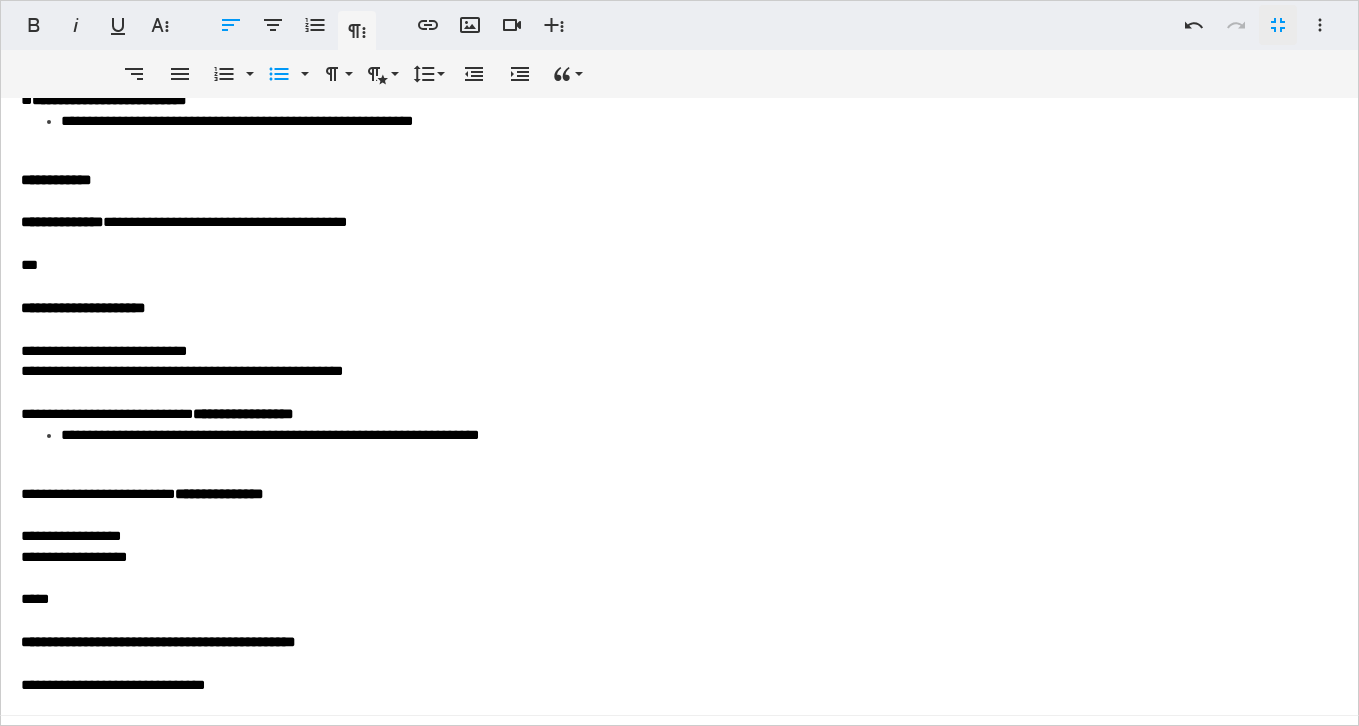 click on "**********" at bounding box center [679, 255] 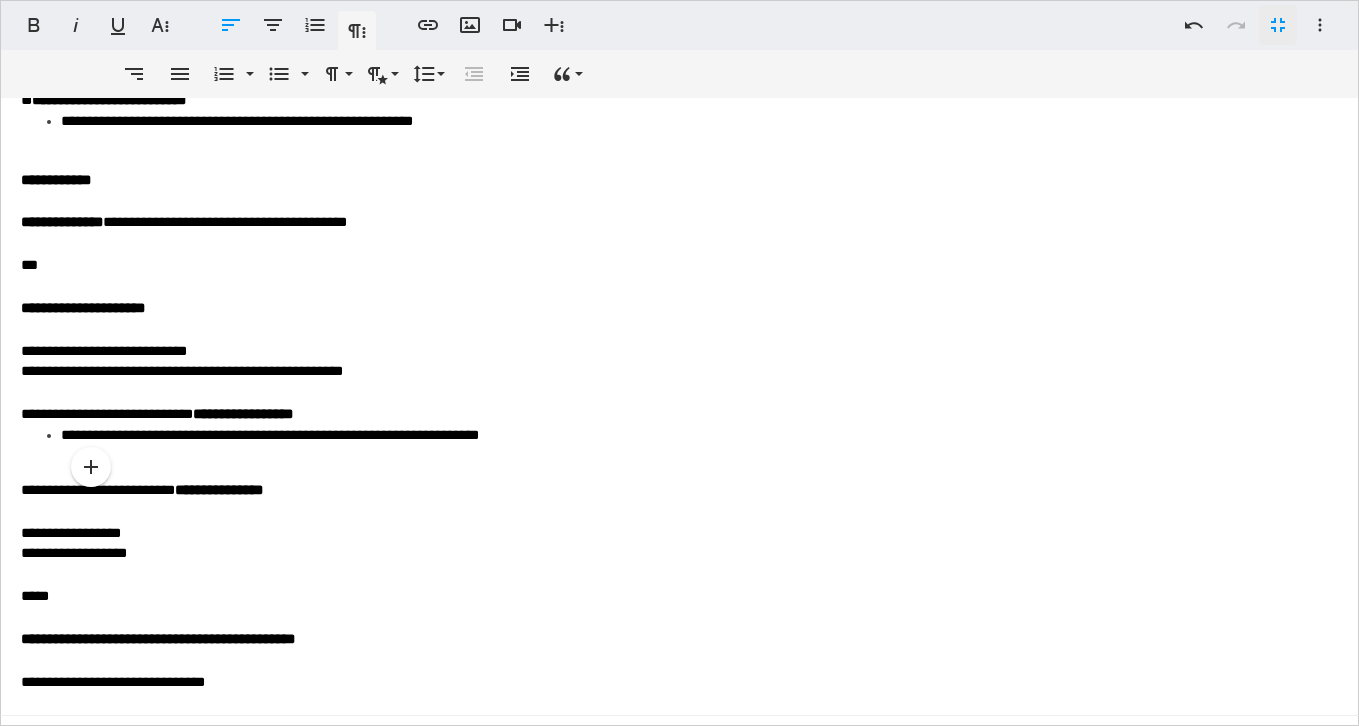 click on "**********" at bounding box center [679, 490] 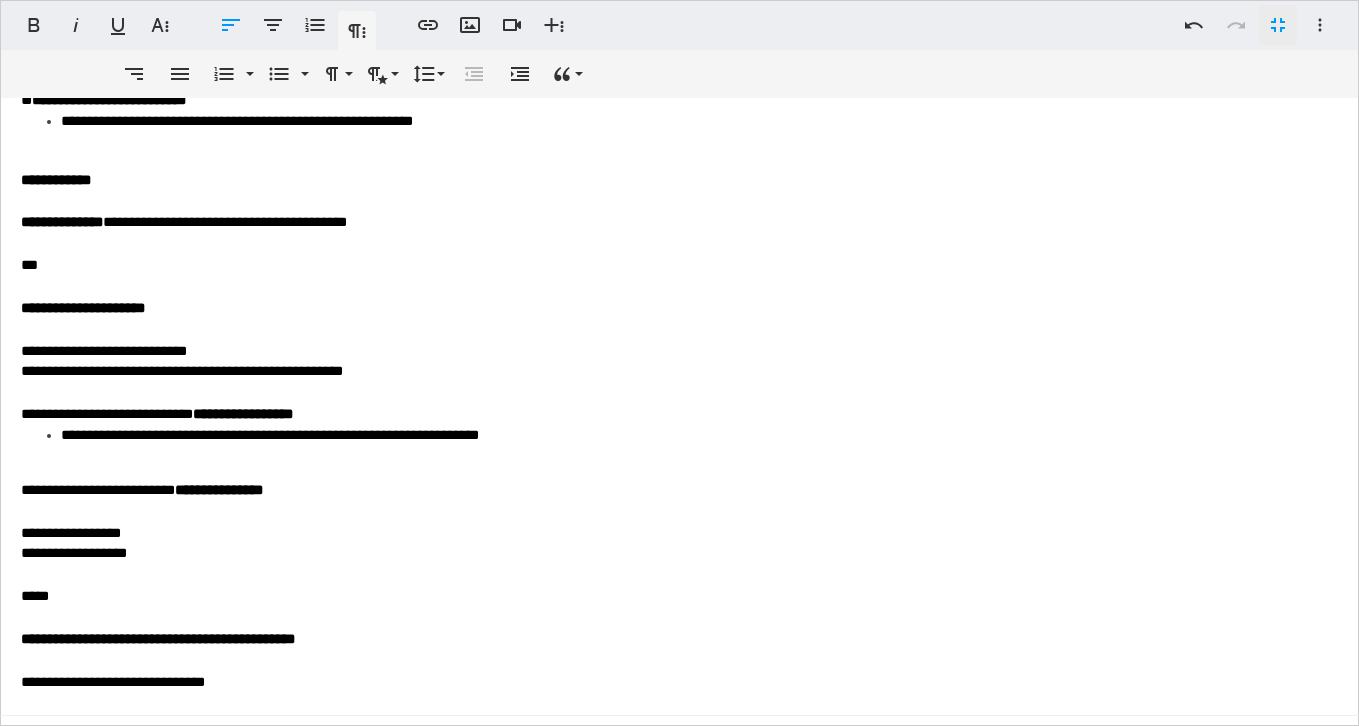 click on "*****" at bounding box center (679, 596) 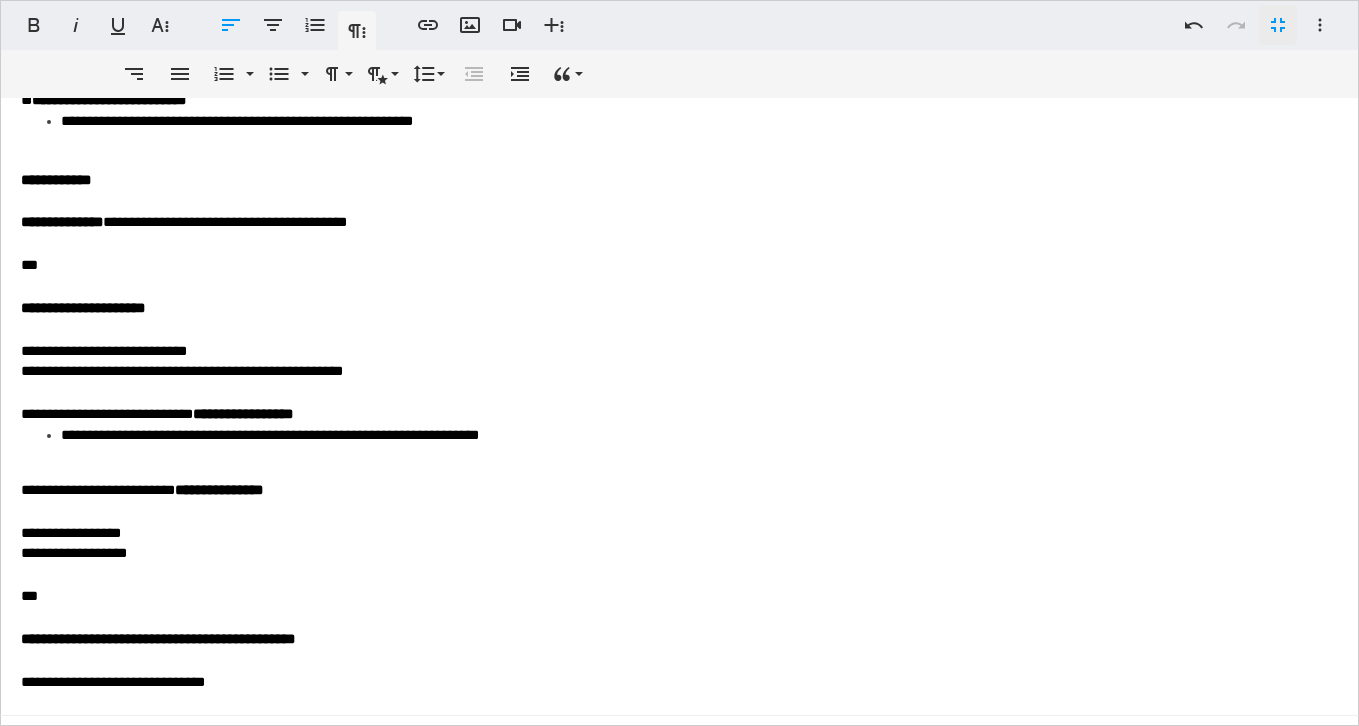 click on "**********" at bounding box center (679, 254) 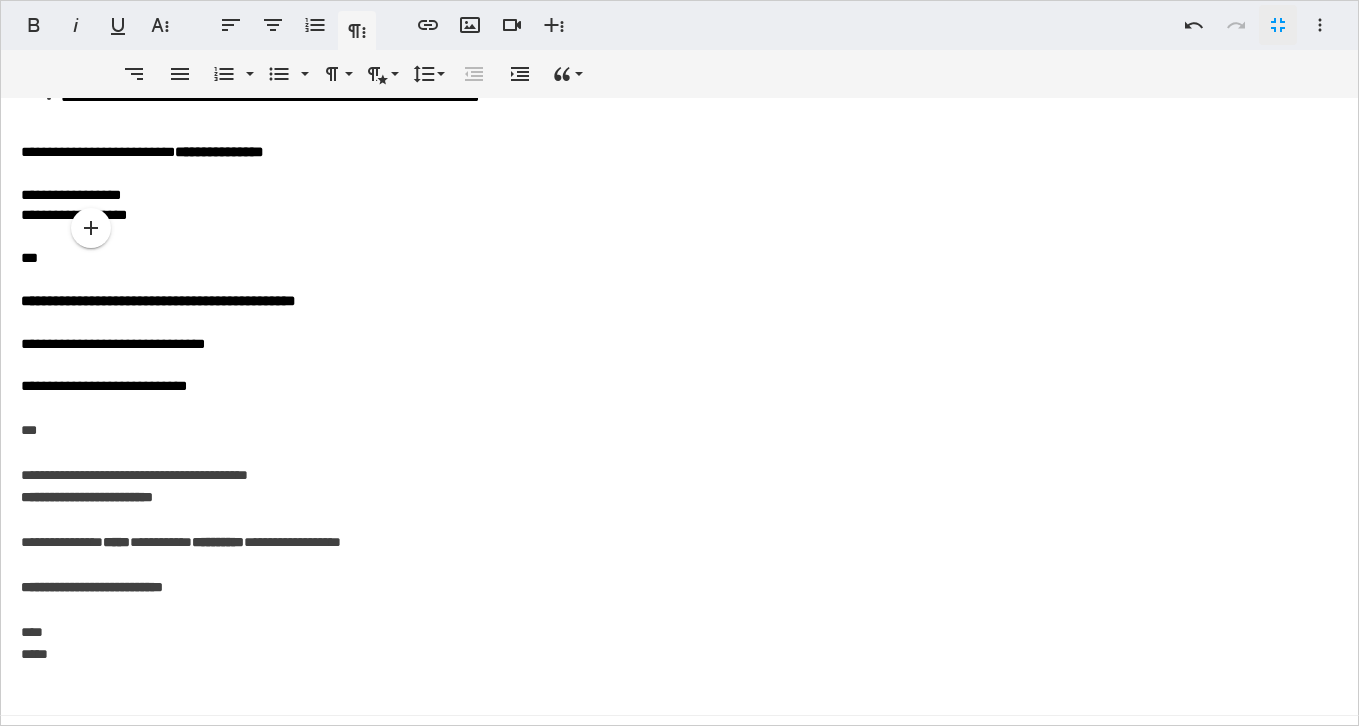 scroll, scrollTop: 996, scrollLeft: 0, axis: vertical 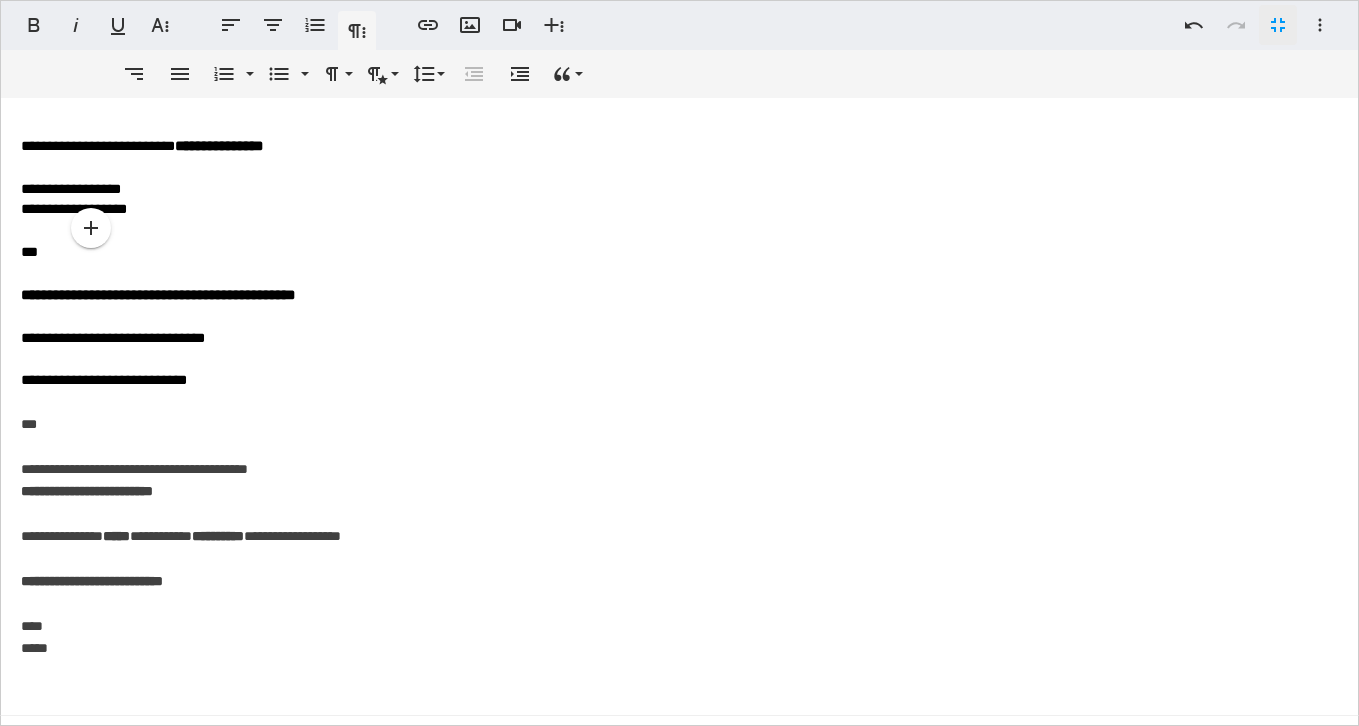click on "**********" at bounding box center (679, 536) 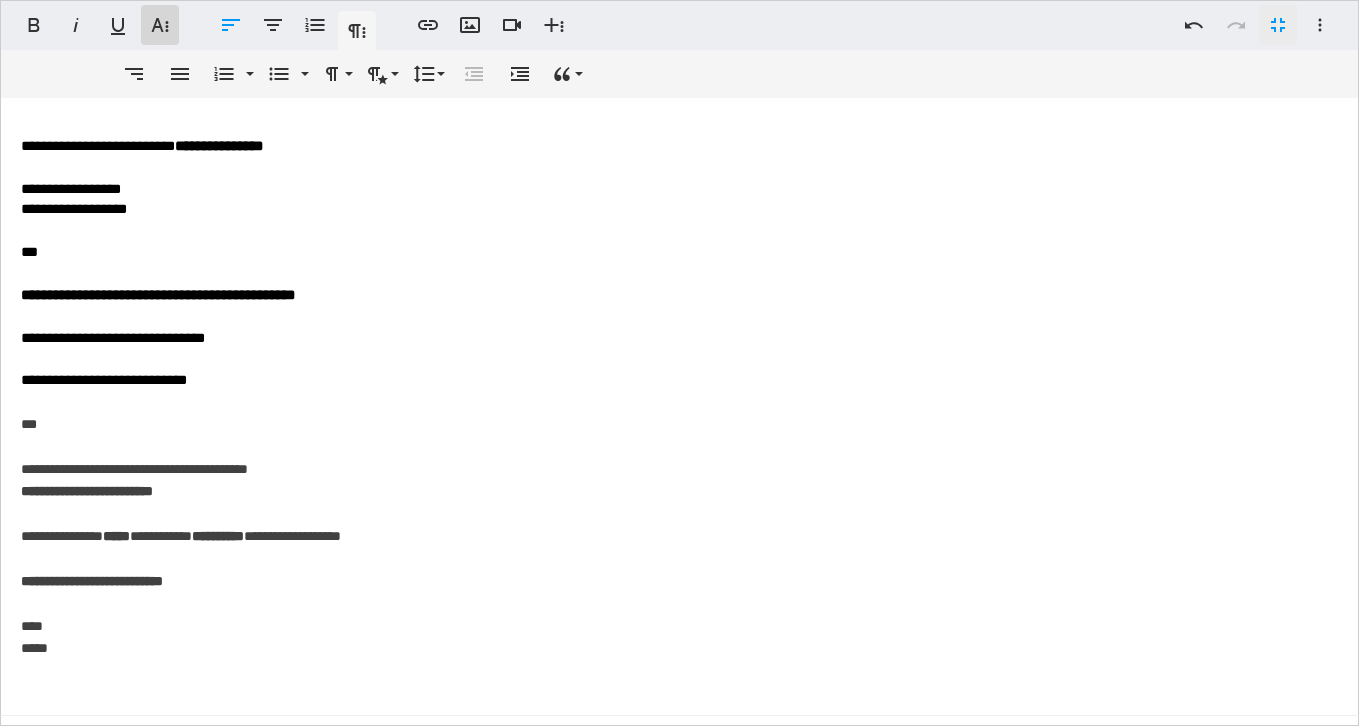click 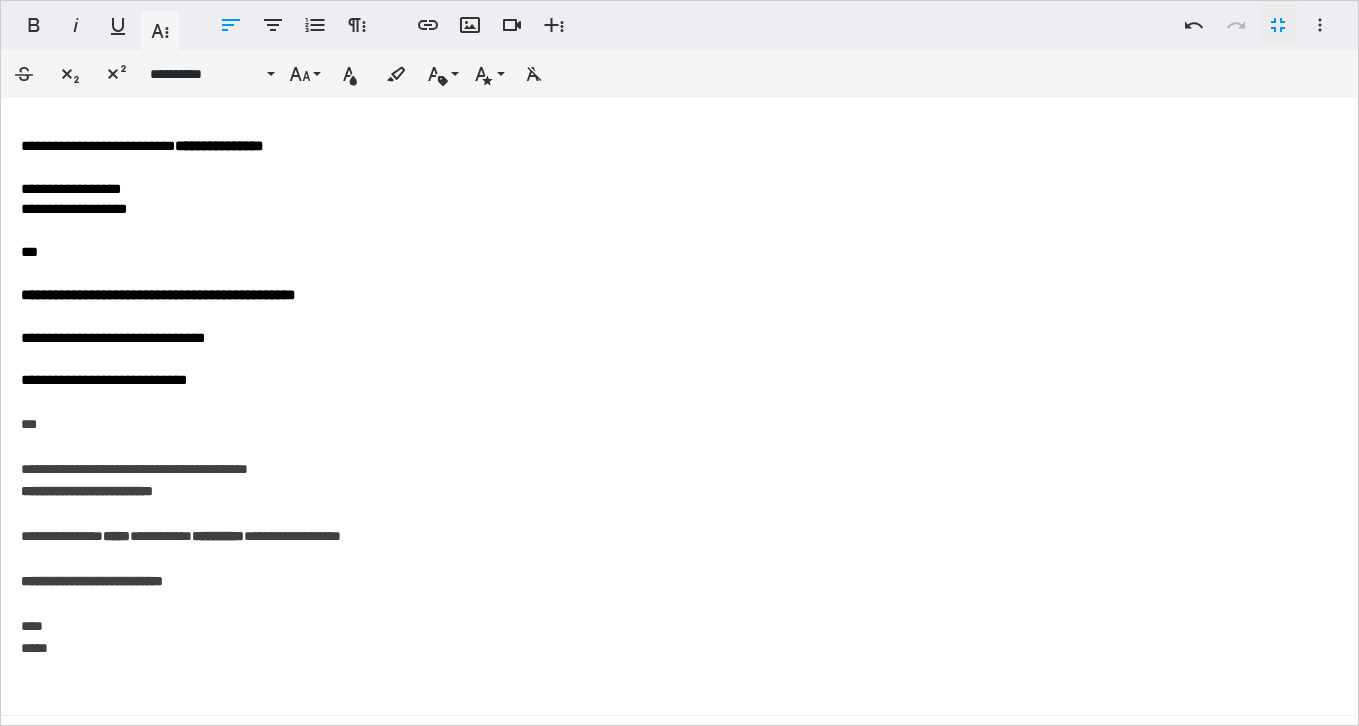 click on "**********" at bounding box center (679, 536) 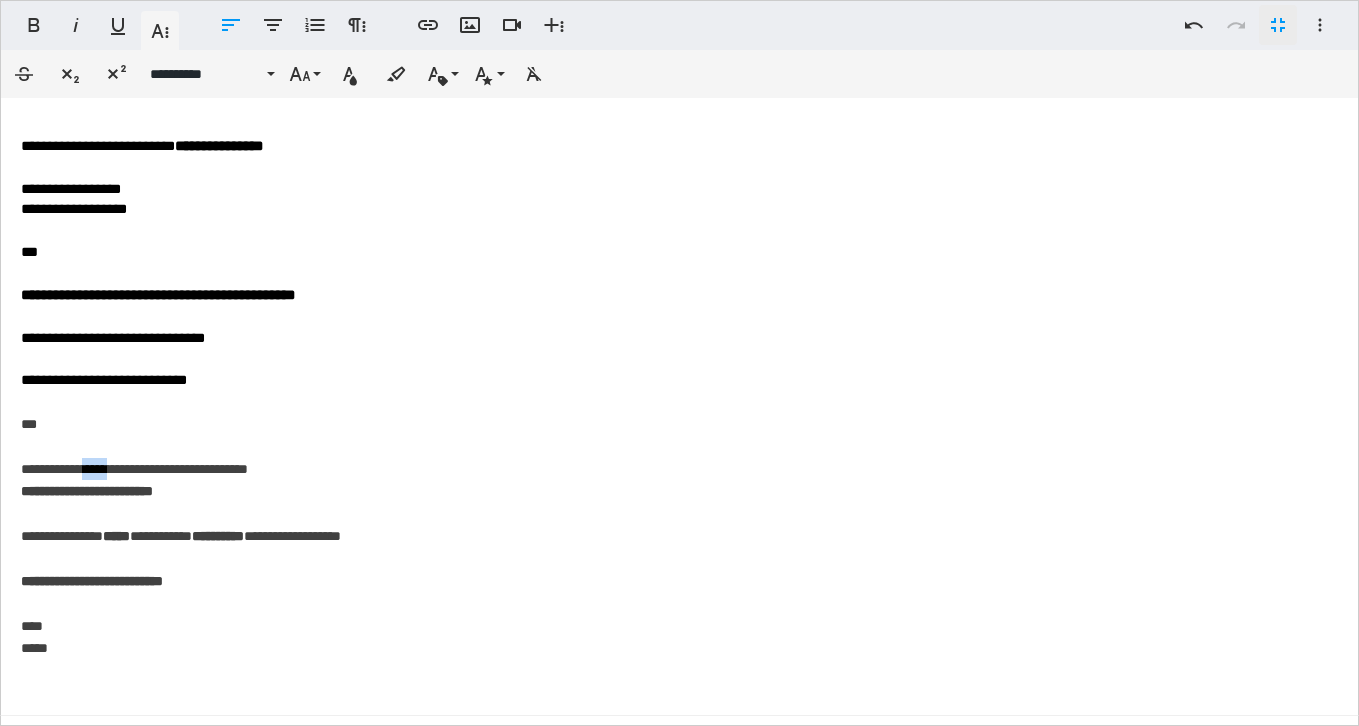 click on "**********" at bounding box center [679, 536] 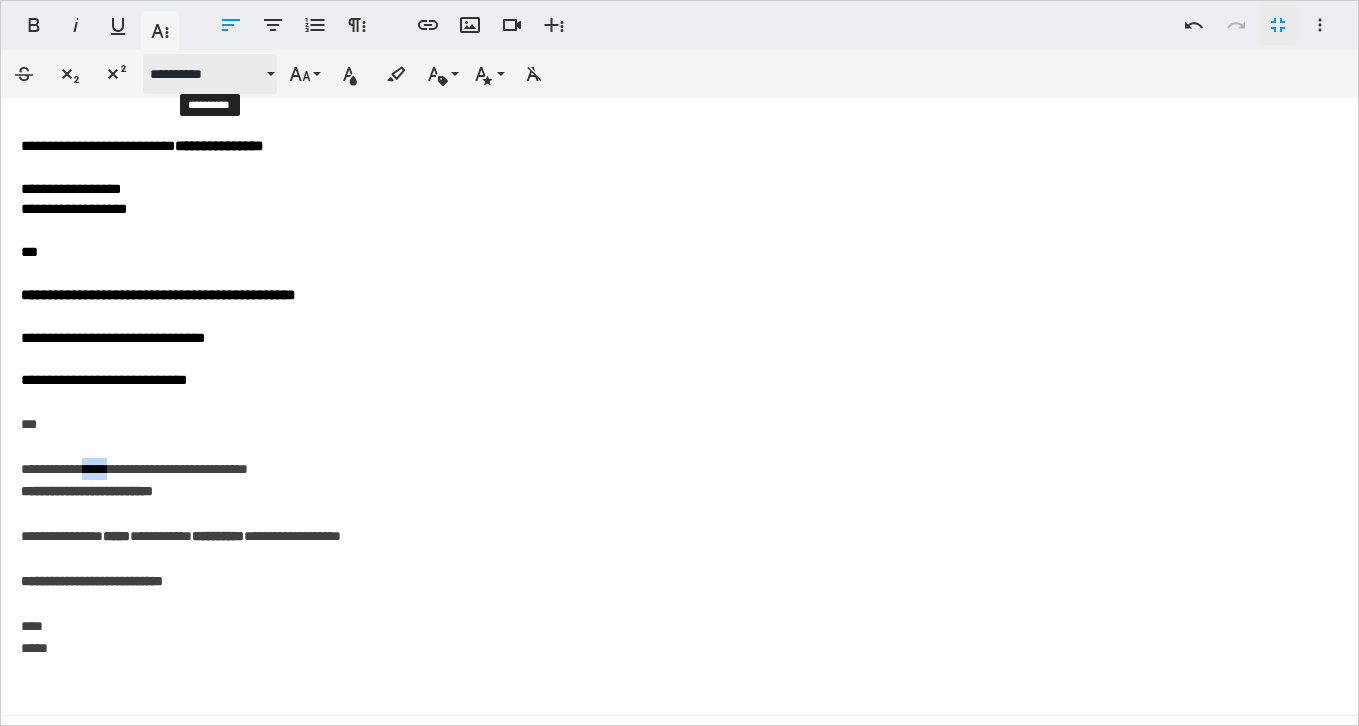 click on "**********" at bounding box center (210, 74) 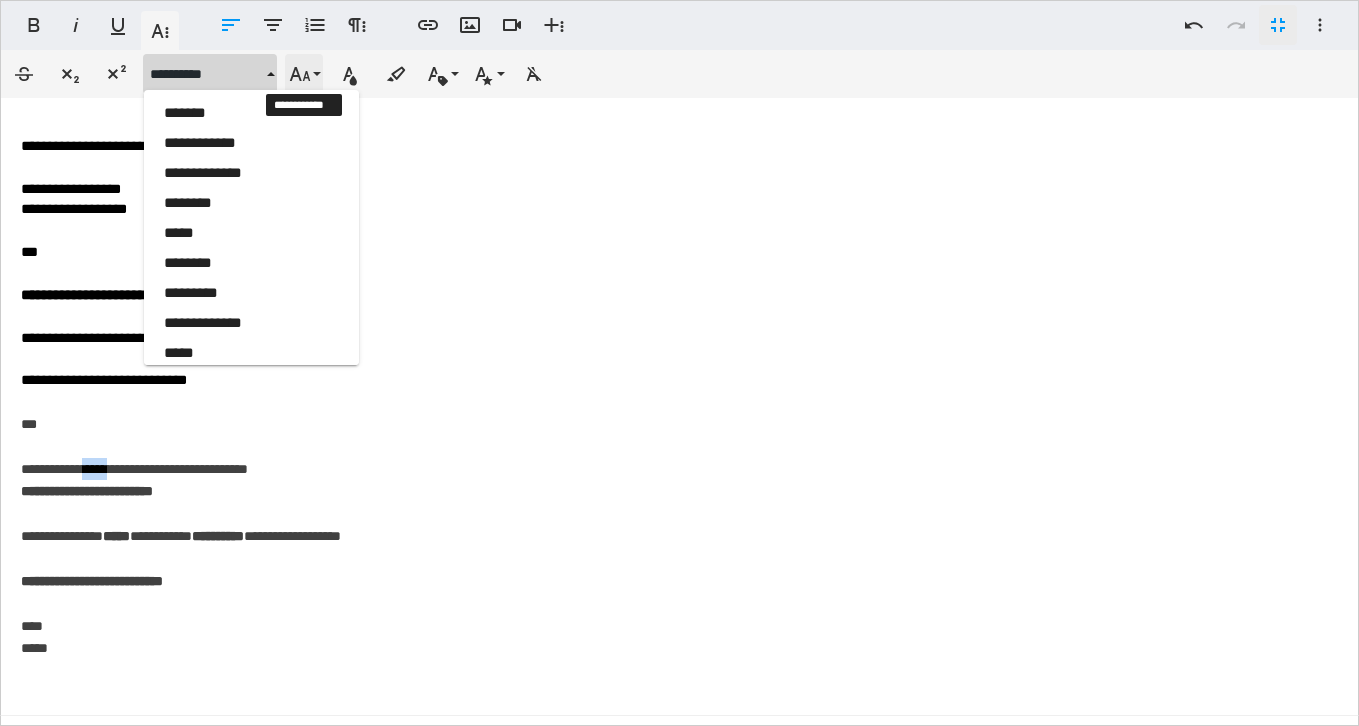 click on "**********" at bounding box center (304, 74) 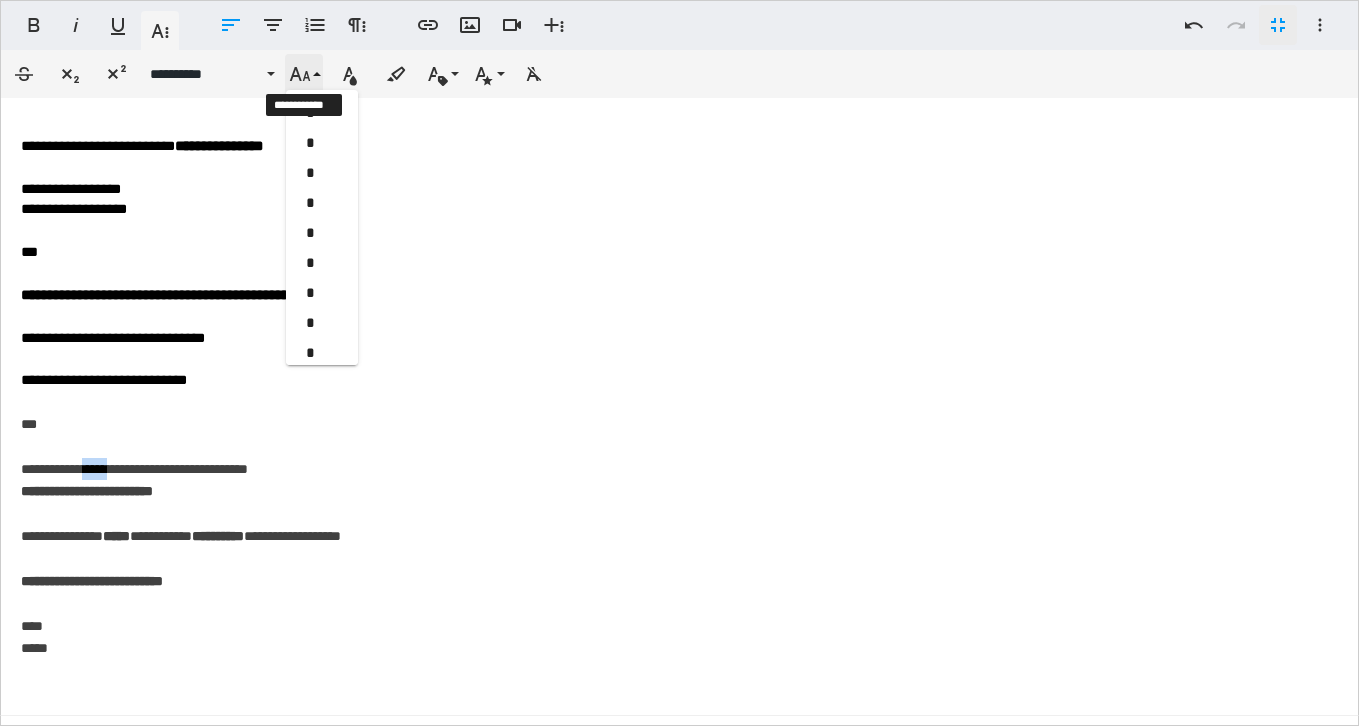 scroll, scrollTop: 413, scrollLeft: 0, axis: vertical 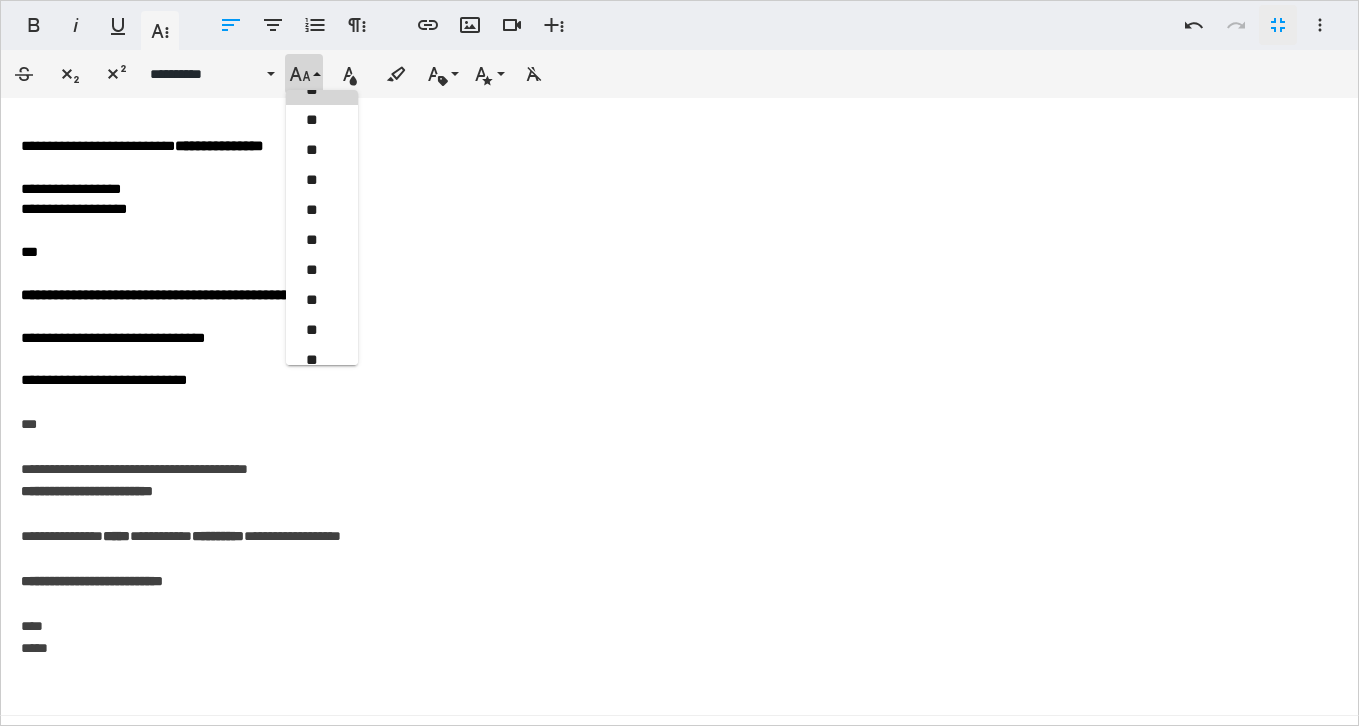 click on "**********" at bounding box center [679, -90] 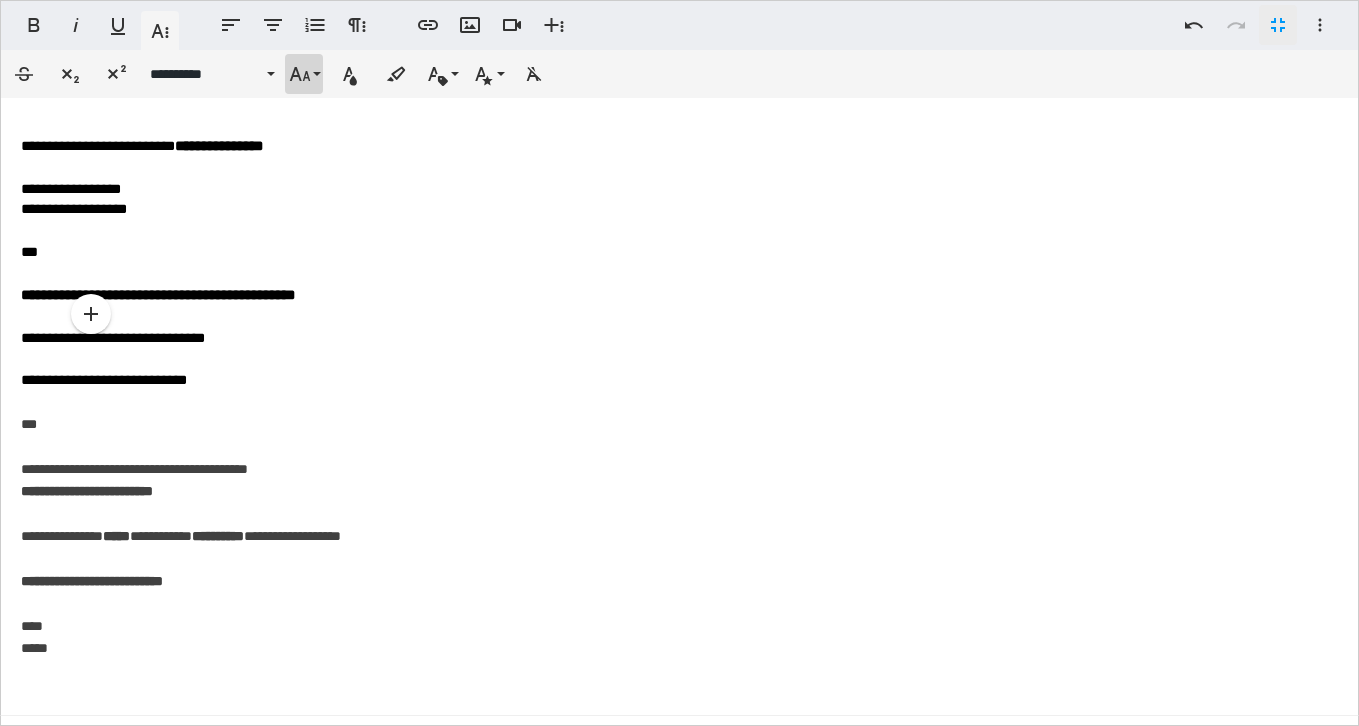 click 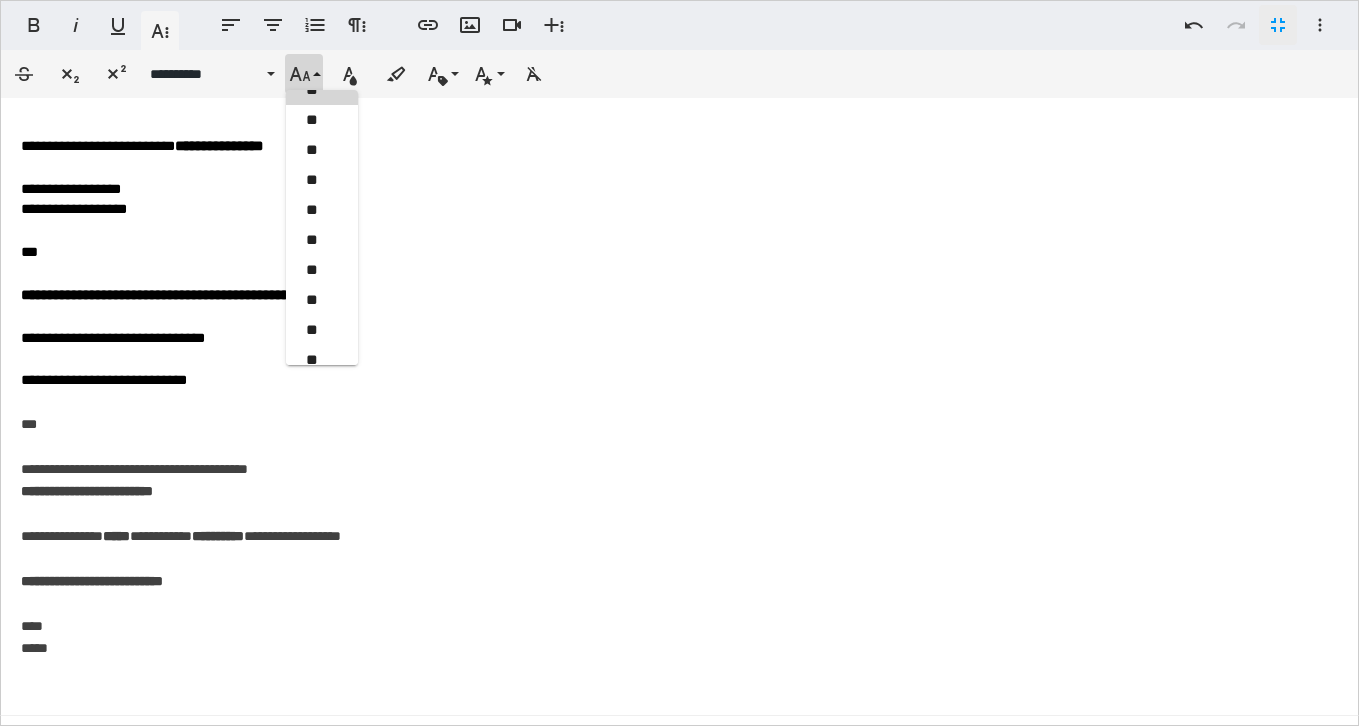 click on "**********" at bounding box center (679, 189) 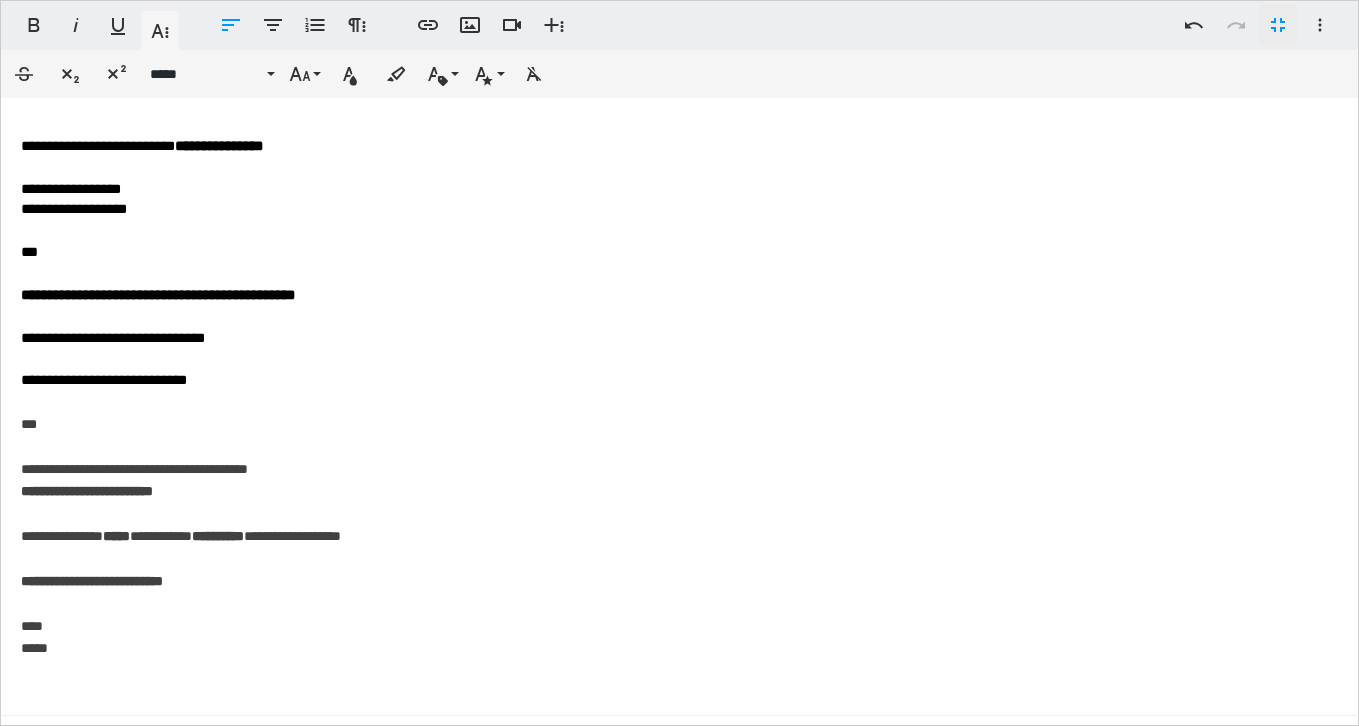 click on "**********" at bounding box center (679, 536) 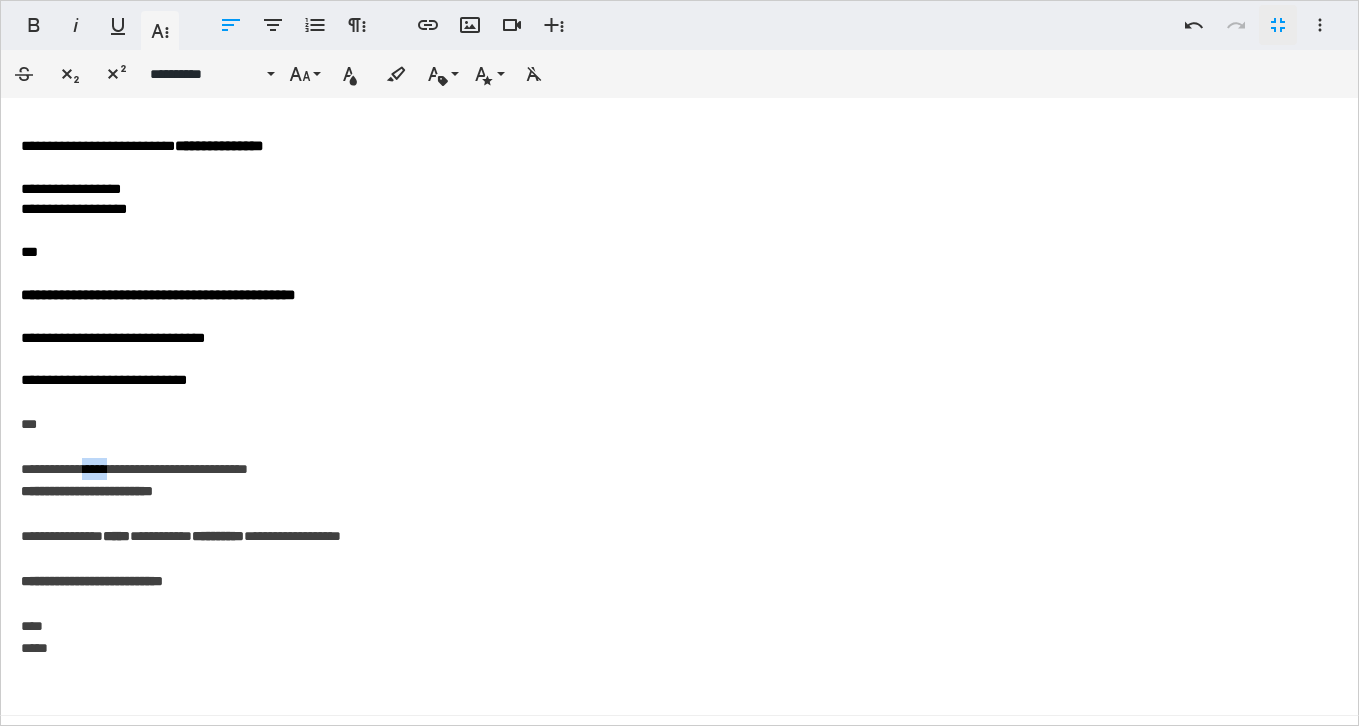 click on "**********" at bounding box center (679, 536) 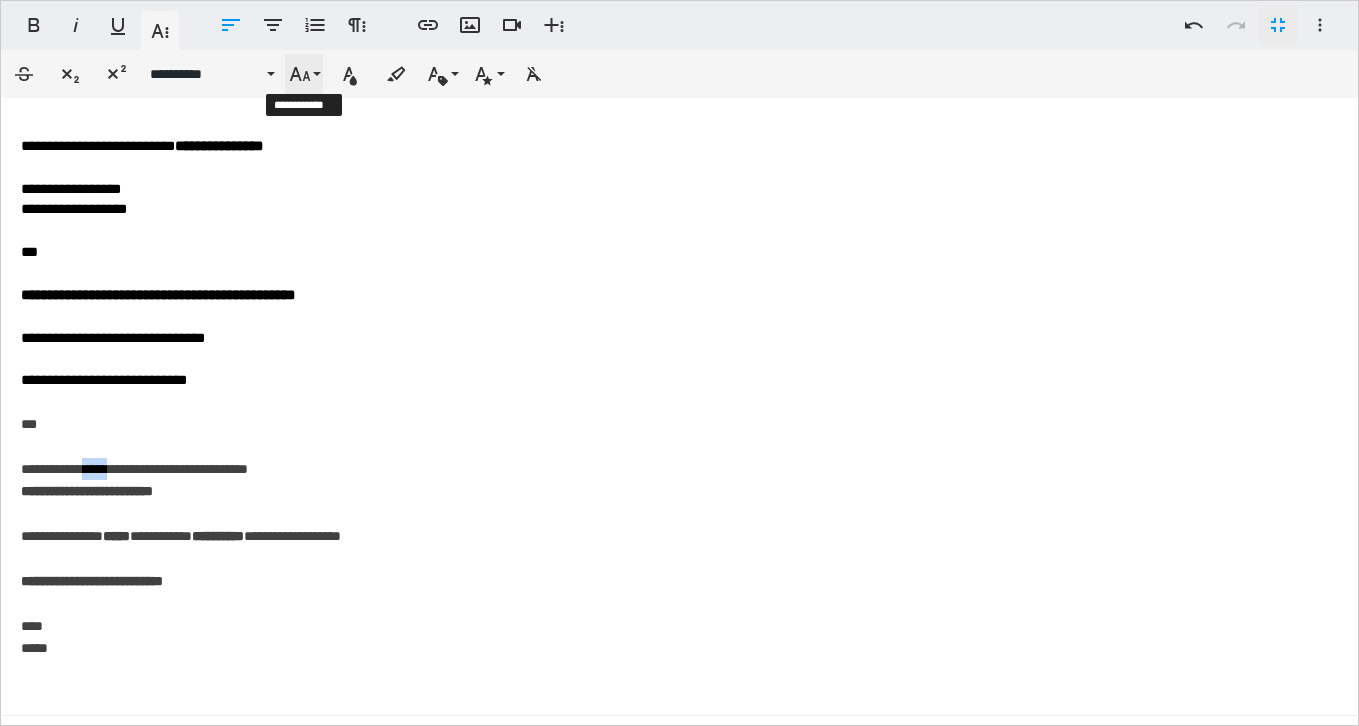 click on "**********" at bounding box center [304, 74] 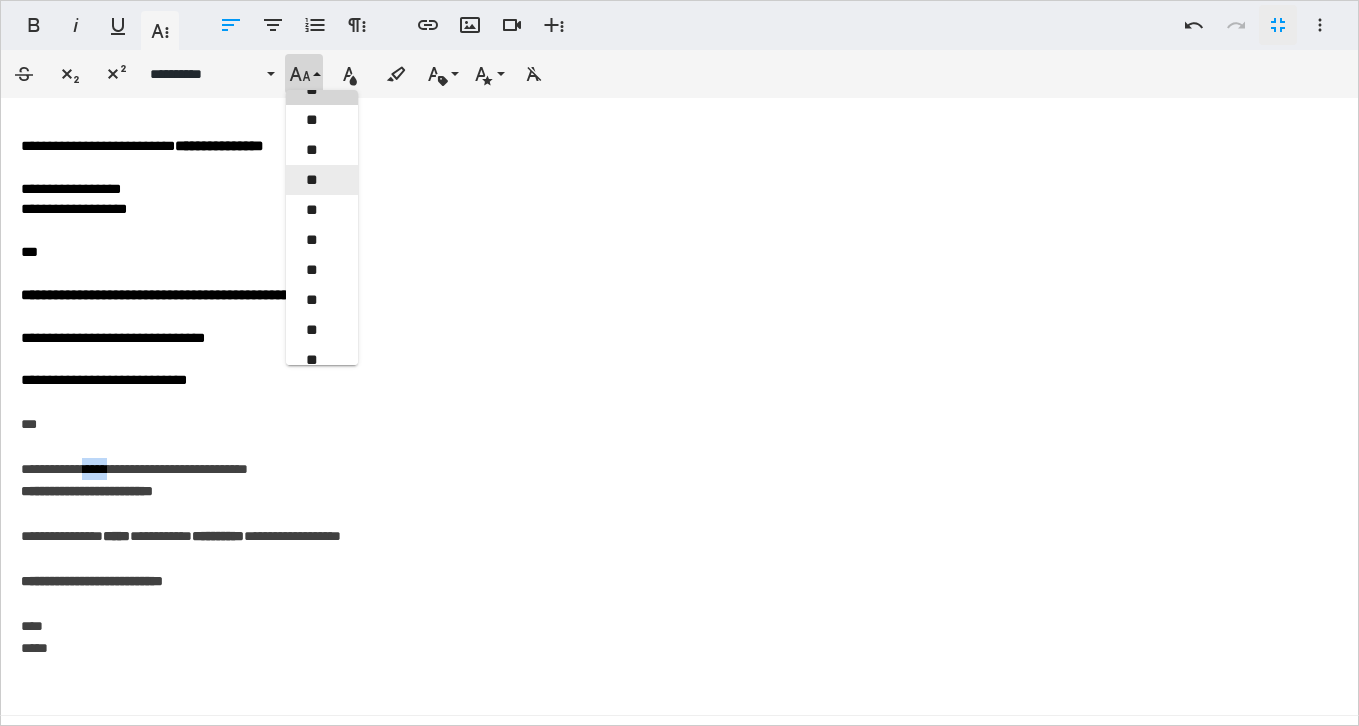 scroll, scrollTop: 226, scrollLeft: 0, axis: vertical 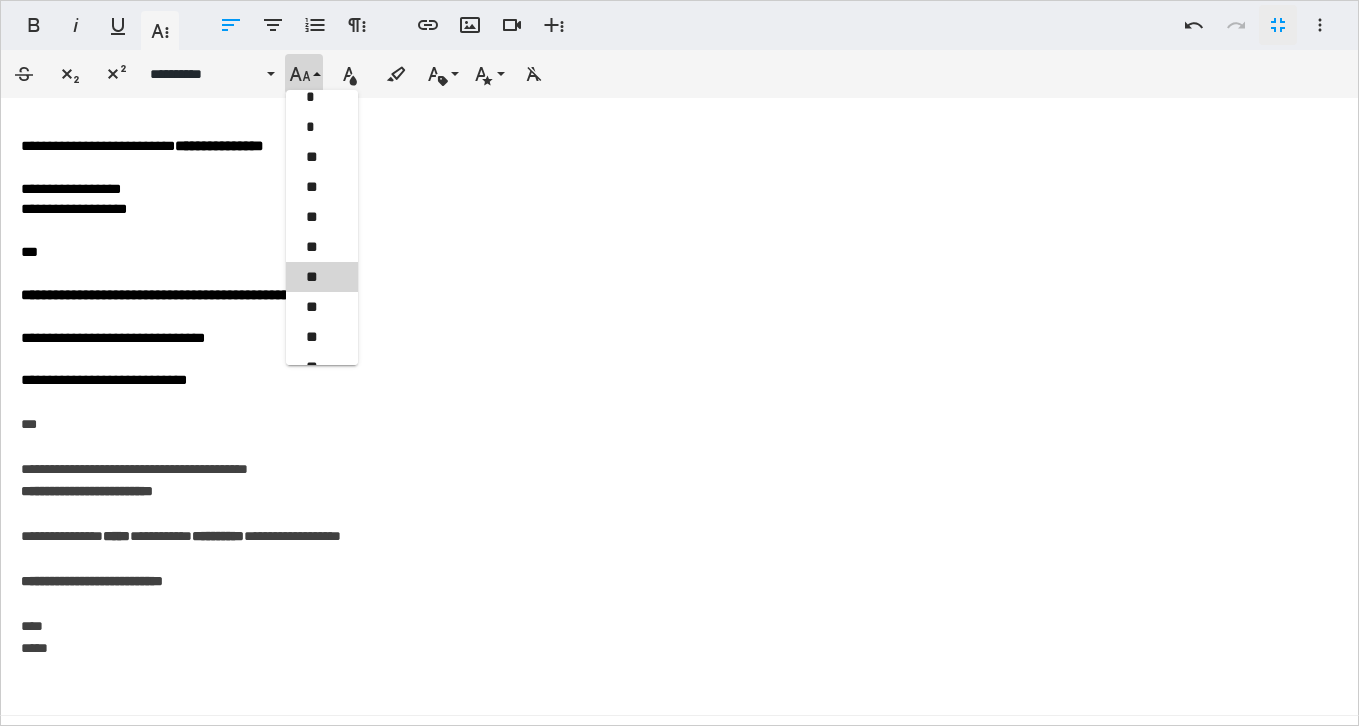 click on "**********" at bounding box center (113, 338) 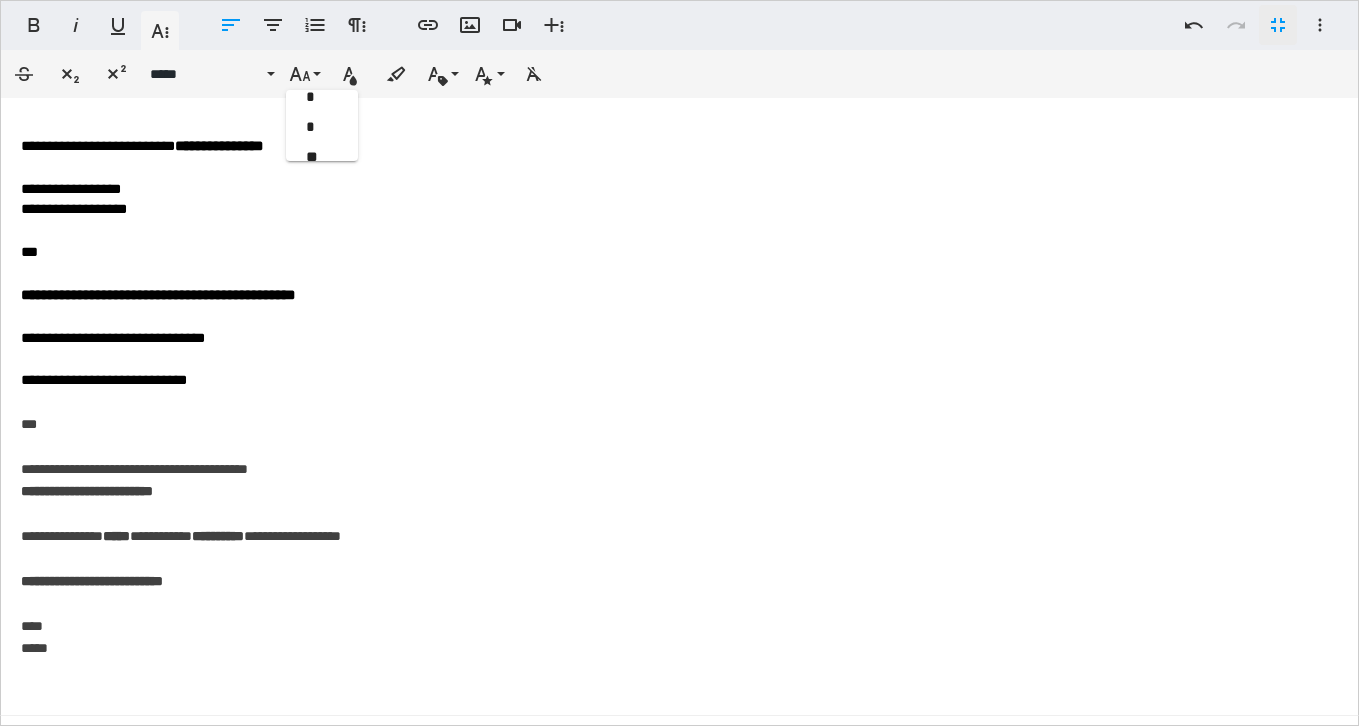 click on "**********" at bounding box center (113, 338) 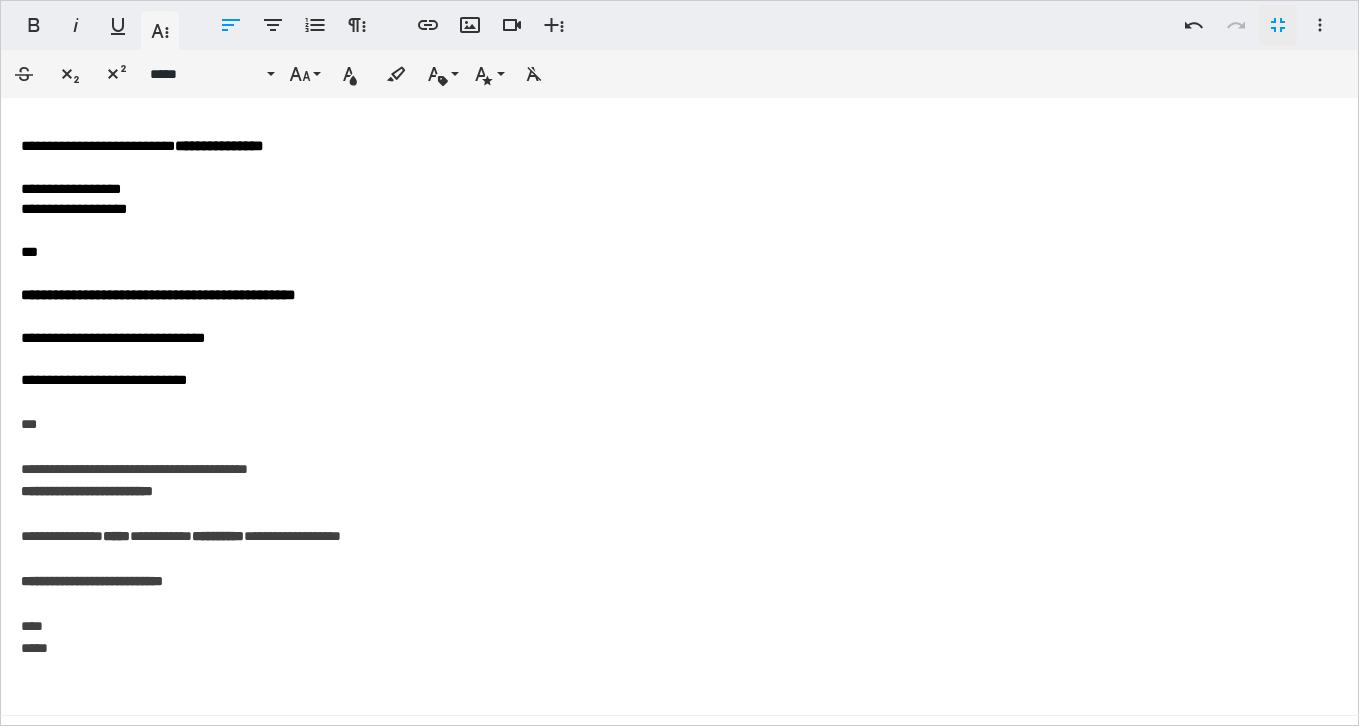 click on "**********" at bounding box center (679, 338) 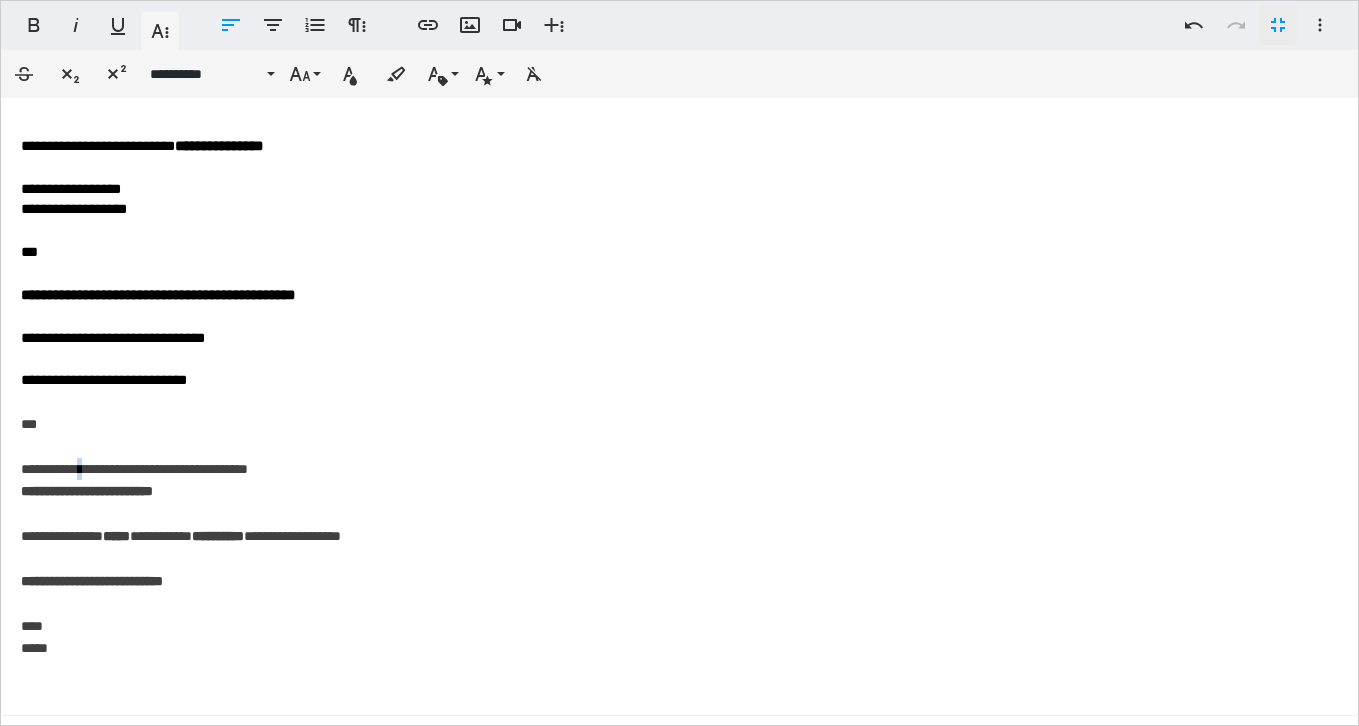 click on "**********" at bounding box center (679, 536) 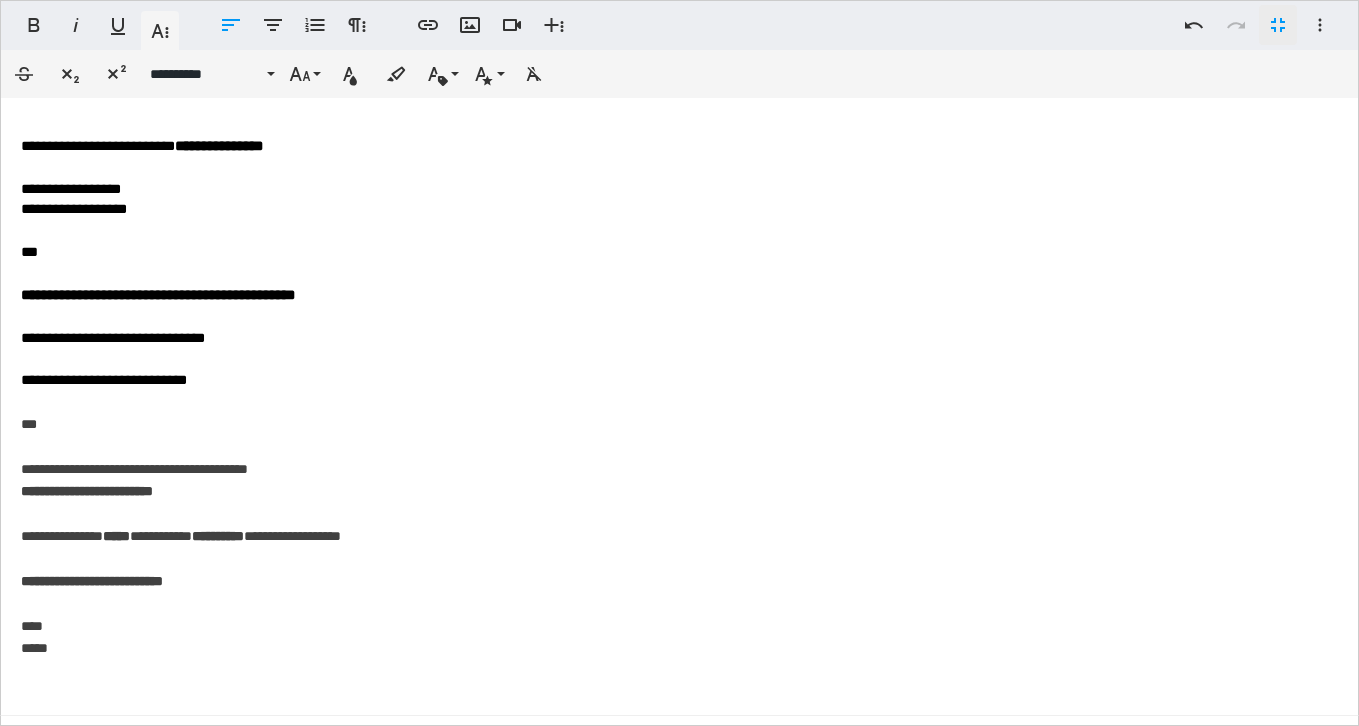 click on "**********" at bounding box center (679, 536) 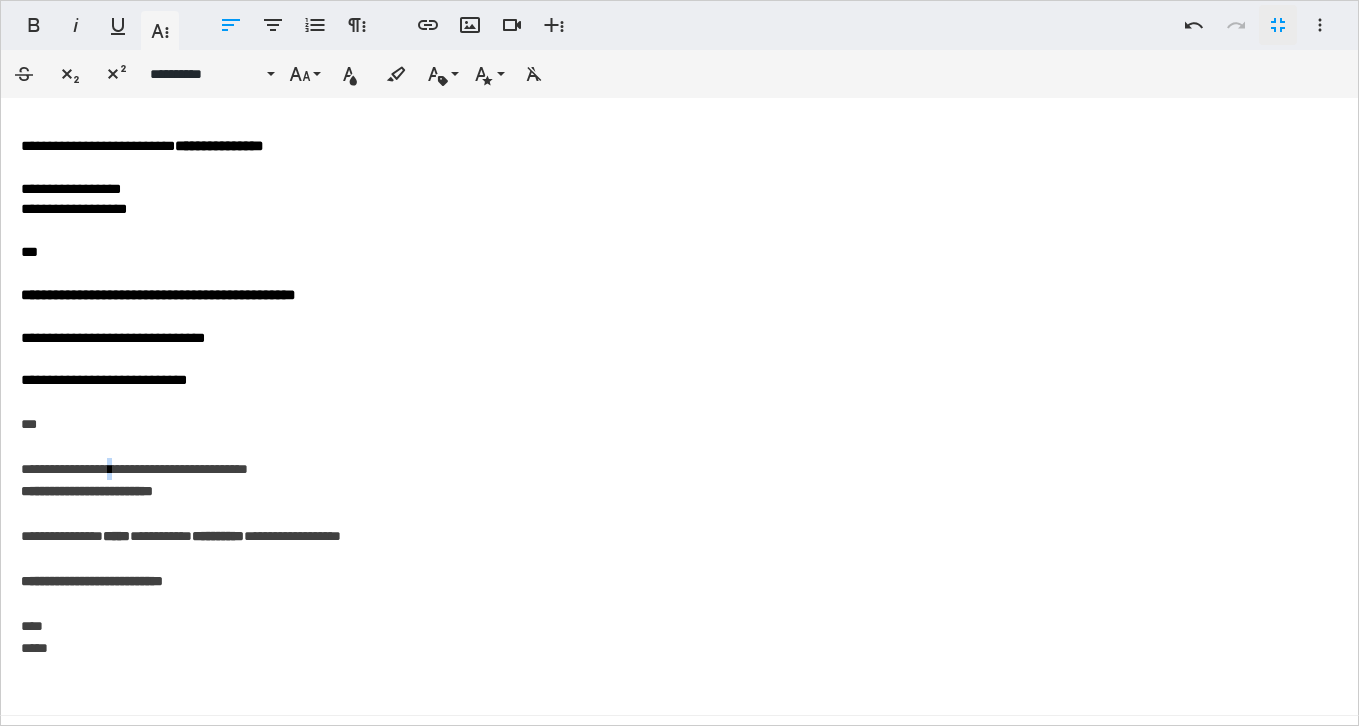 click on "**********" at bounding box center (679, 536) 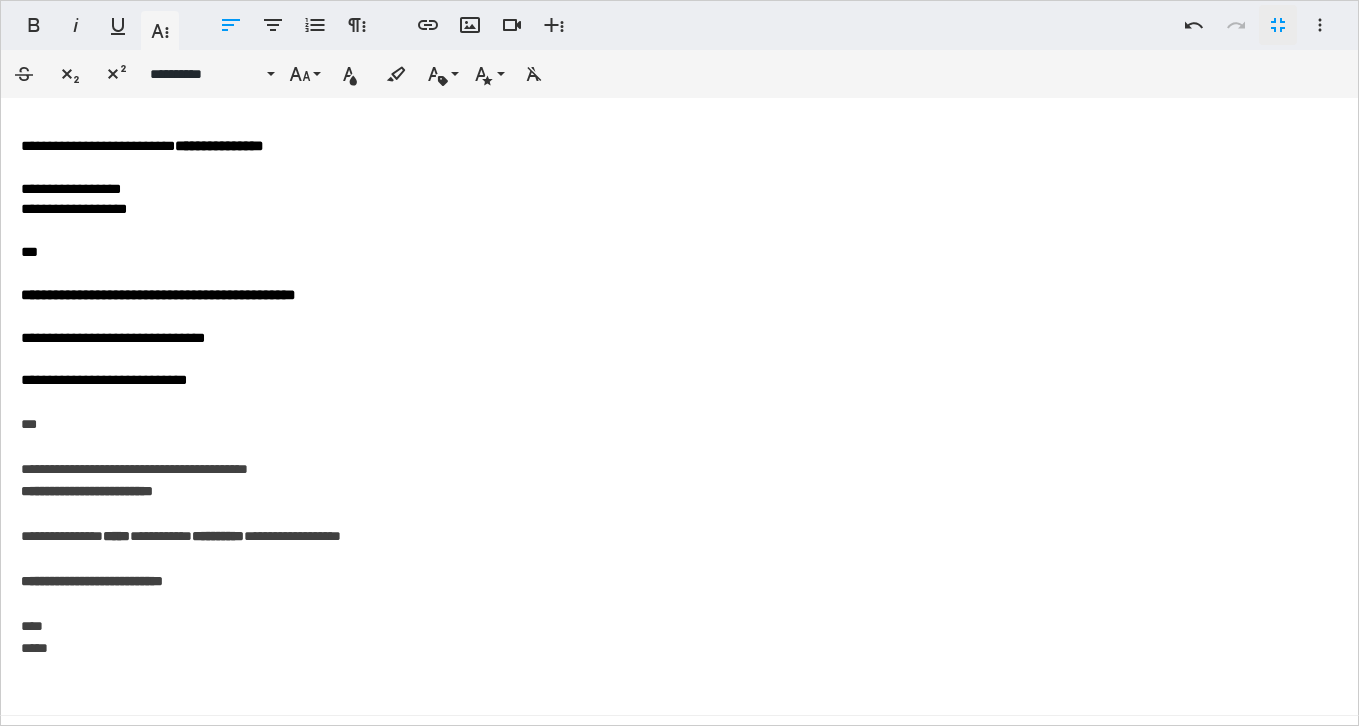 click on "**********" at bounding box center (679, 536) 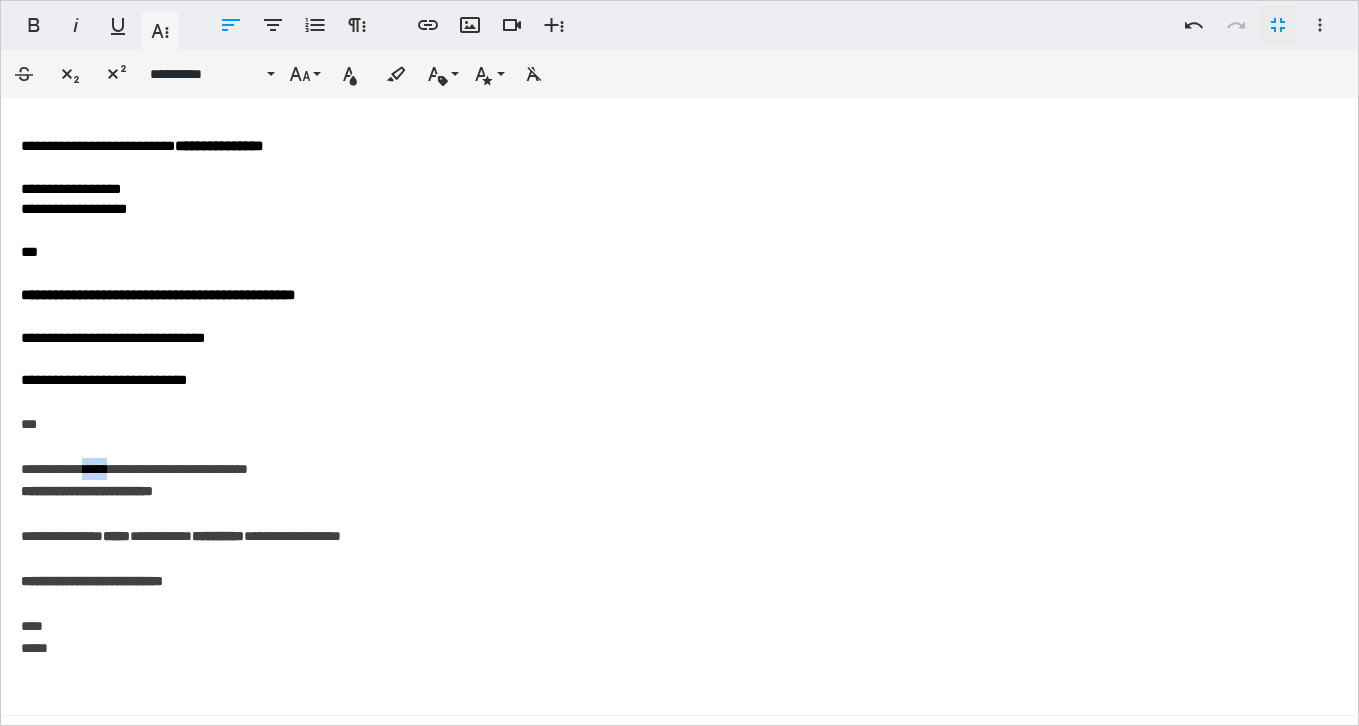 click on "**********" at bounding box center (679, 536) 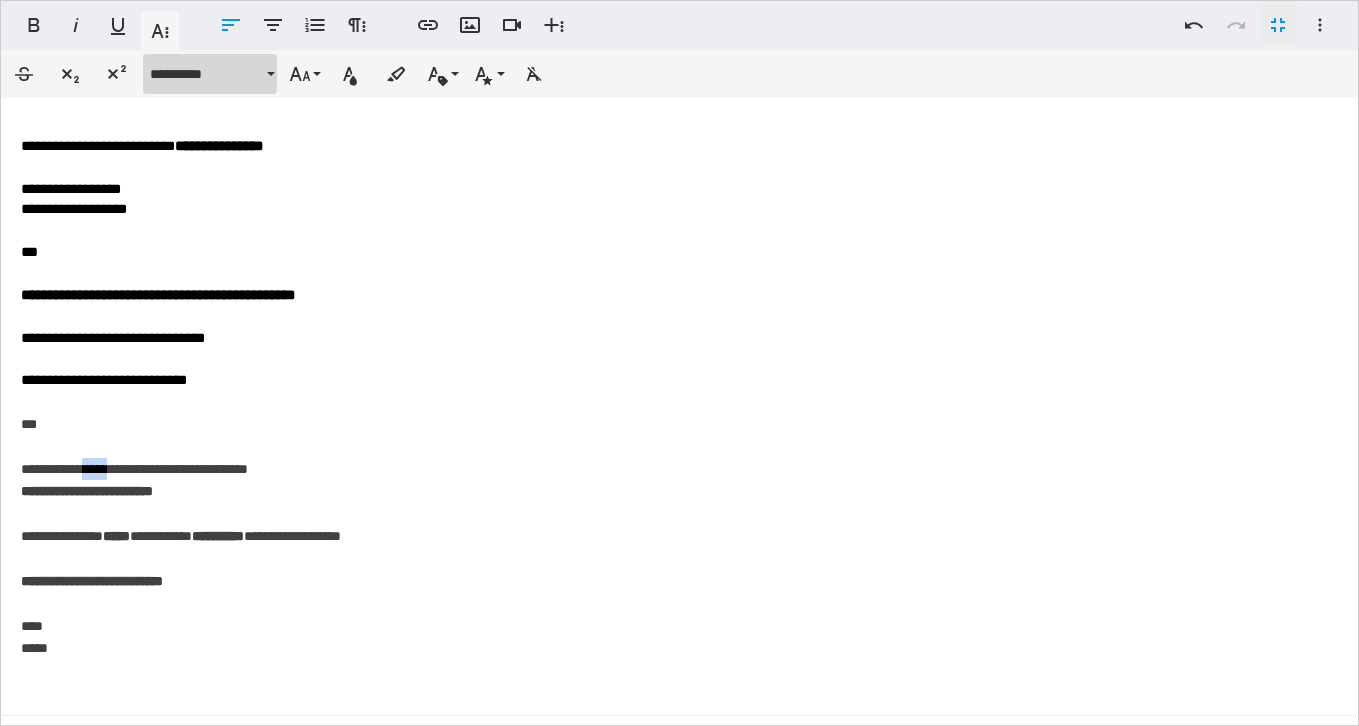 click on "**********" at bounding box center [206, 74] 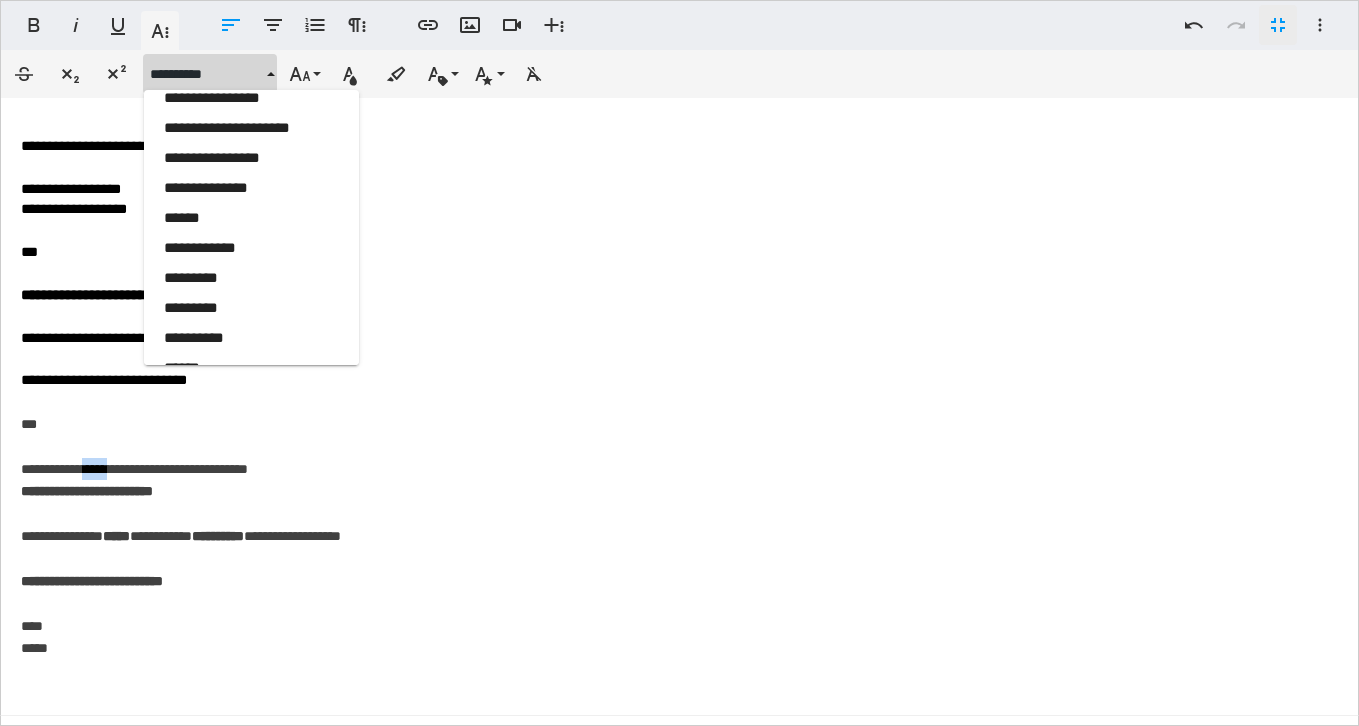 scroll, scrollTop: 2454, scrollLeft: 0, axis: vertical 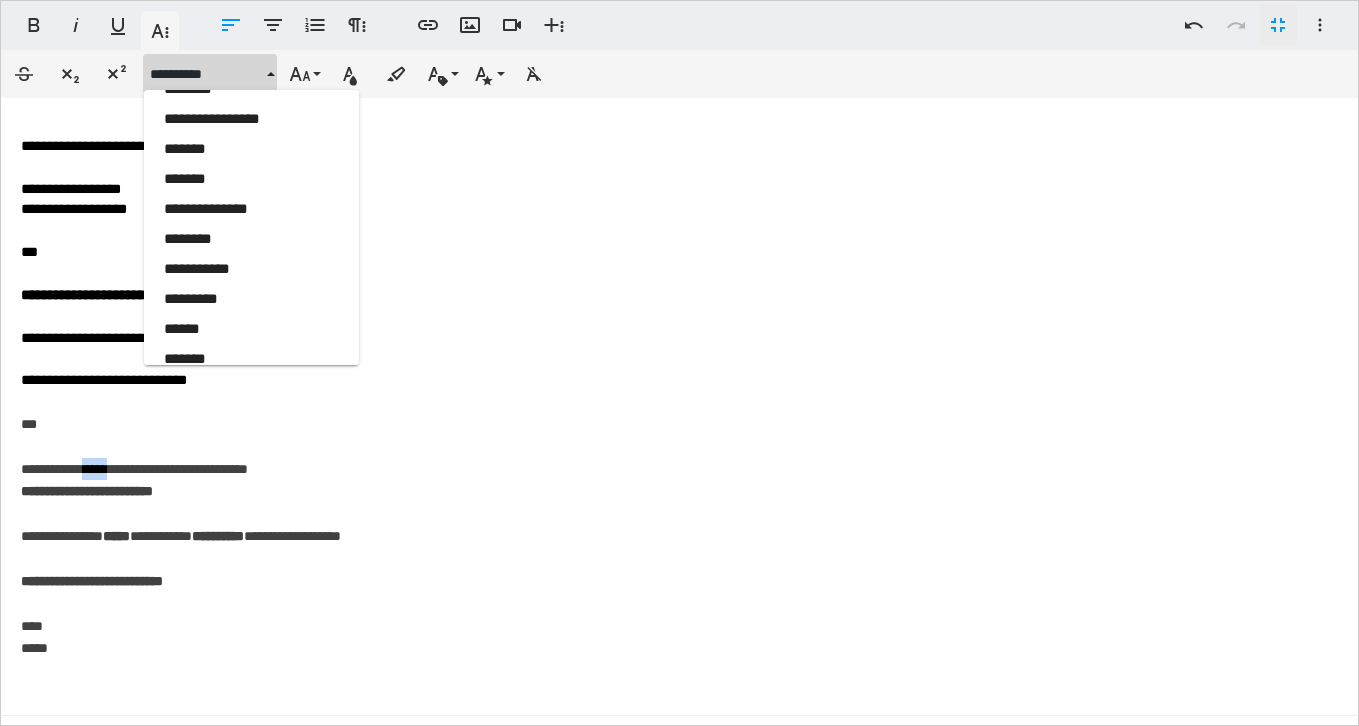 click on "**********" at bounding box center (679, 74) 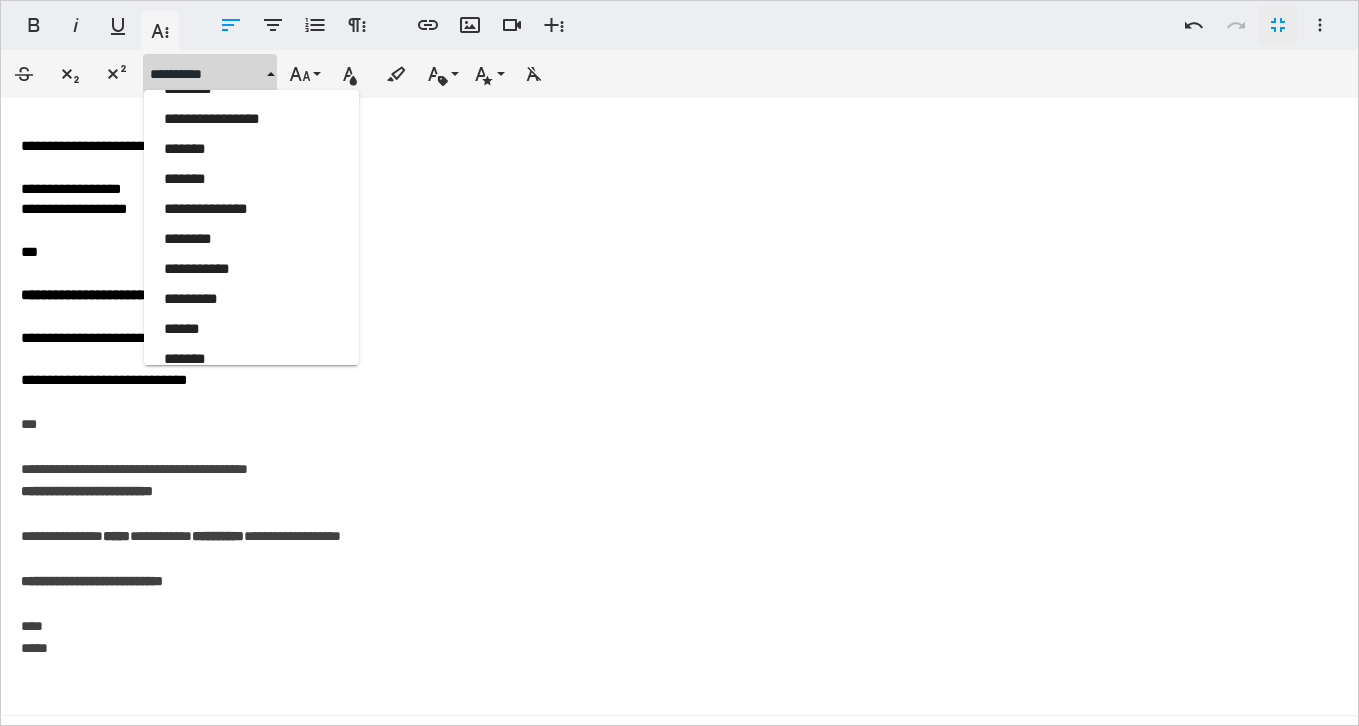 click on "**********" at bounding box center (679, 536) 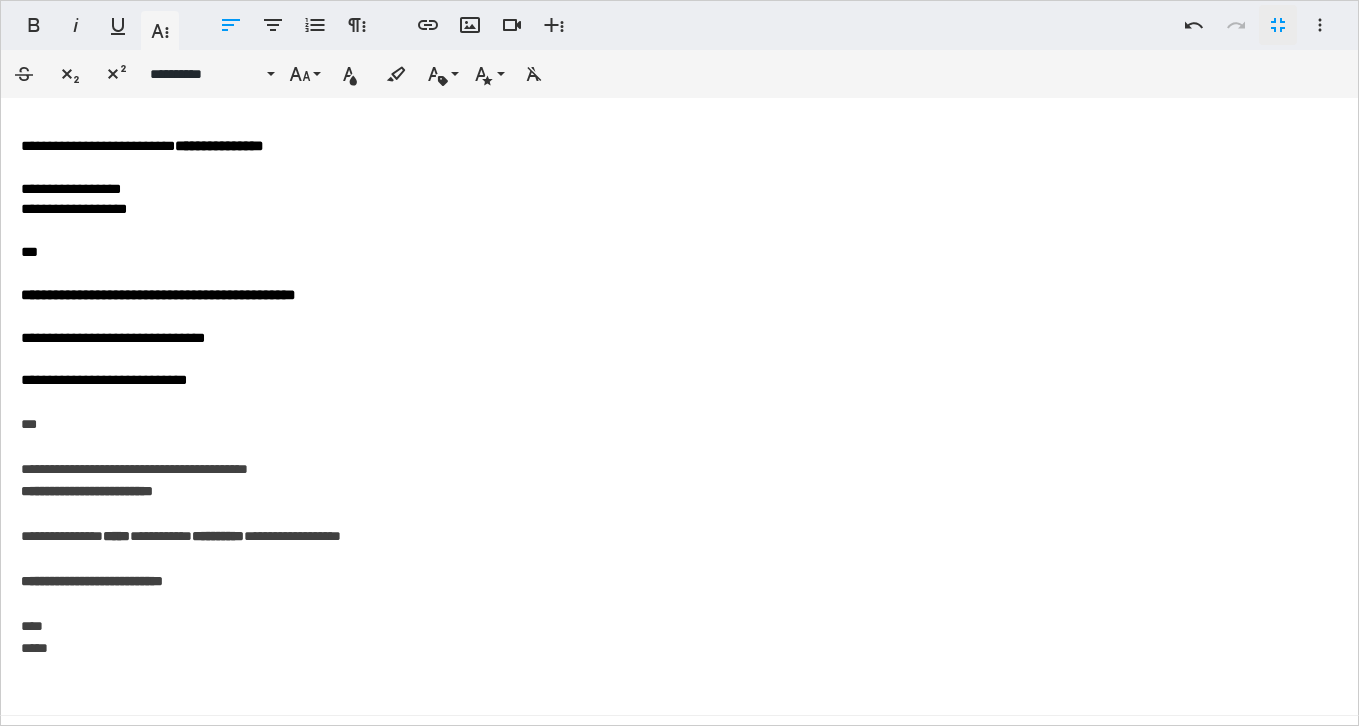 click on "**********" at bounding box center (679, 536) 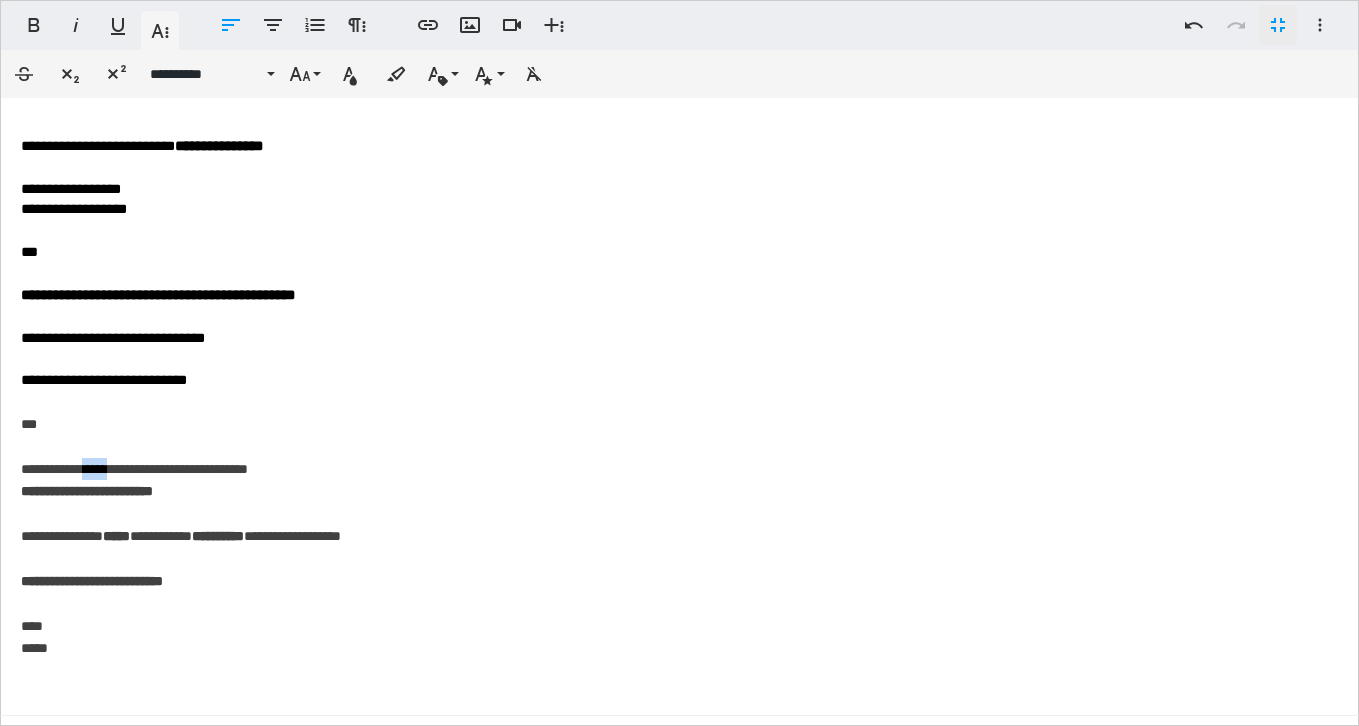 click on "**********" at bounding box center [679, 536] 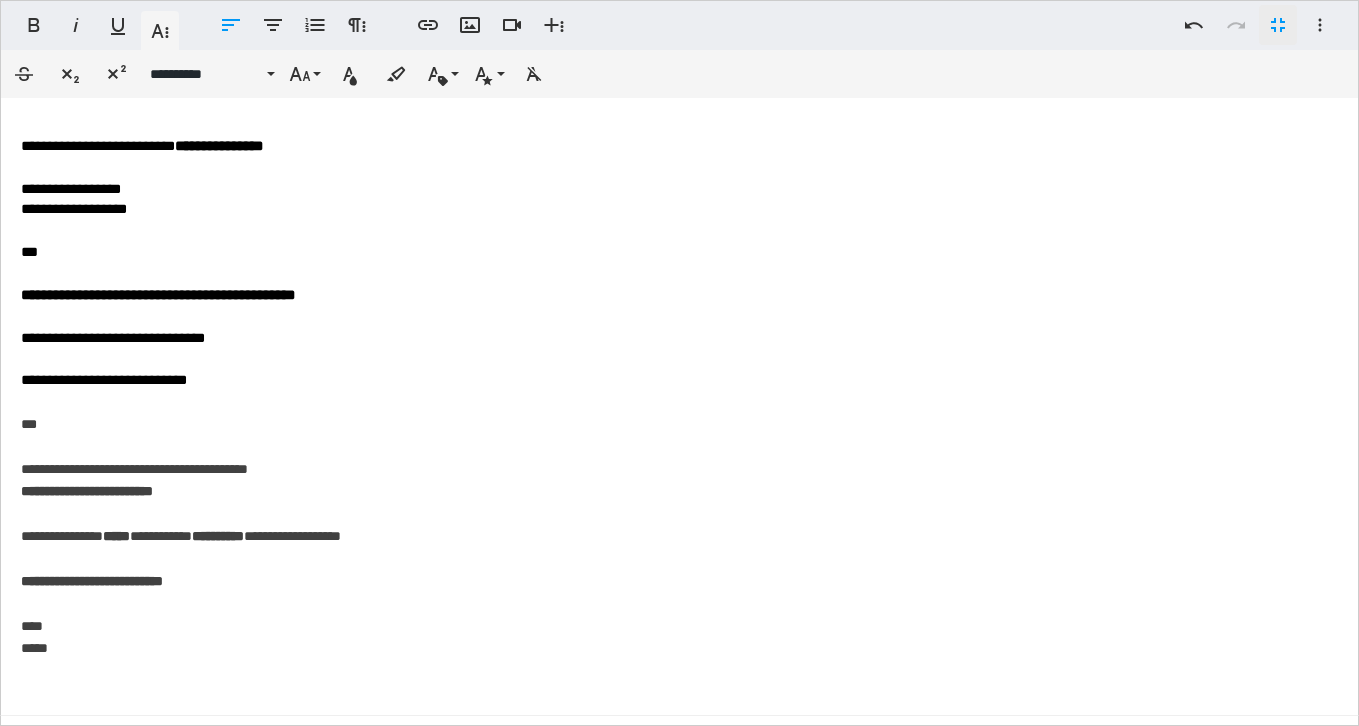 click on "**********" at bounding box center [113, 338] 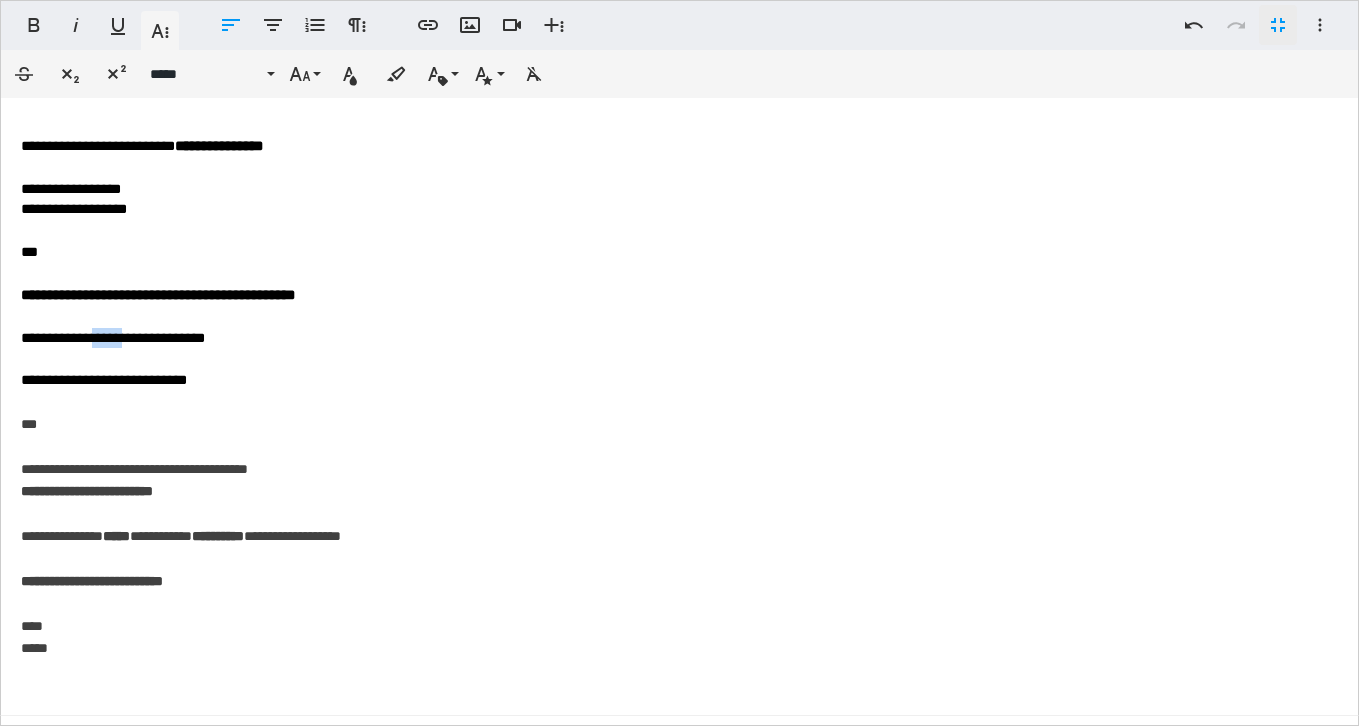 click on "**********" at bounding box center (113, 338) 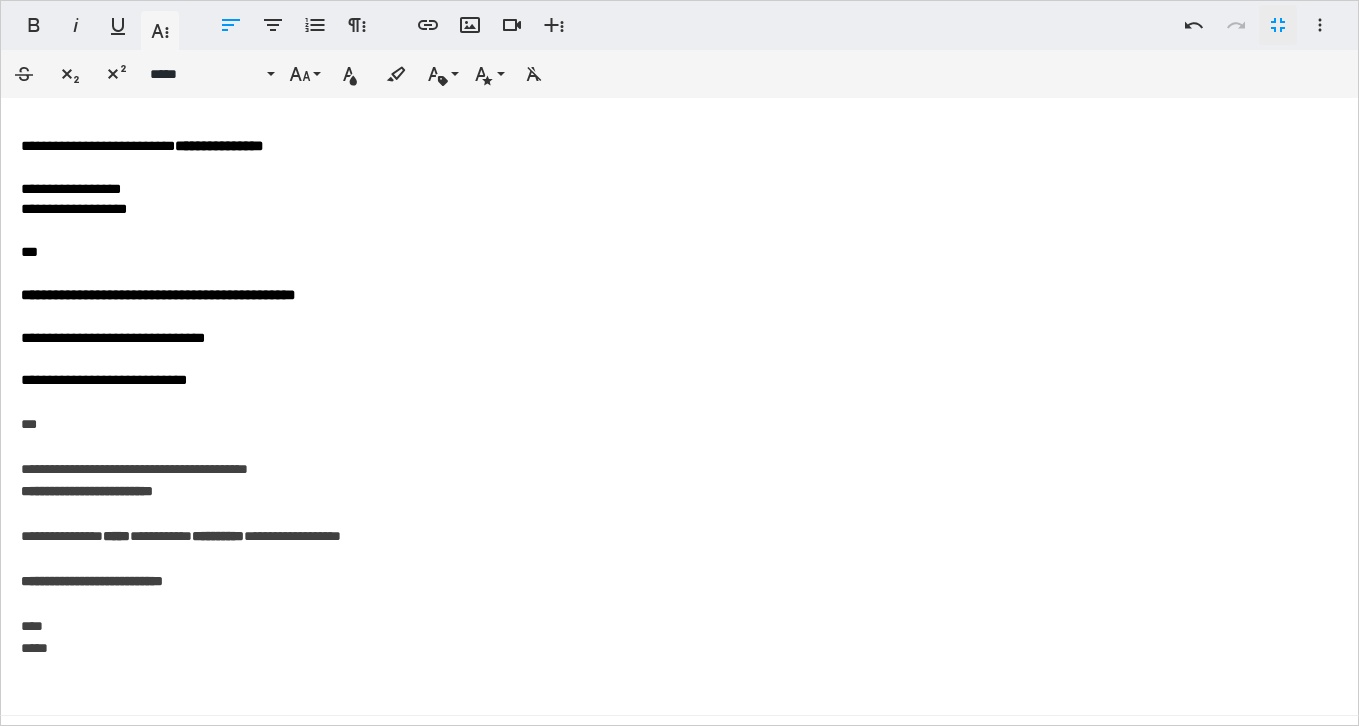 click on "**********" at bounding box center [679, 536] 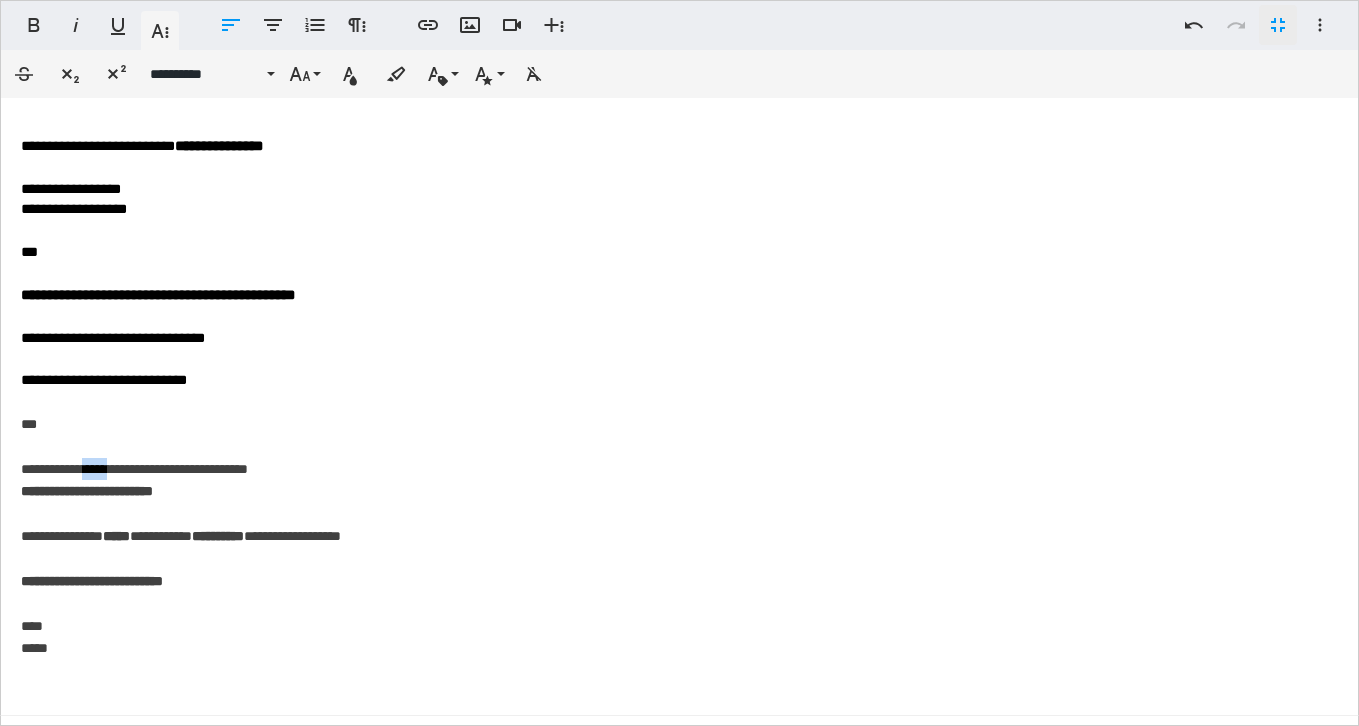 click on "**********" at bounding box center [679, 536] 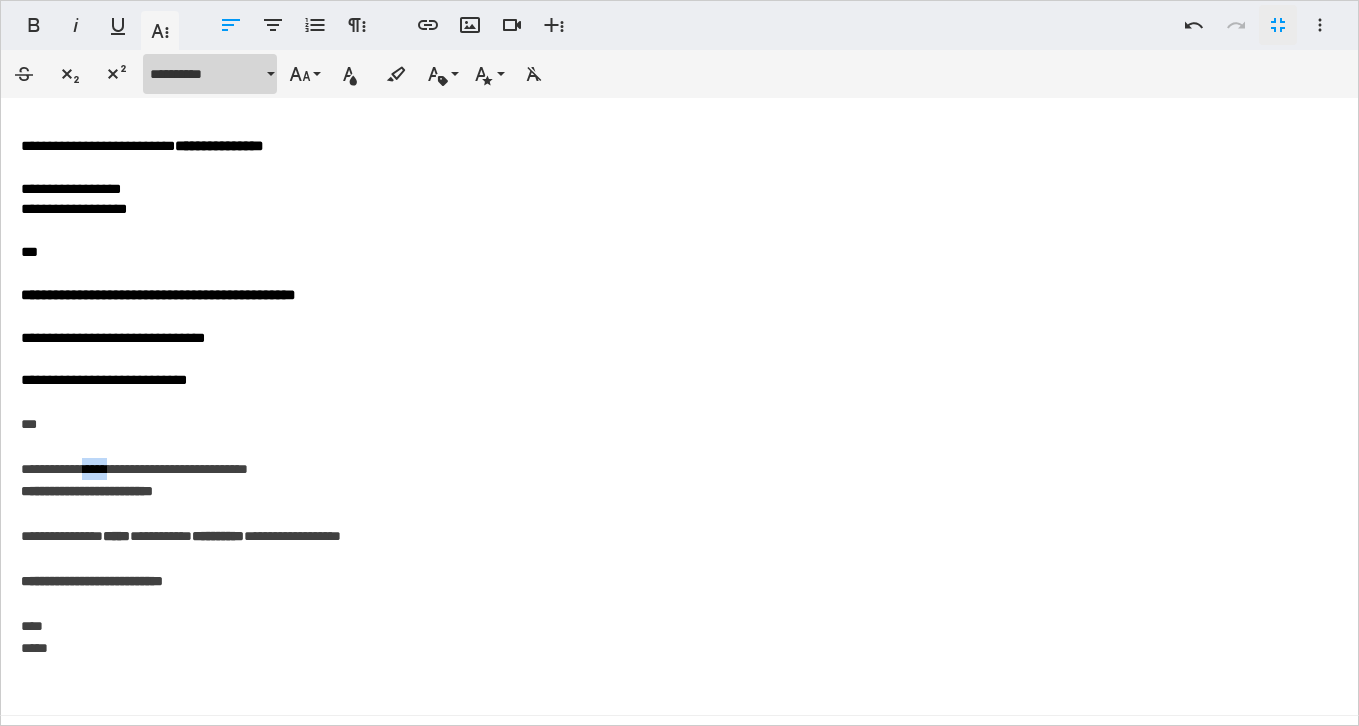 click on "**********" at bounding box center (210, 74) 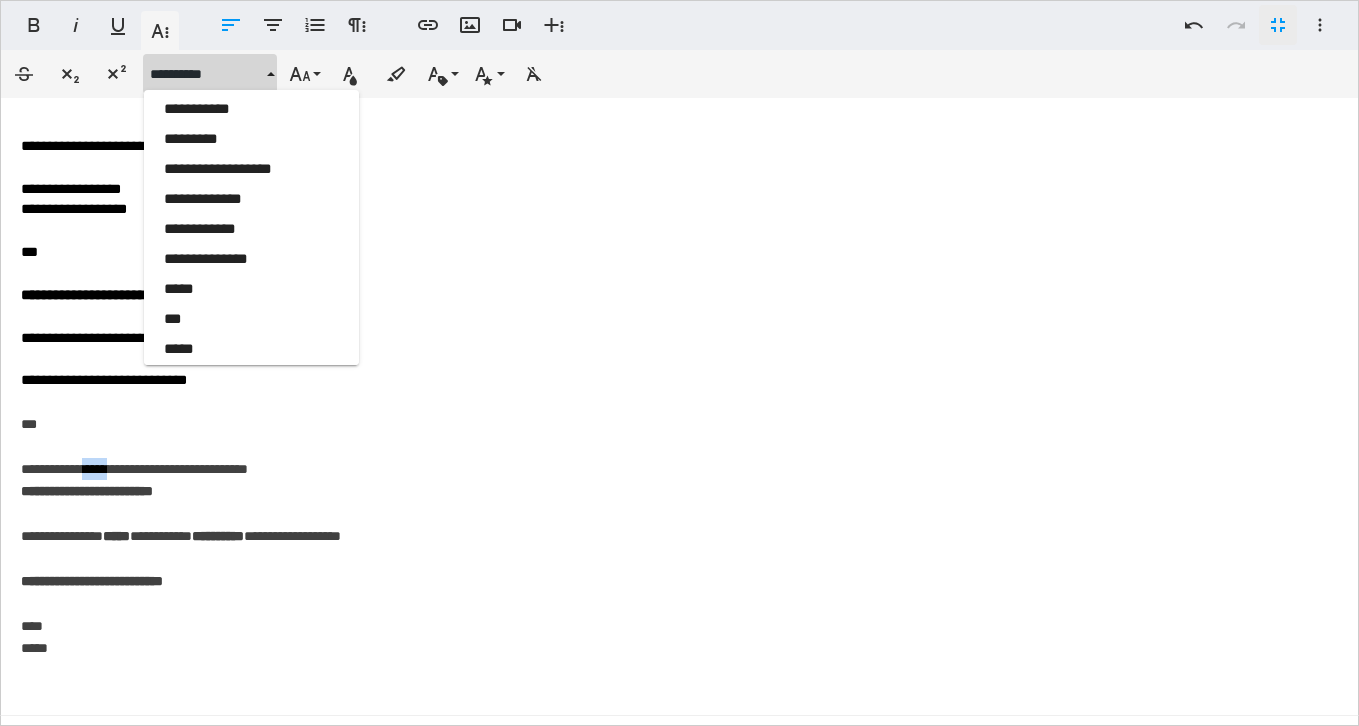 scroll, scrollTop: 0, scrollLeft: 0, axis: both 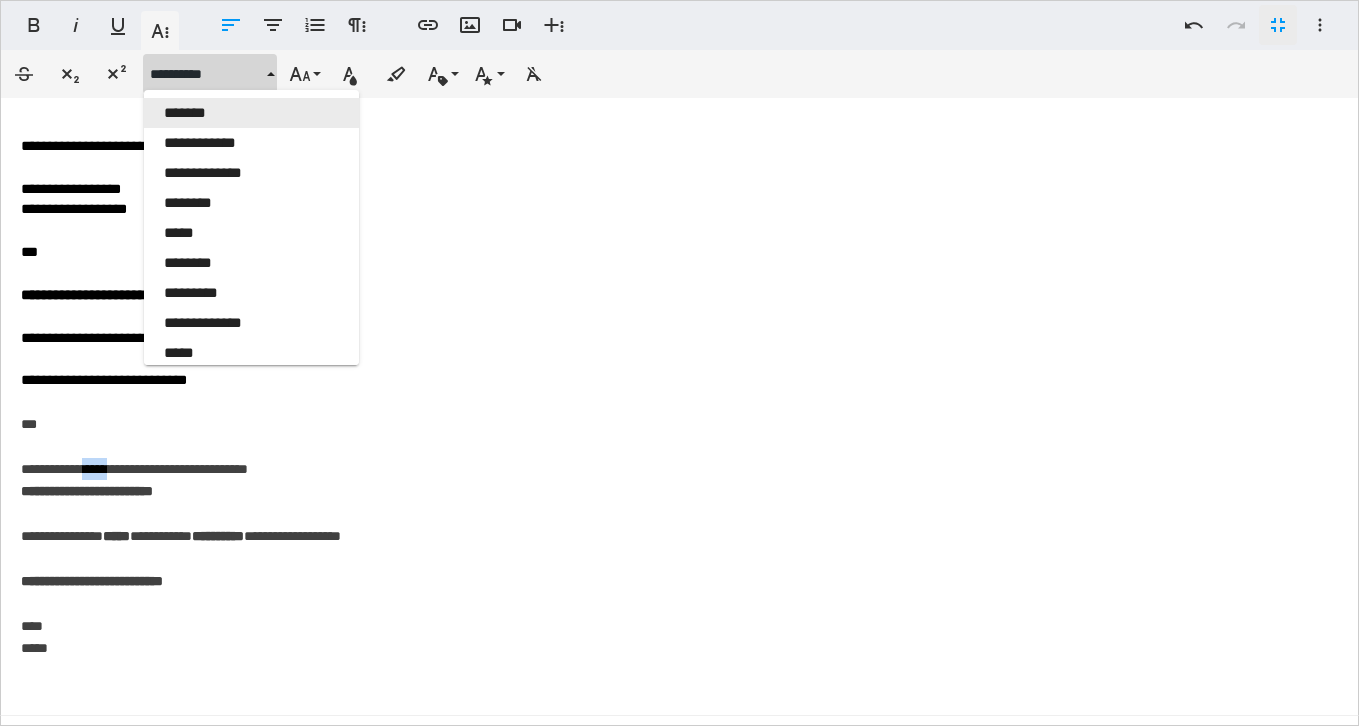 click on "*******" at bounding box center [251, 113] 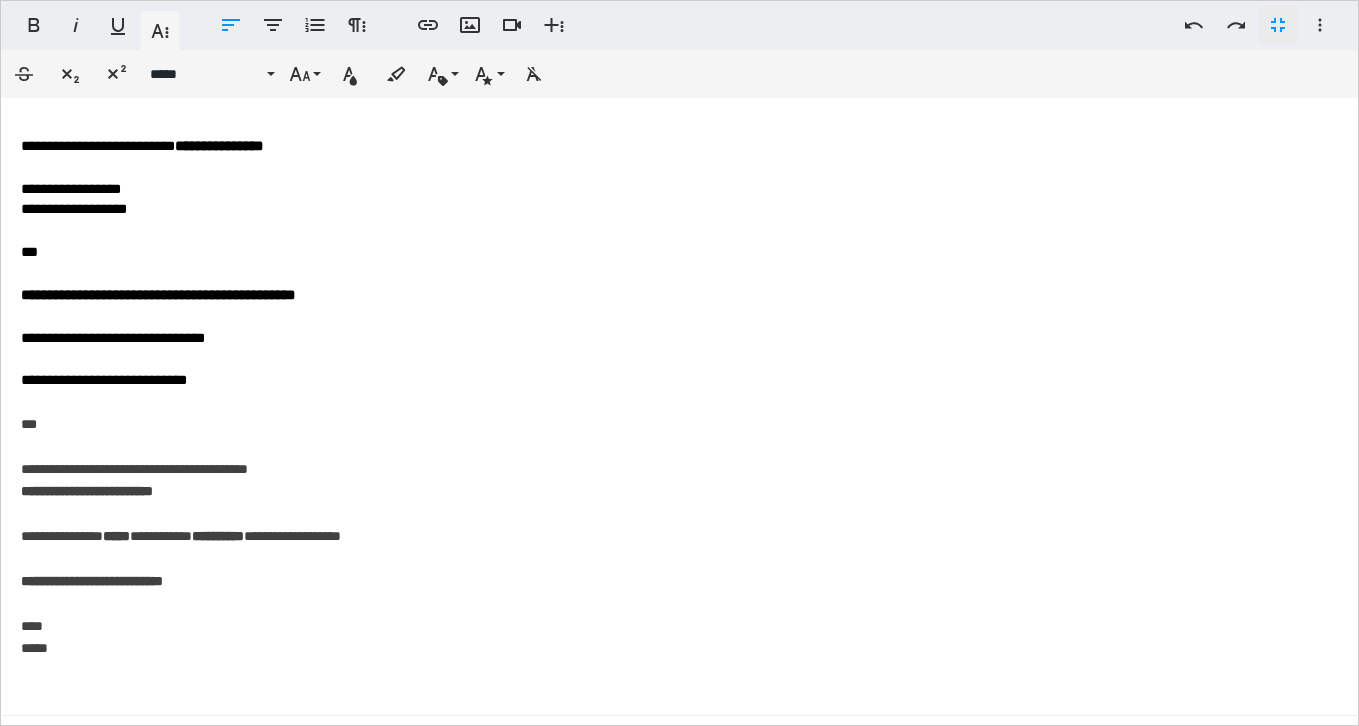 click on "**********" at bounding box center [679, 536] 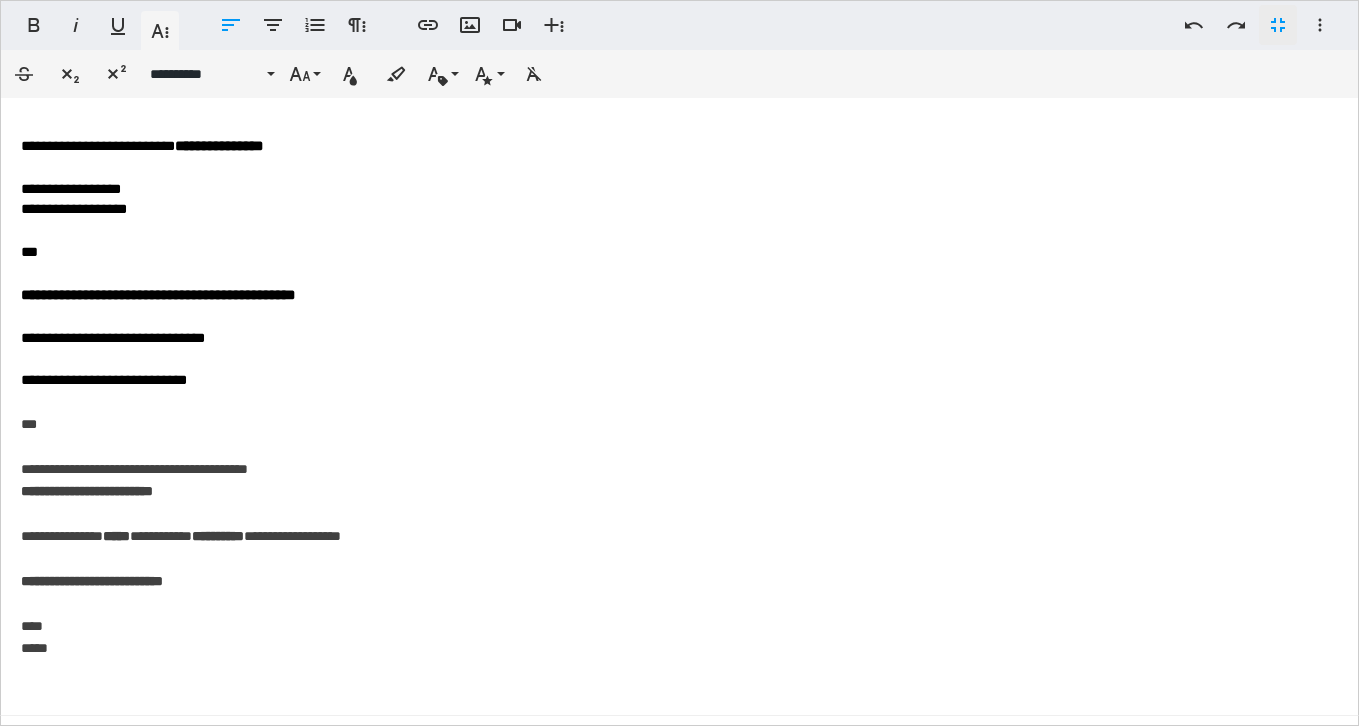 click on "**********" at bounding box center (679, 536) 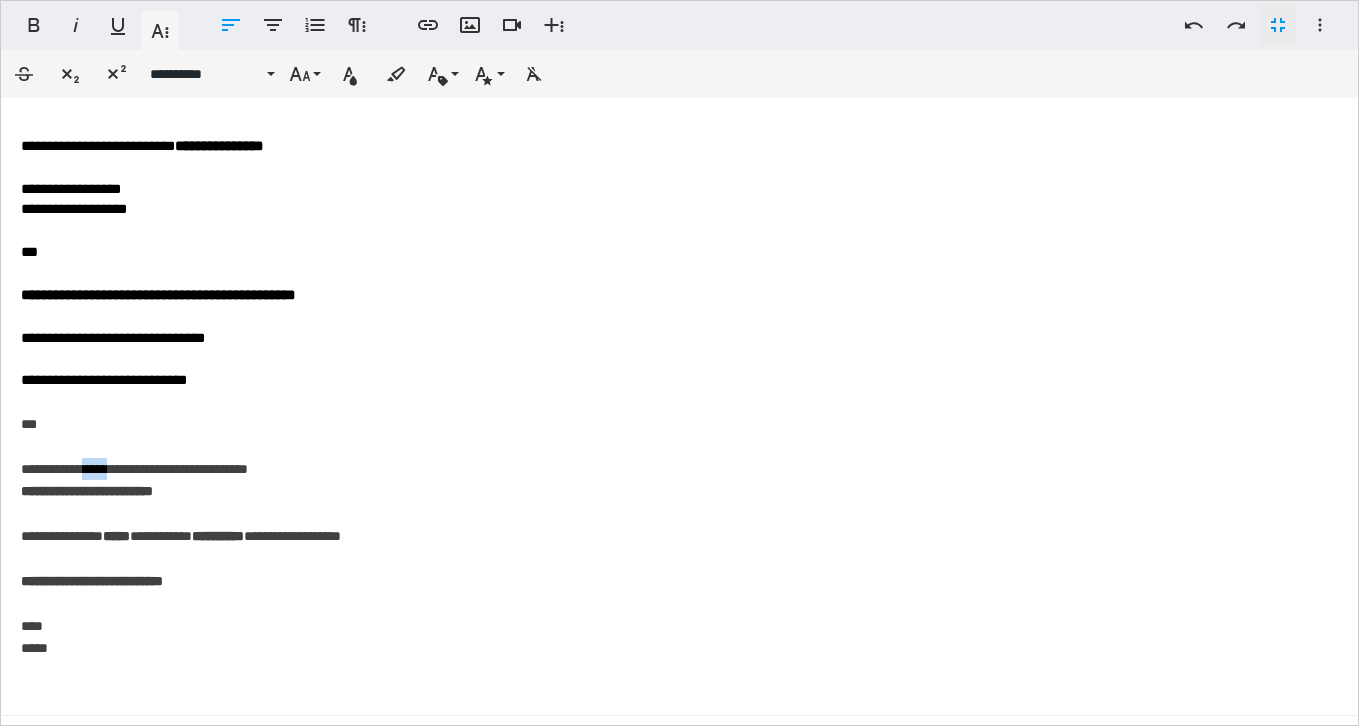 click on "**********" at bounding box center (679, 536) 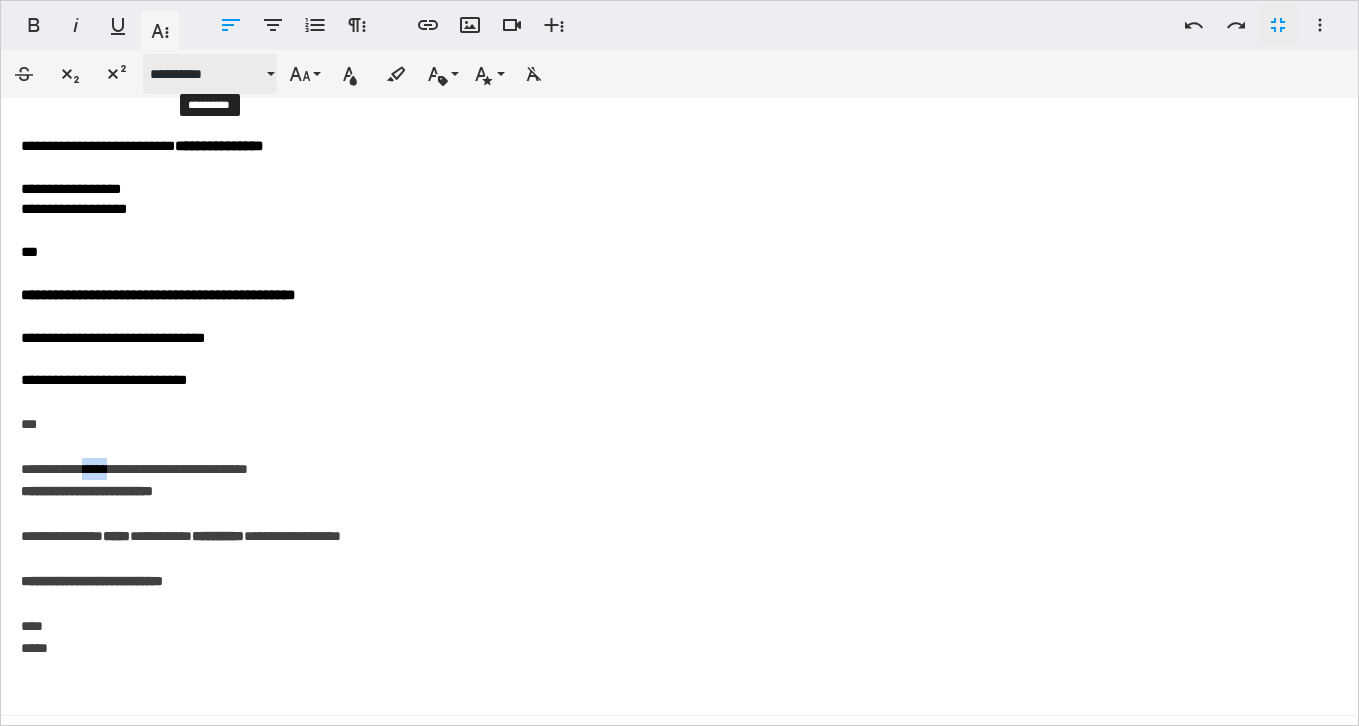click on "**********" at bounding box center (210, 74) 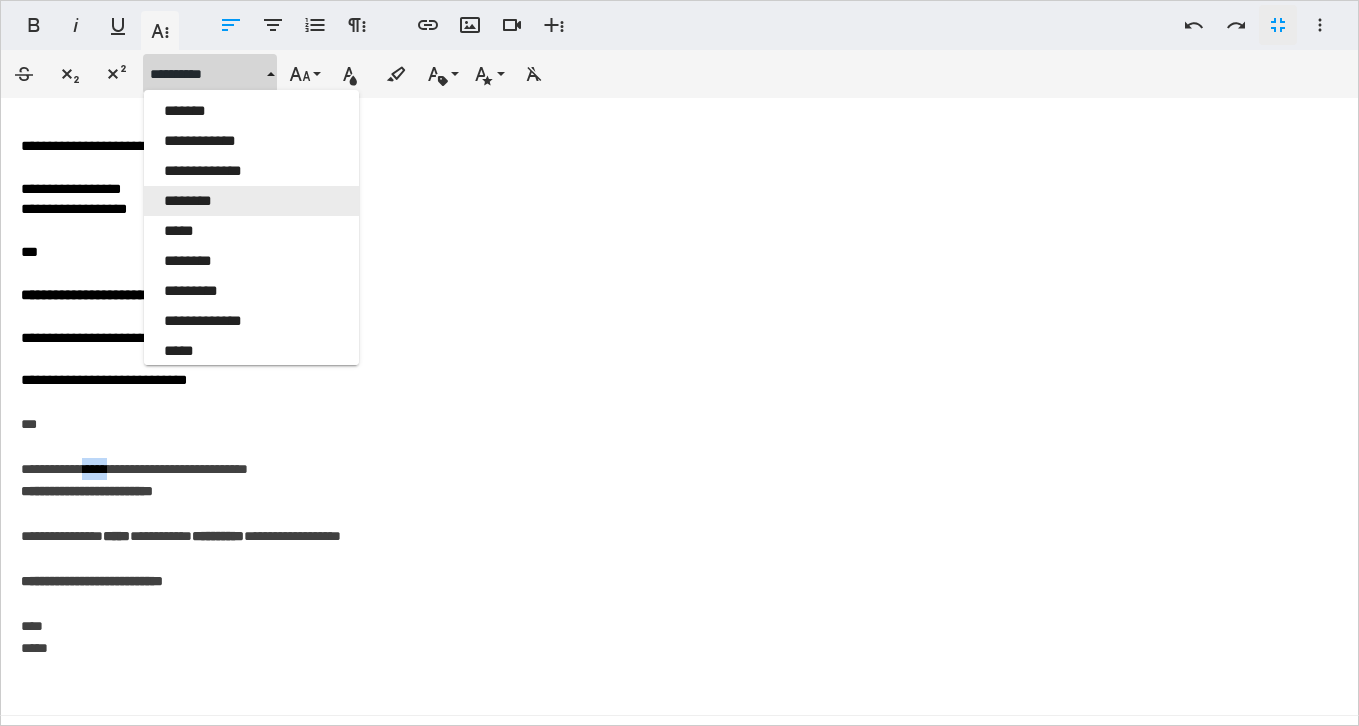 scroll, scrollTop: 0, scrollLeft: 0, axis: both 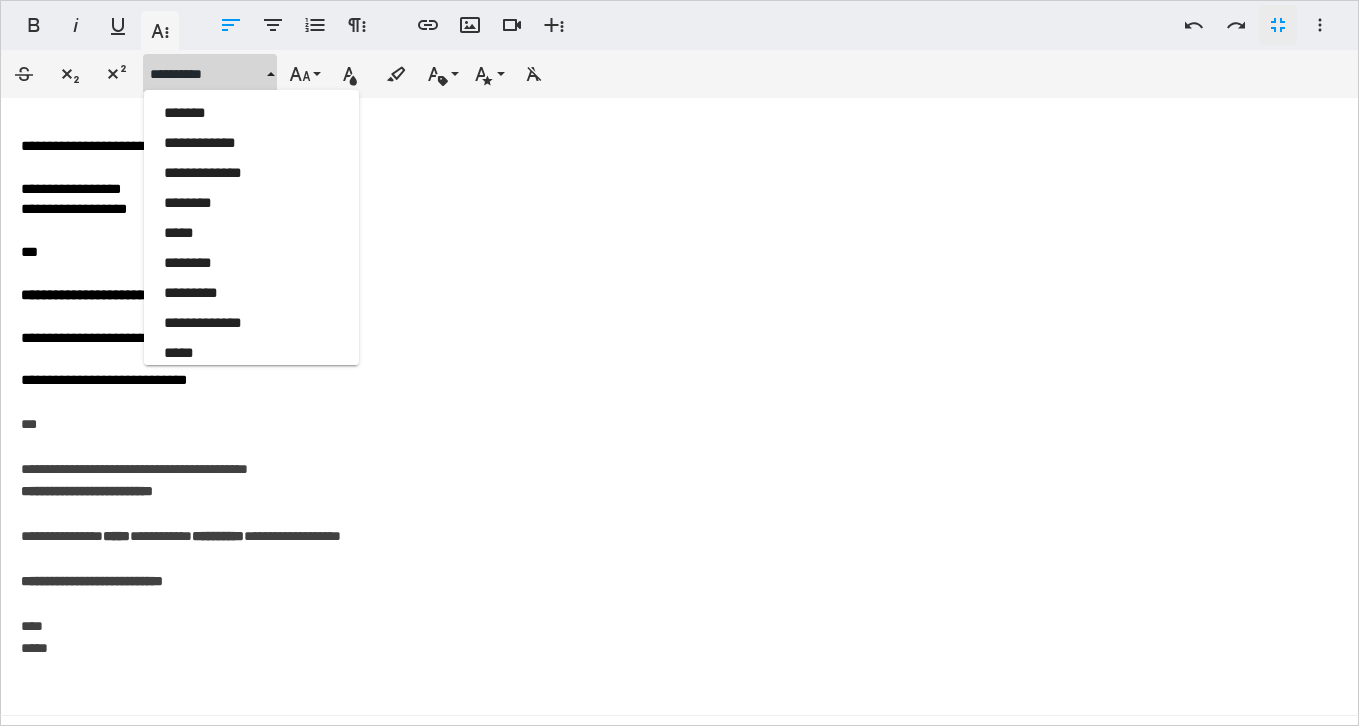 click on "**********" at bounding box center (679, 146) 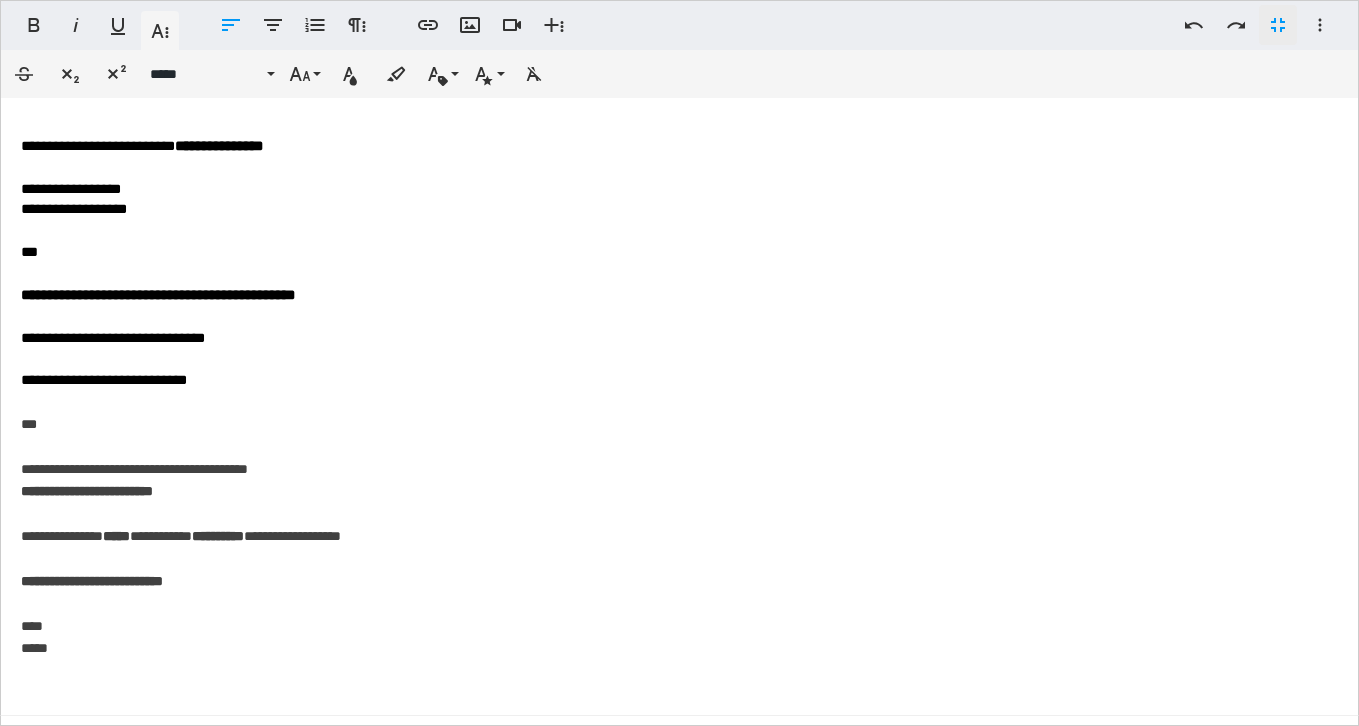 click on "**********" at bounding box center [679, 536] 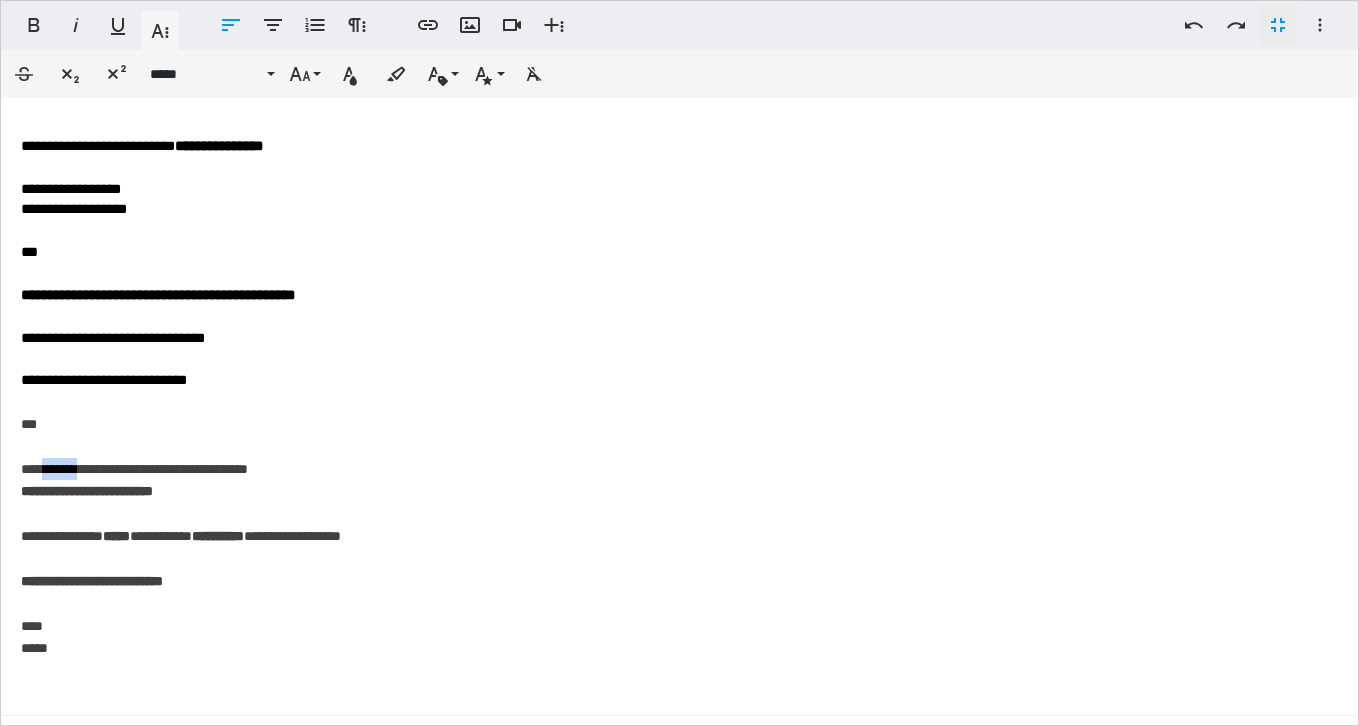 click on "**********" at bounding box center [679, 536] 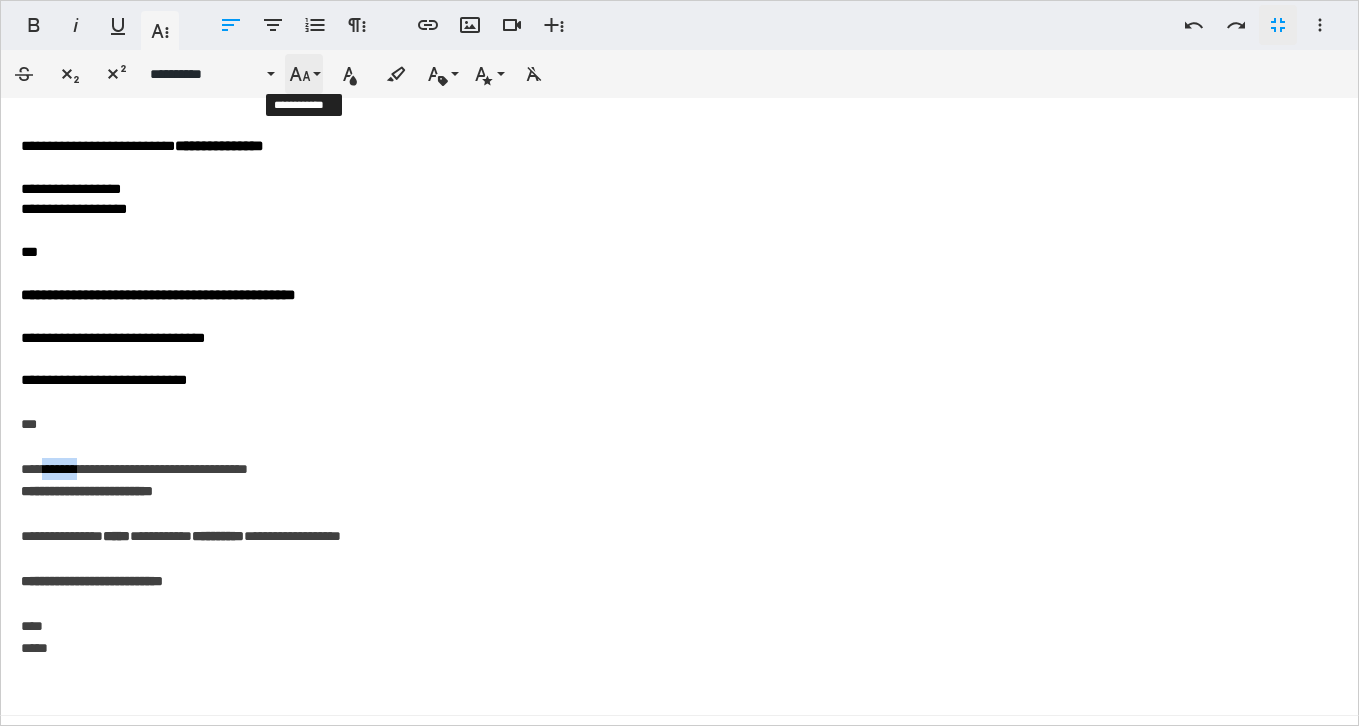 click on "**********" at bounding box center (304, 74) 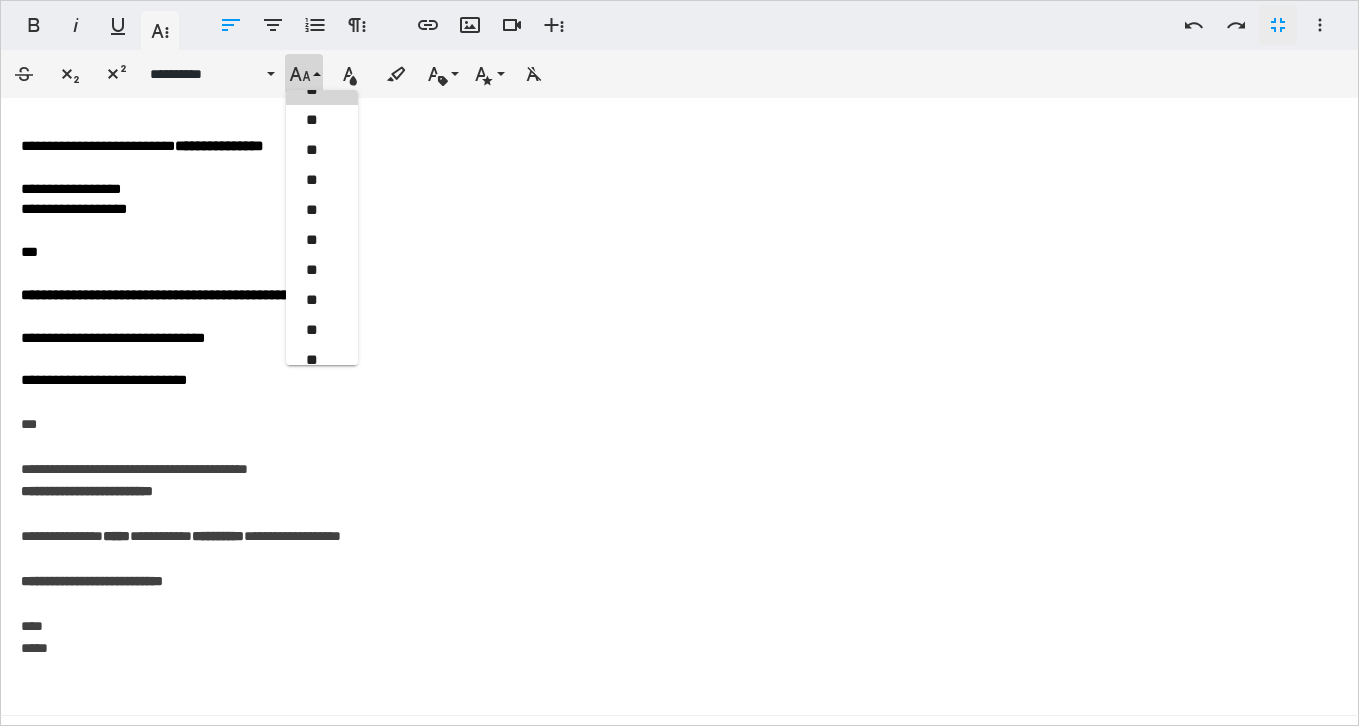 click on "**********" at bounding box center [158, 295] 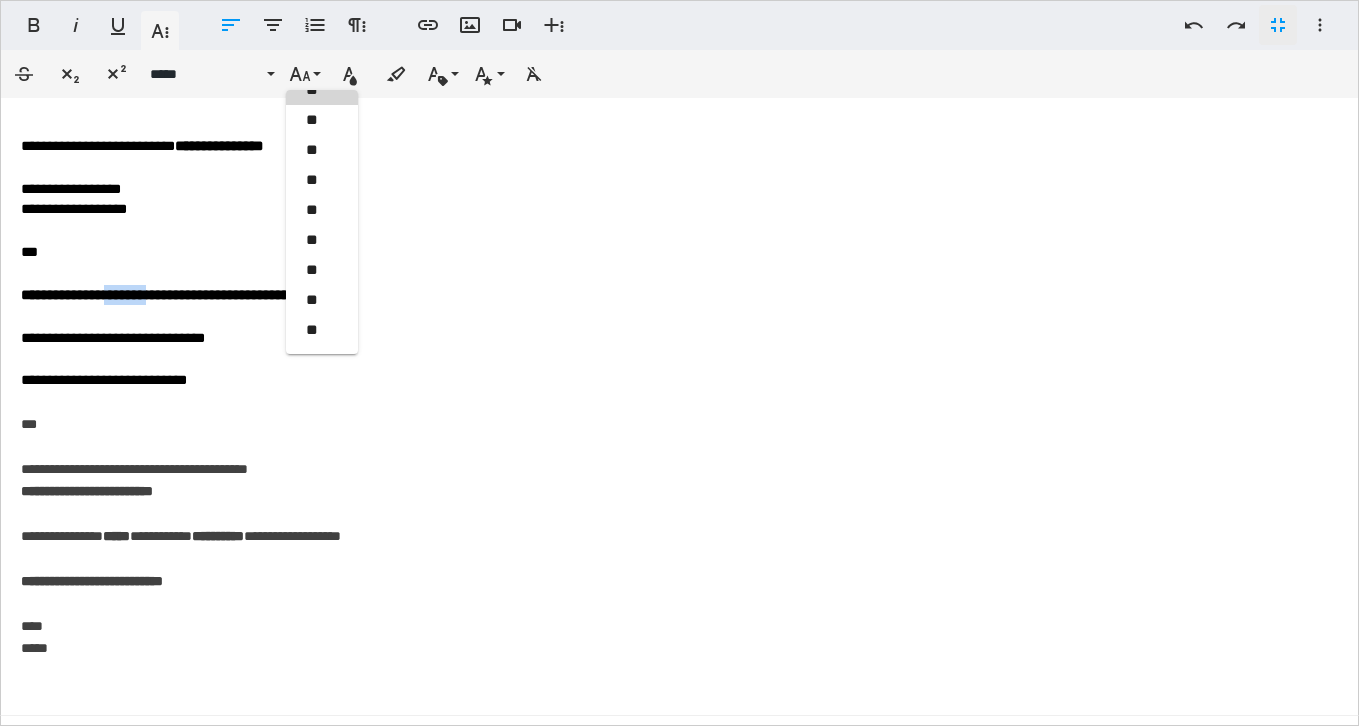 click on "**********" at bounding box center (158, 295) 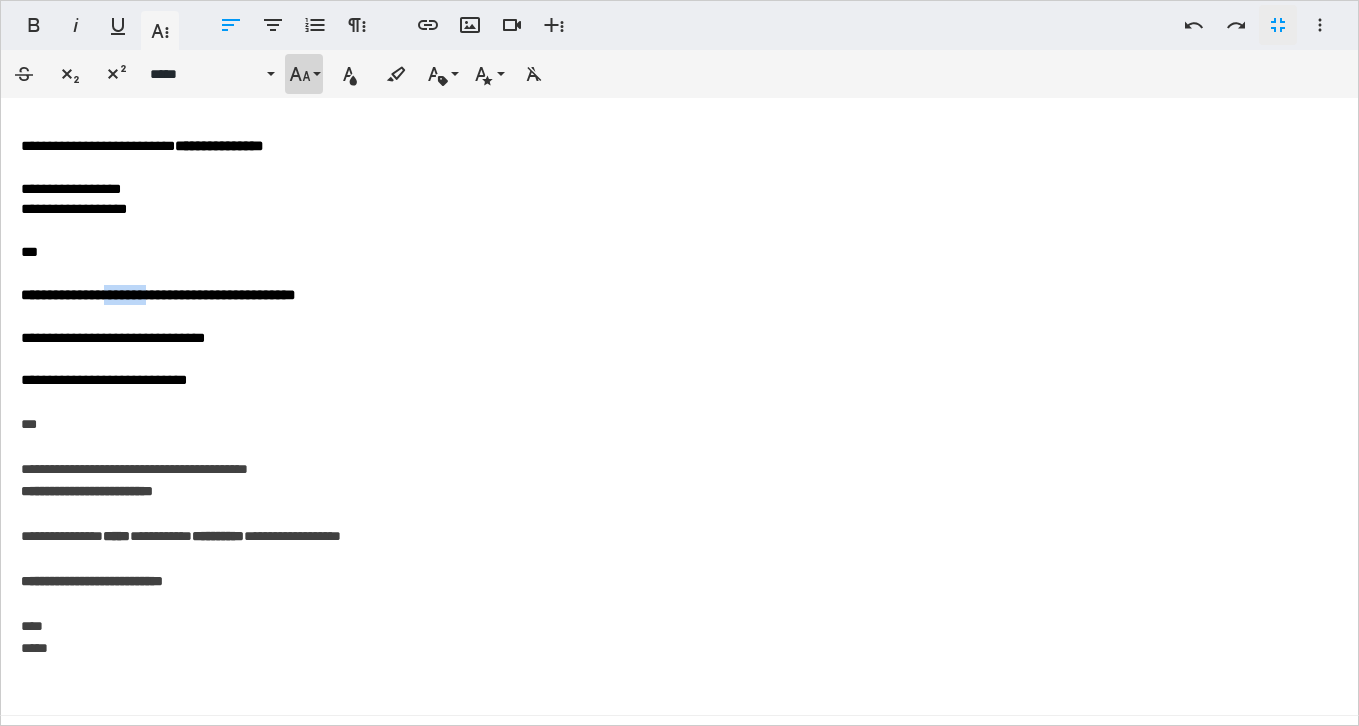 click on "**********" at bounding box center (304, 74) 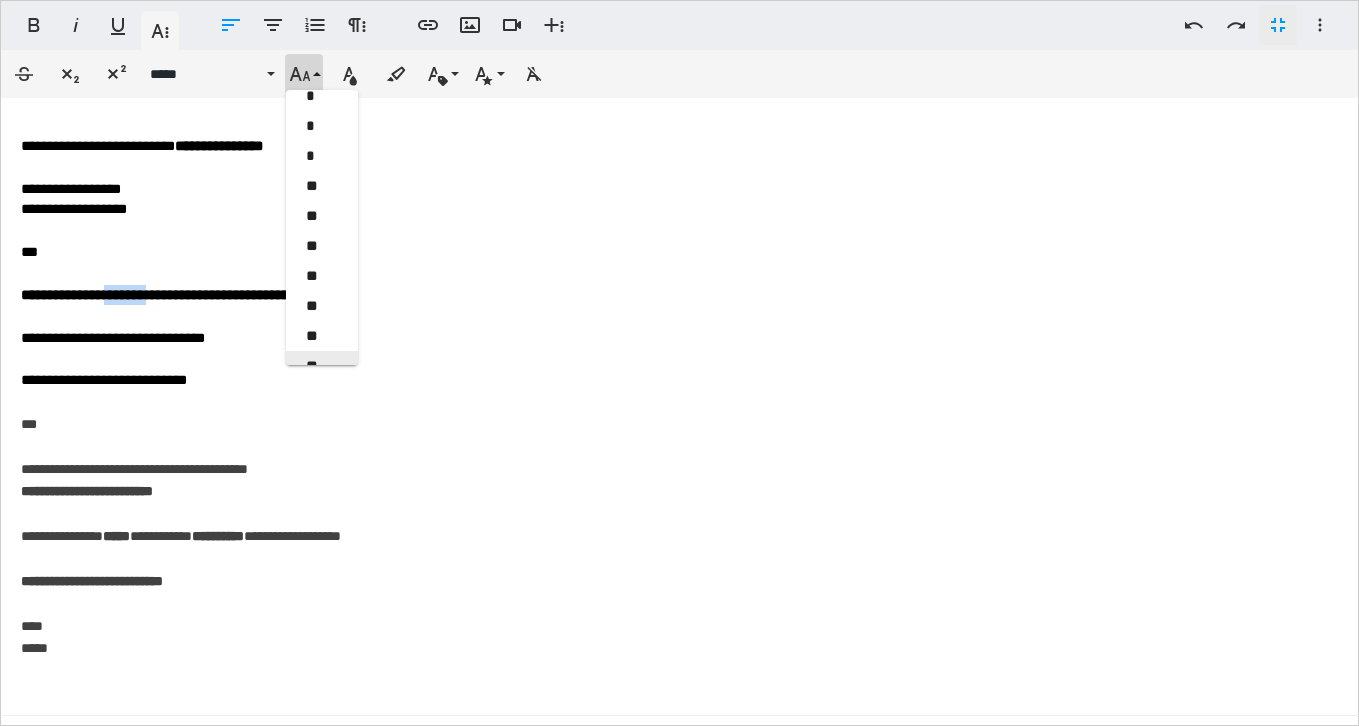 scroll, scrollTop: 192, scrollLeft: 0, axis: vertical 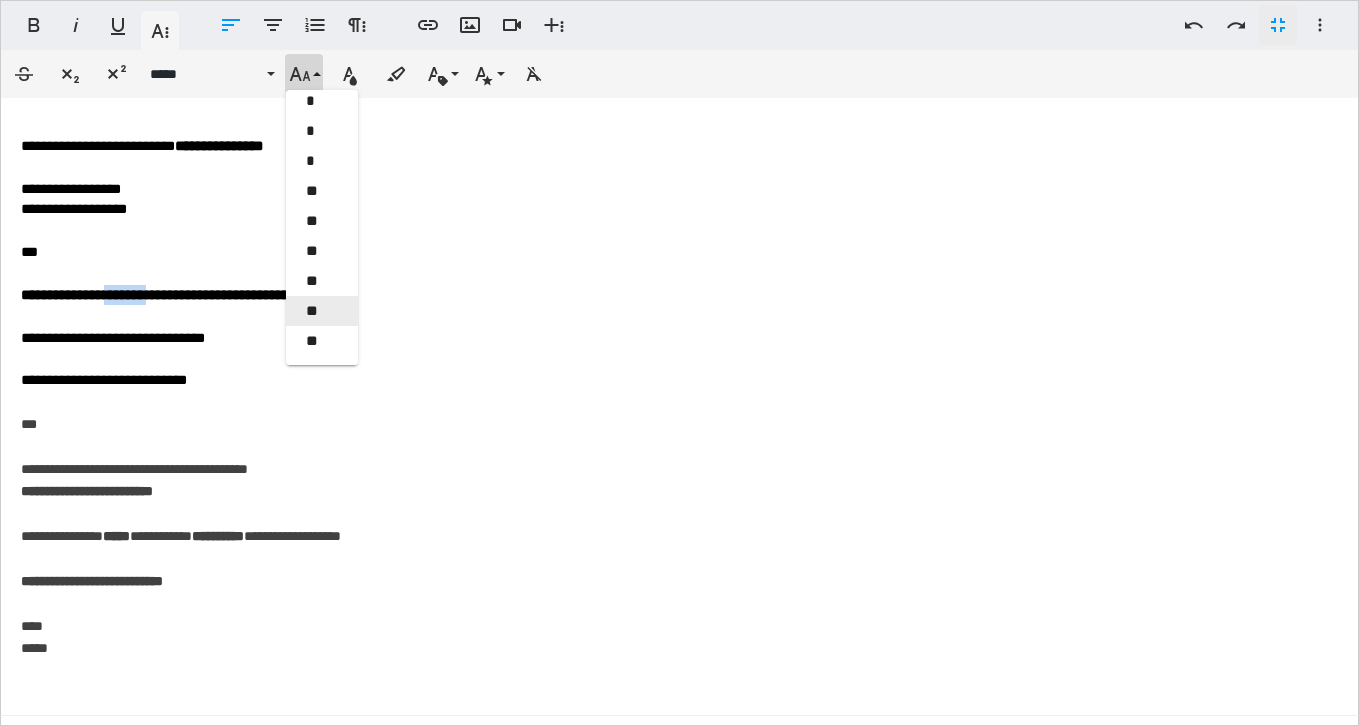 click on "**" at bounding box center [322, 311] 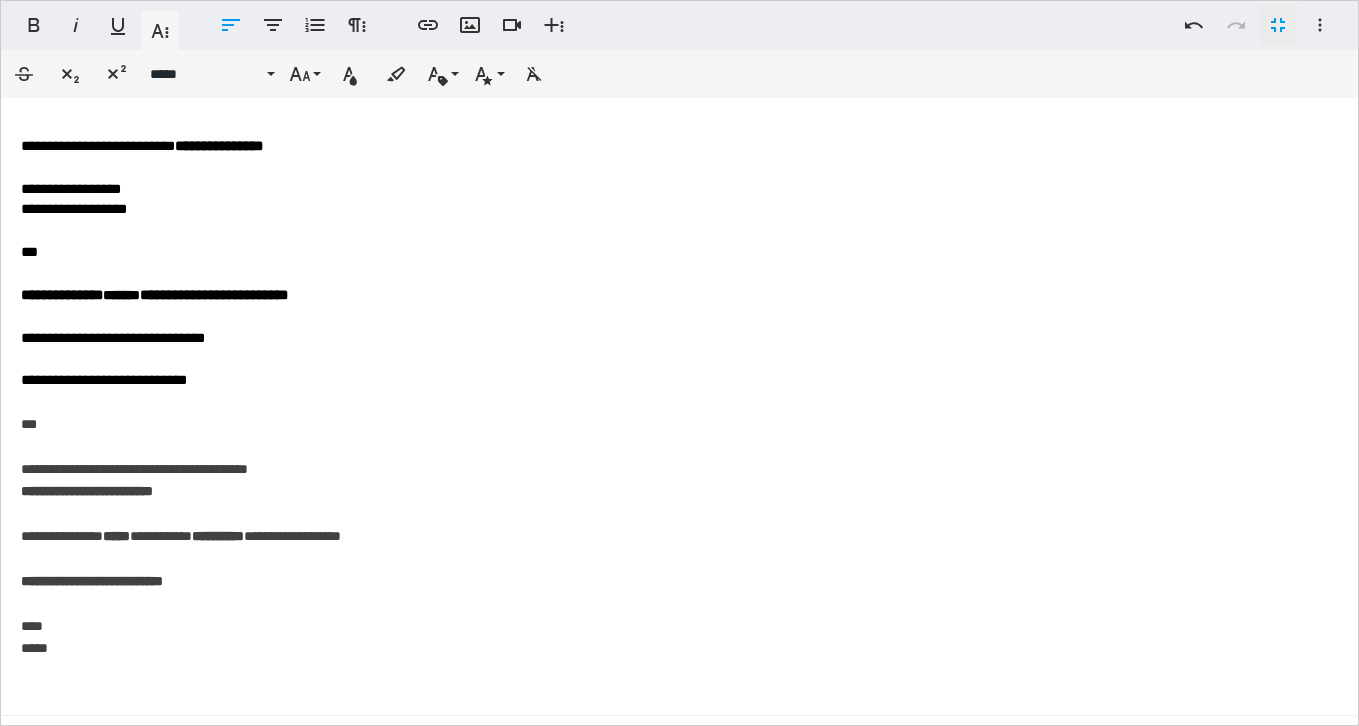 click on "**********" at bounding box center (679, -90) 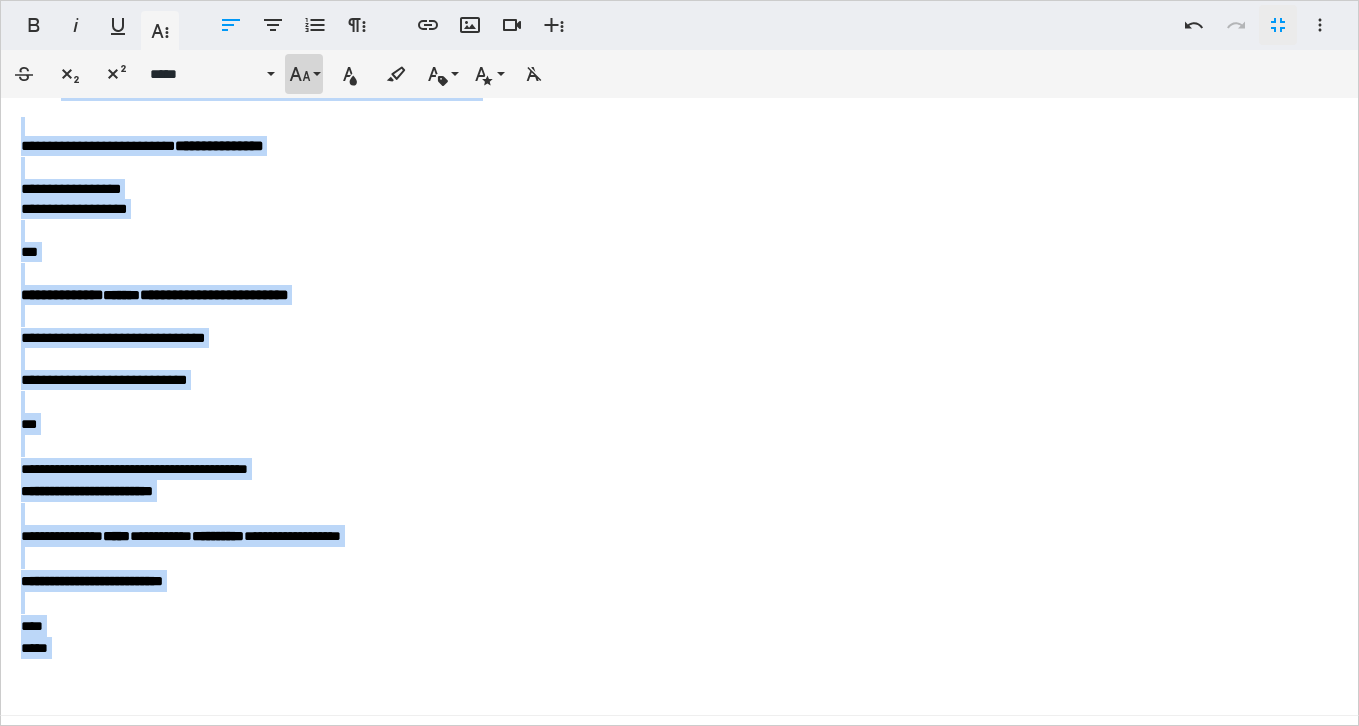 click on "**********" at bounding box center (304, 74) 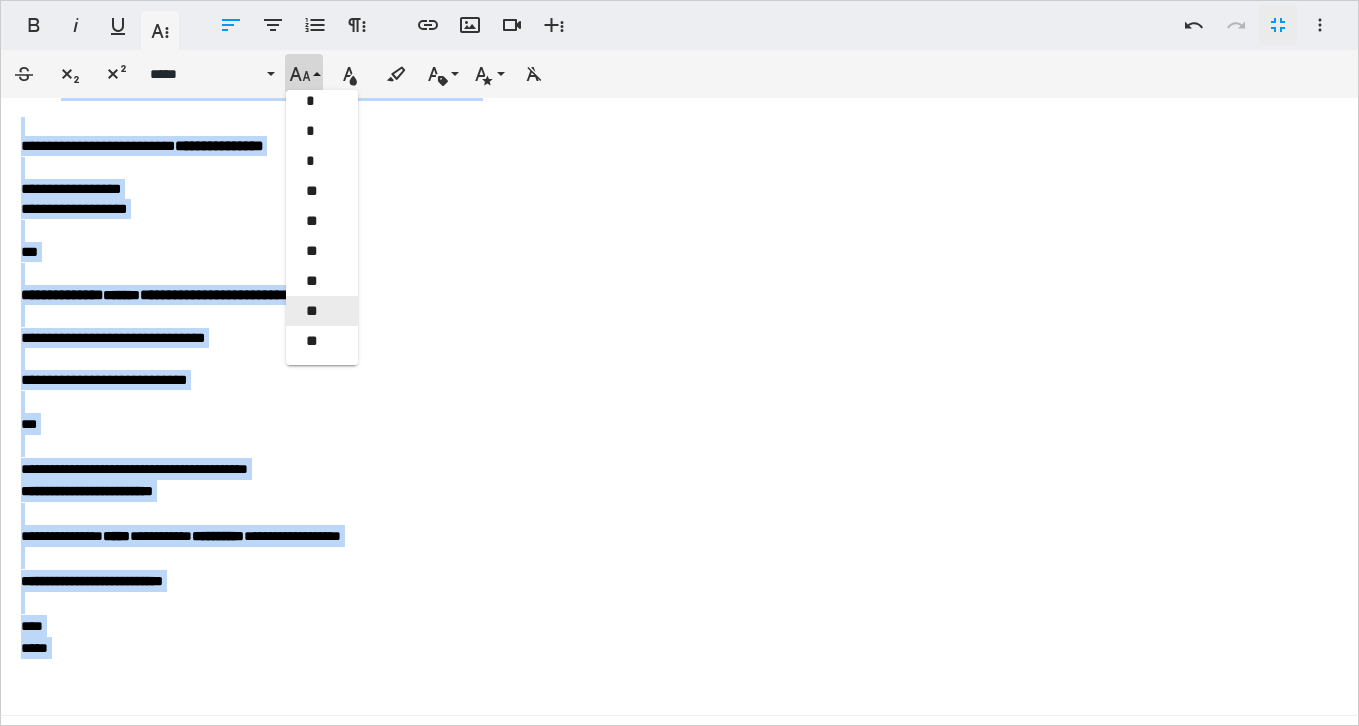 click on "**" at bounding box center [322, 311] 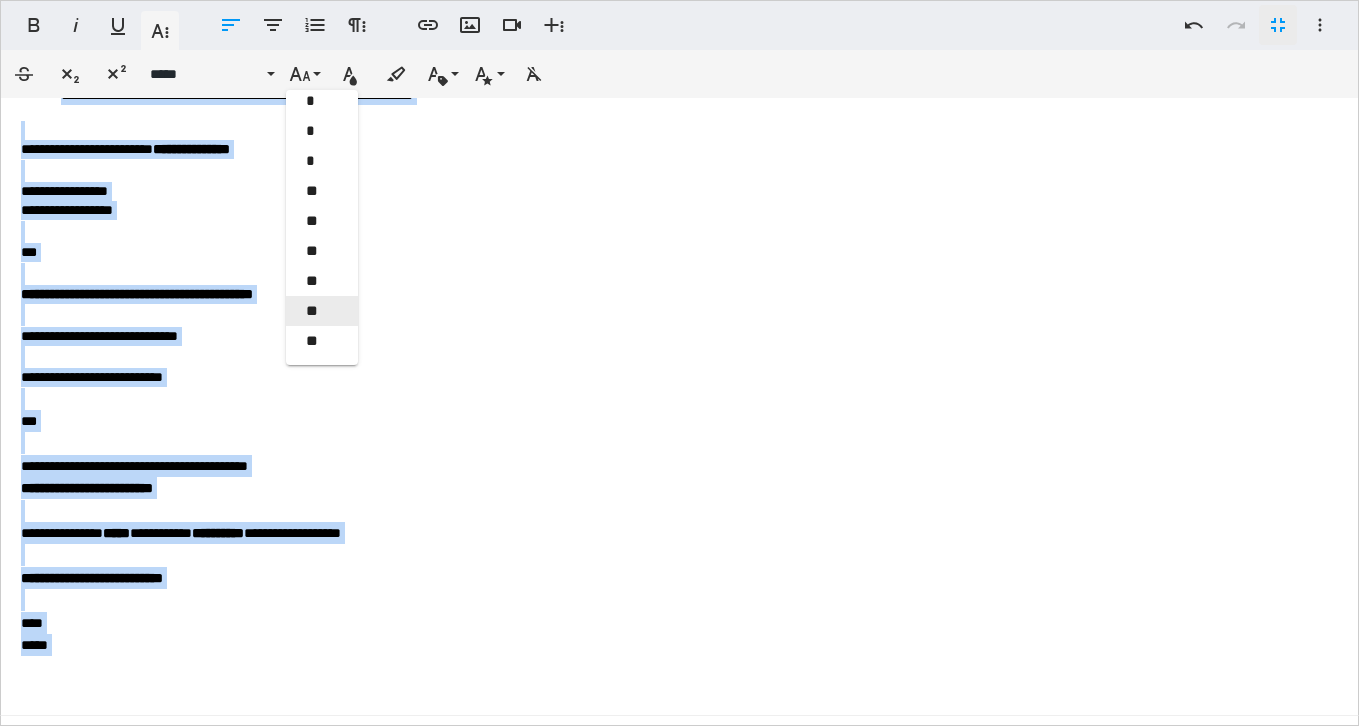 scroll, scrollTop: 983, scrollLeft: 0, axis: vertical 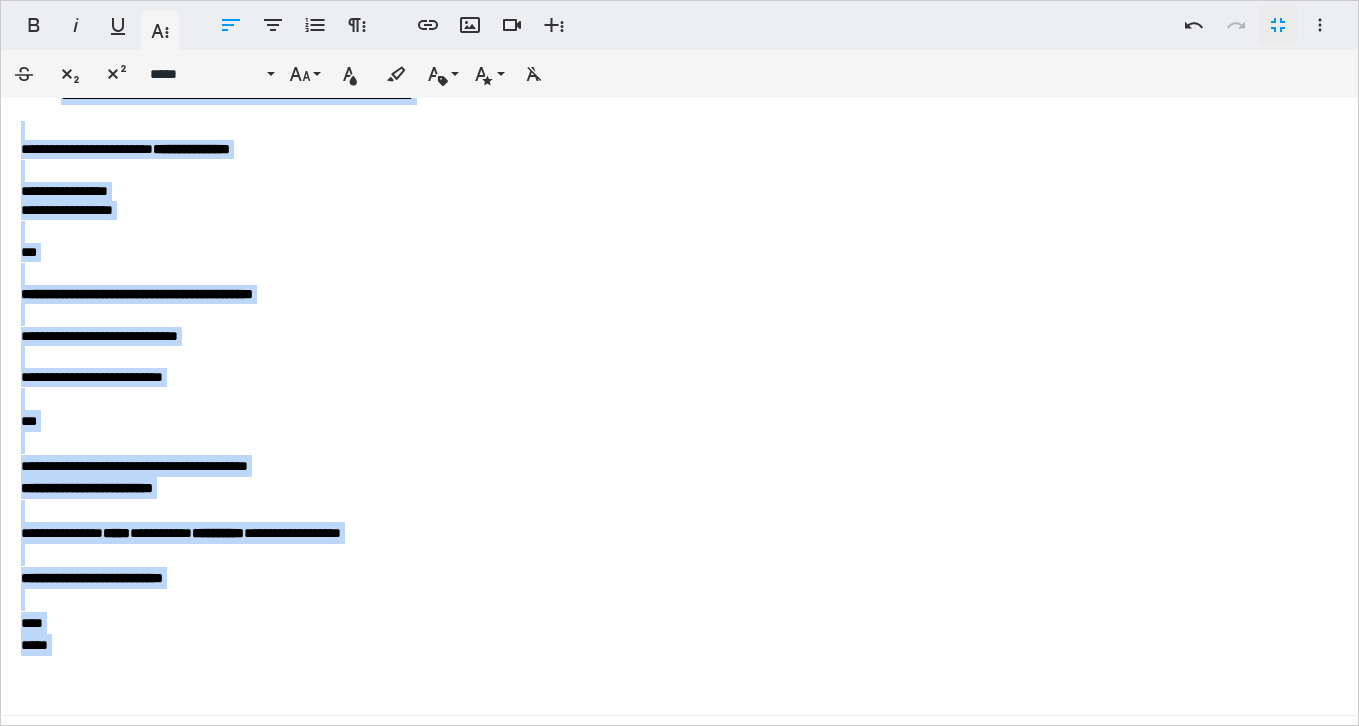 click on "**********" at bounding box center (679, 533) 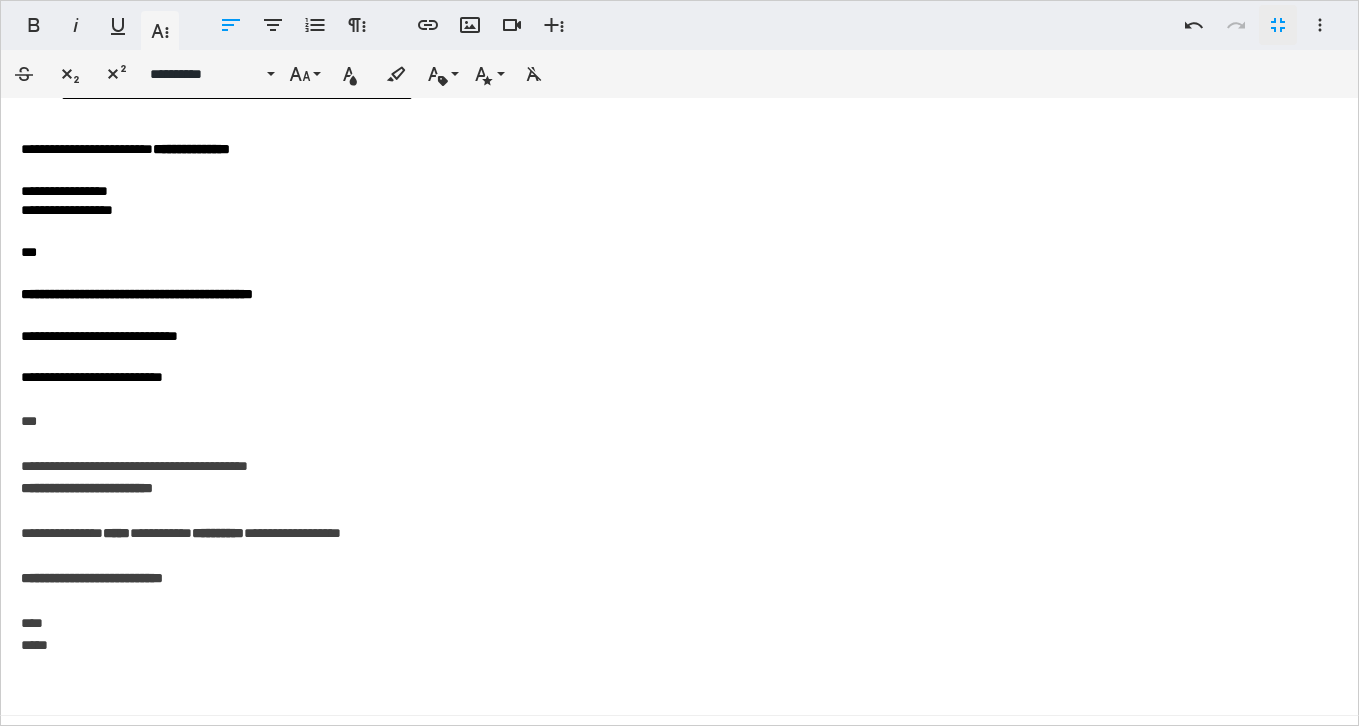 click on "**********" at bounding box center (64, 191) 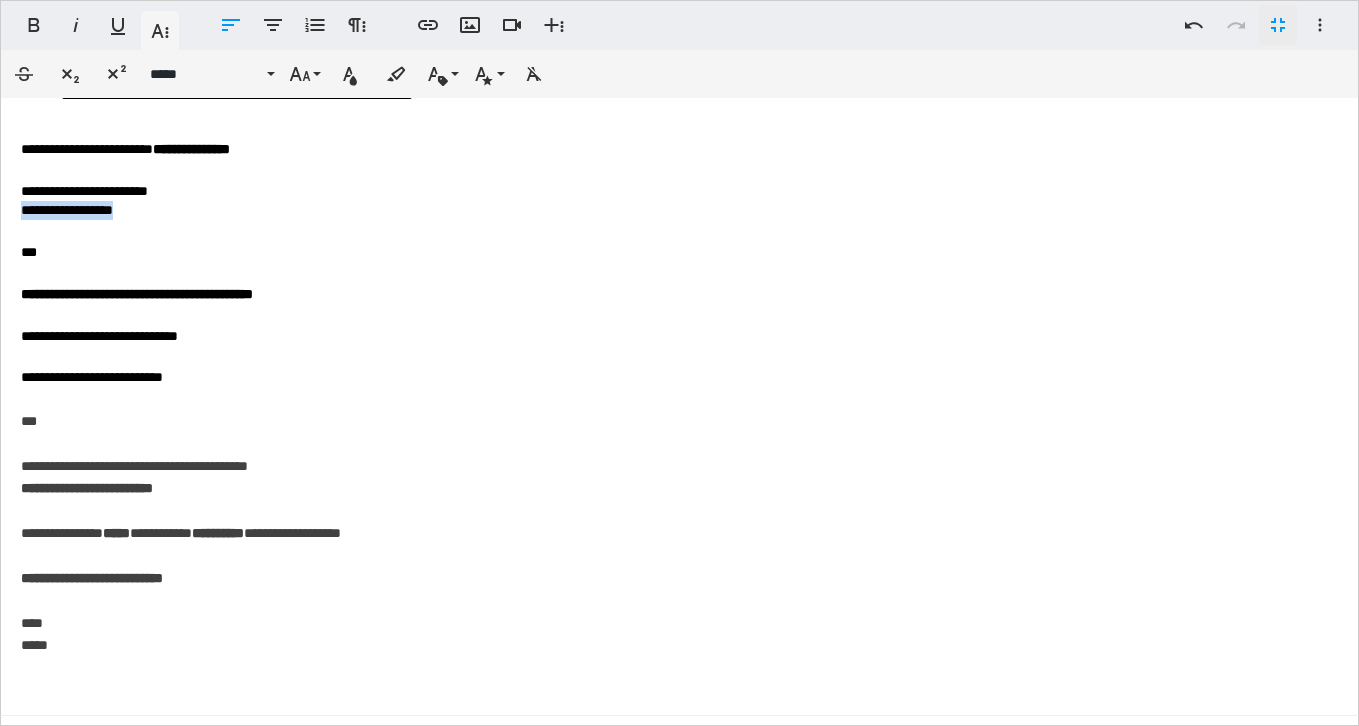 drag, startPoint x: 147, startPoint y: 211, endPoint x: 17, endPoint y: 211, distance: 130 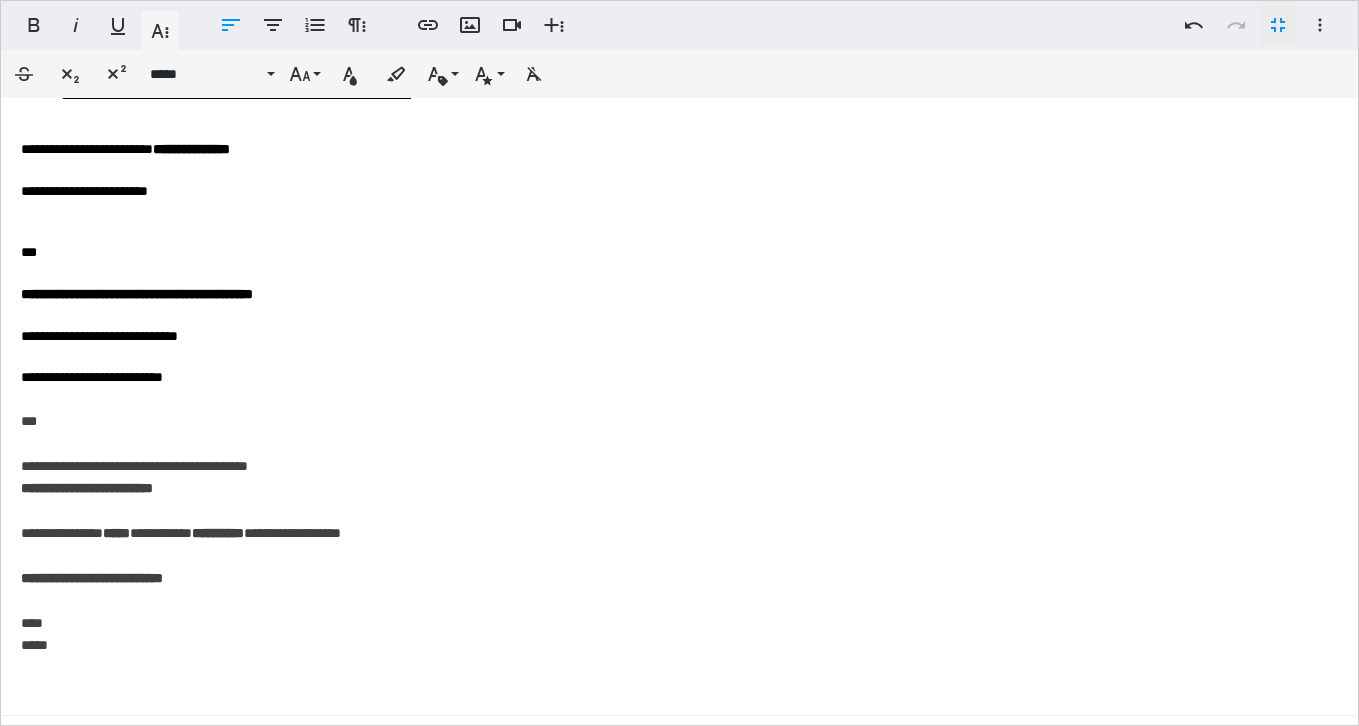 scroll, scrollTop: 982, scrollLeft: 0, axis: vertical 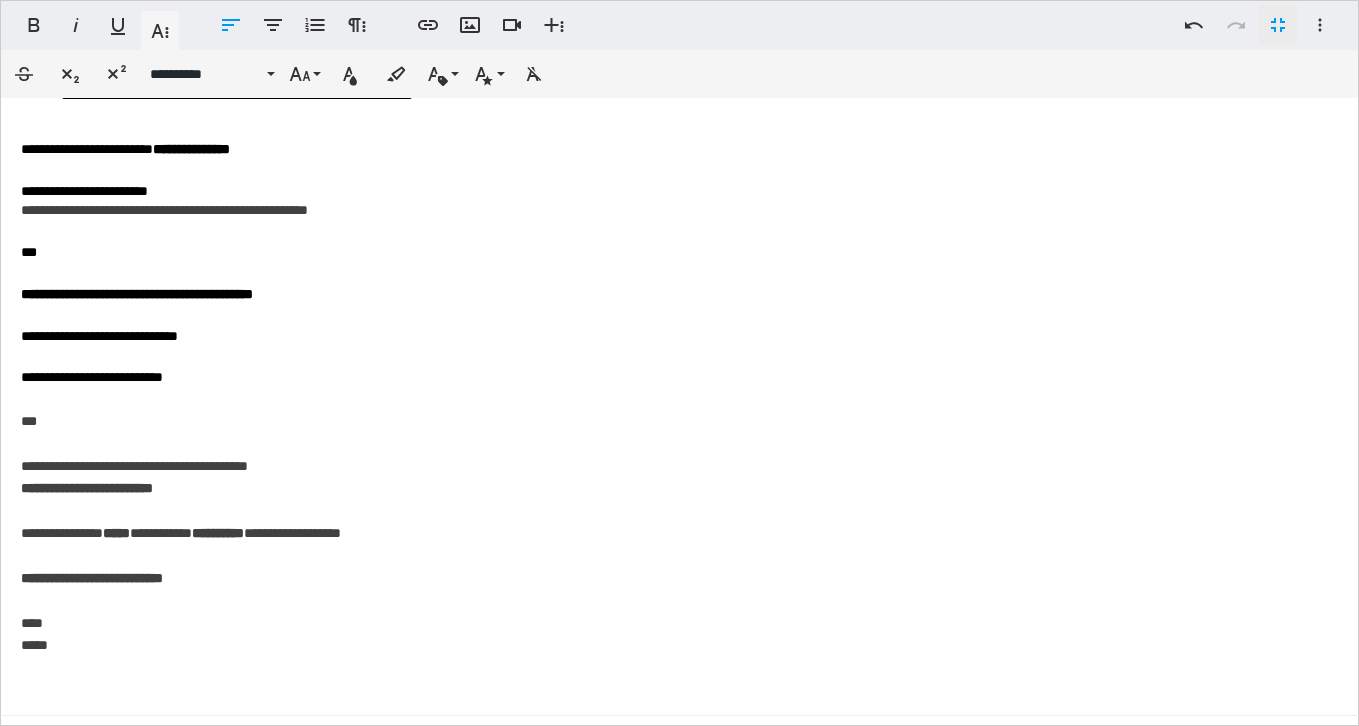 click on "**********" at bounding box center (679, 210) 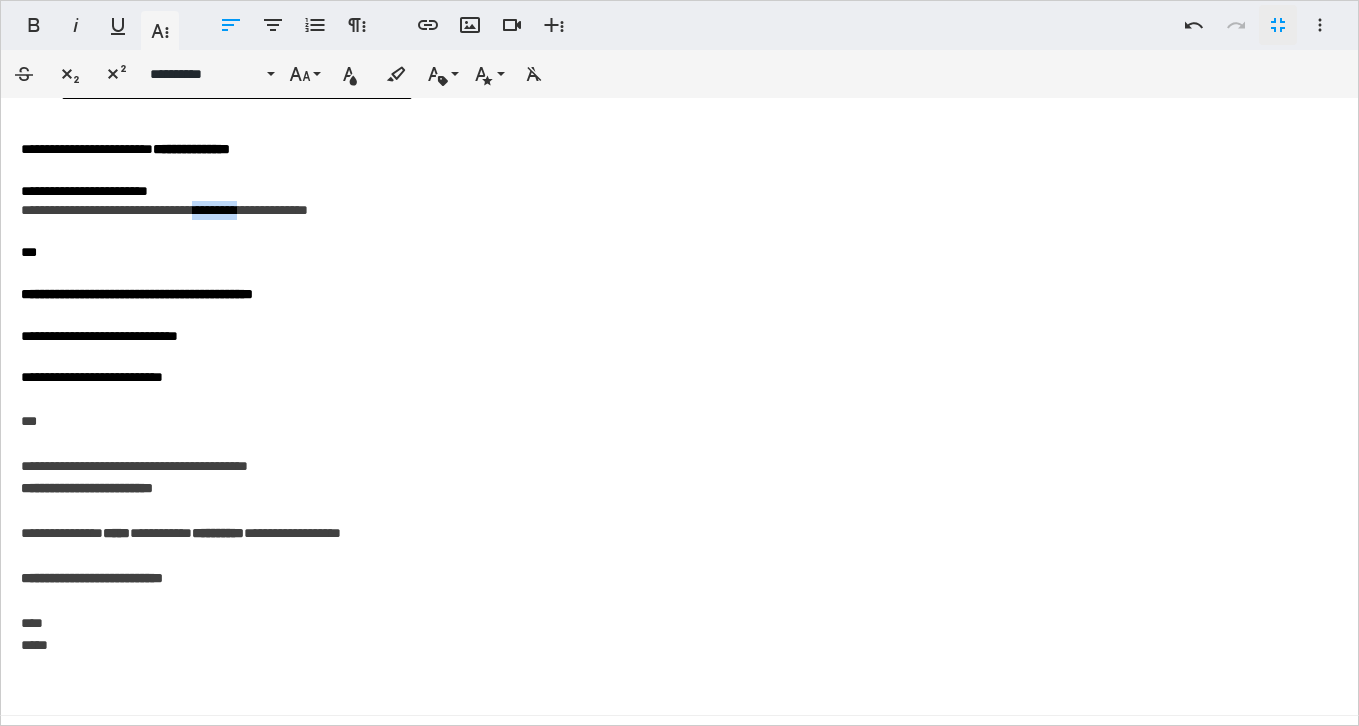 click on "**********" at bounding box center (679, 210) 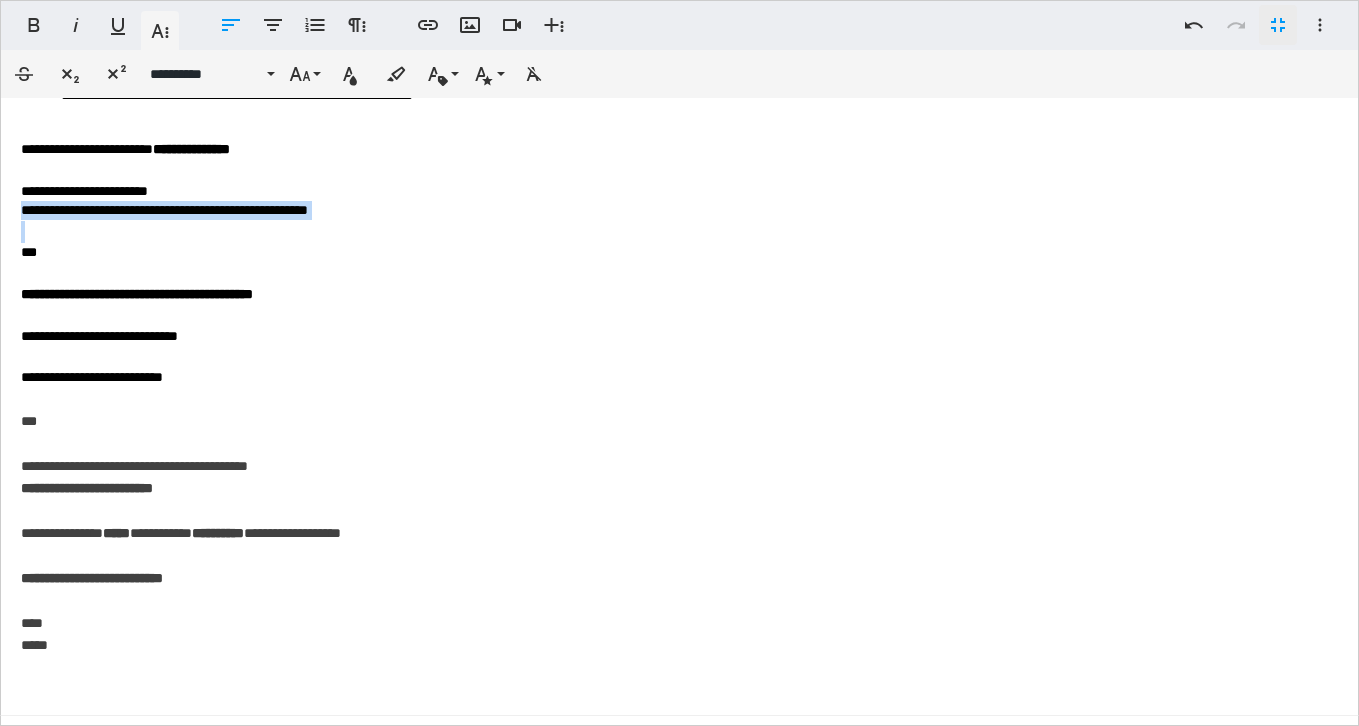 click on "**********" at bounding box center (679, 210) 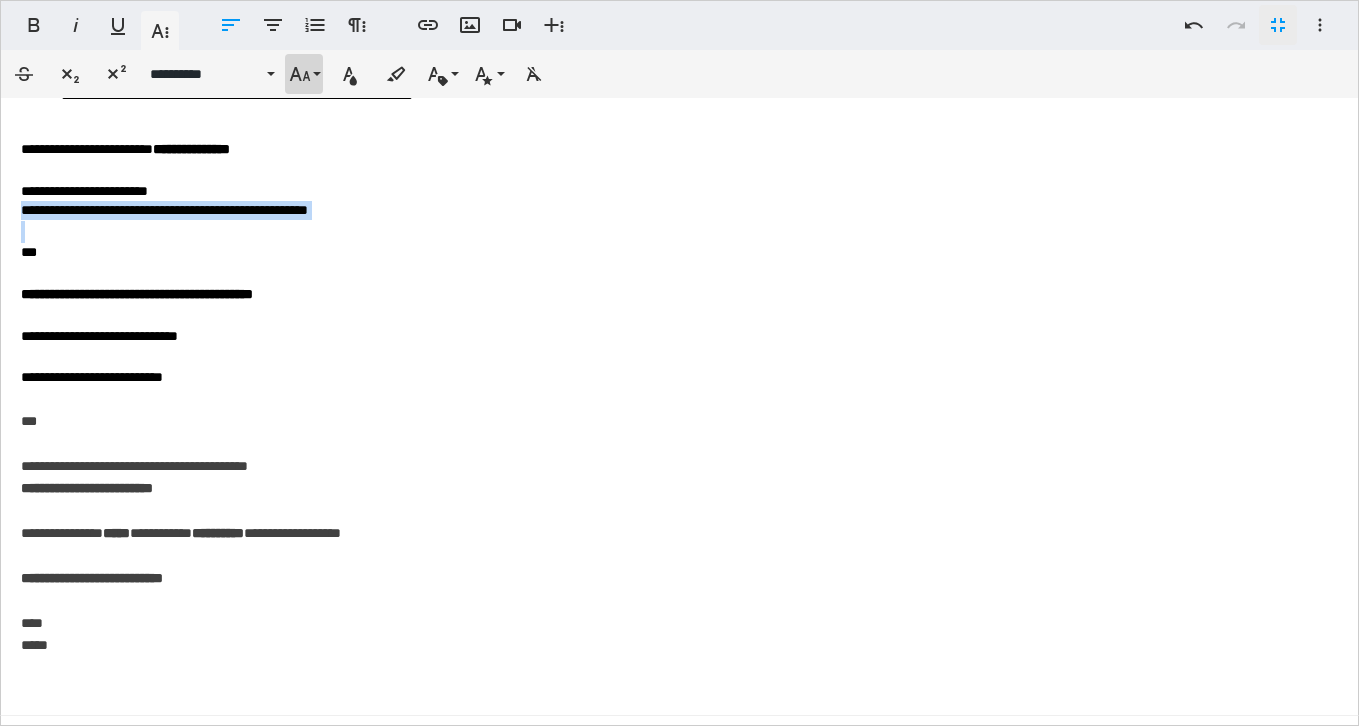 click on "**********" at bounding box center (304, 74) 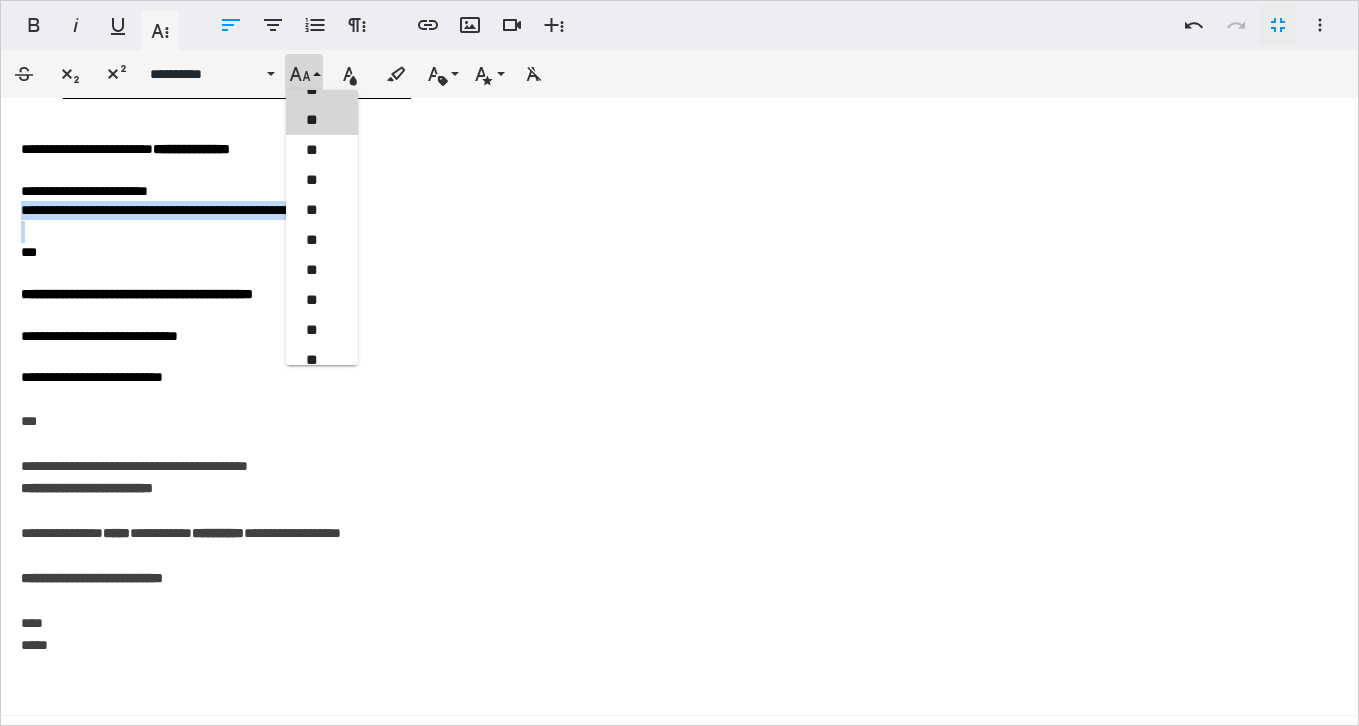 click on "**" at bounding box center [322, 120] 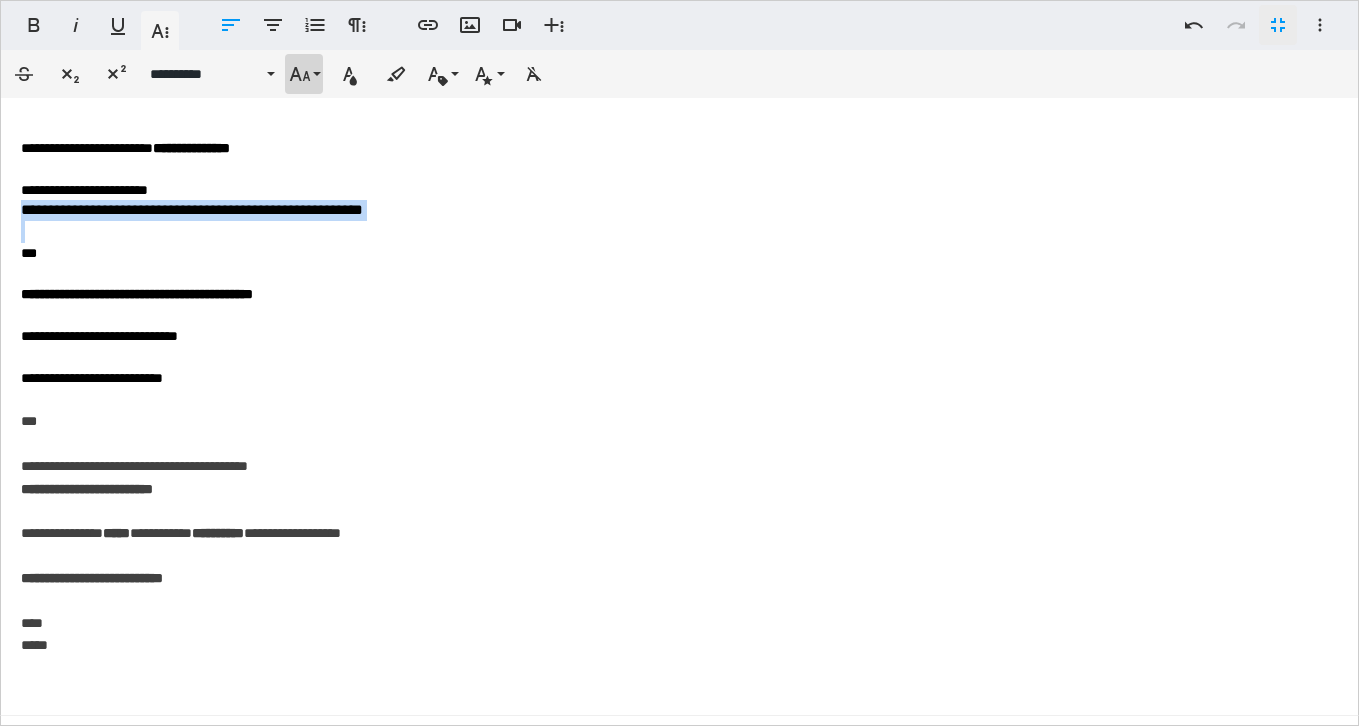 click on "**********" at bounding box center (304, 74) 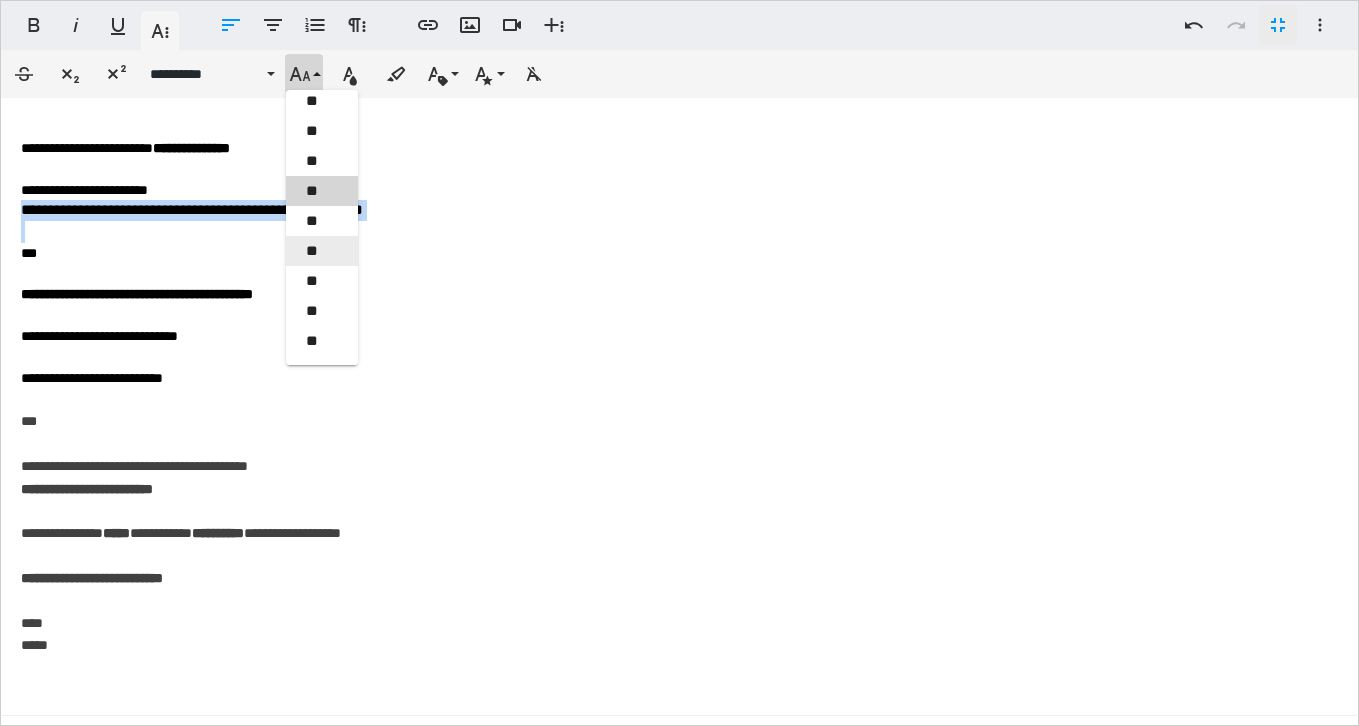 scroll, scrollTop: 304, scrollLeft: 0, axis: vertical 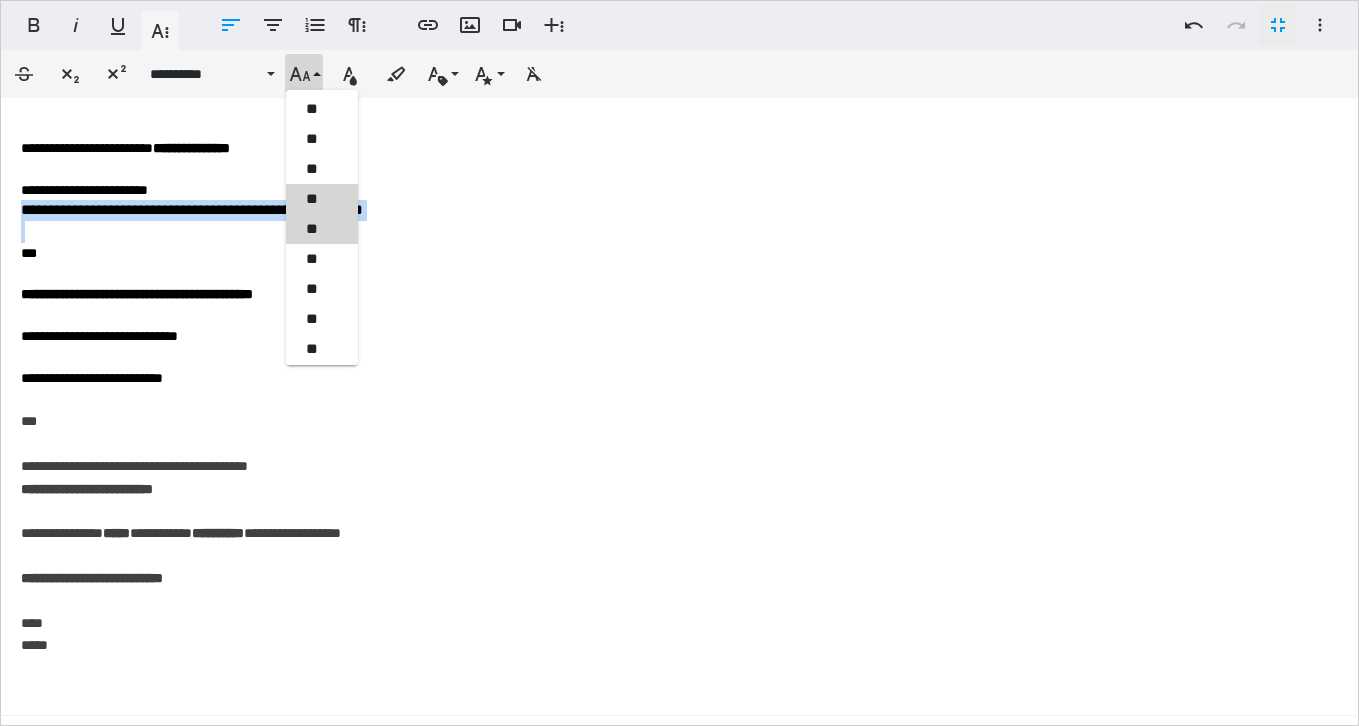 click on "**" at bounding box center (322, 199) 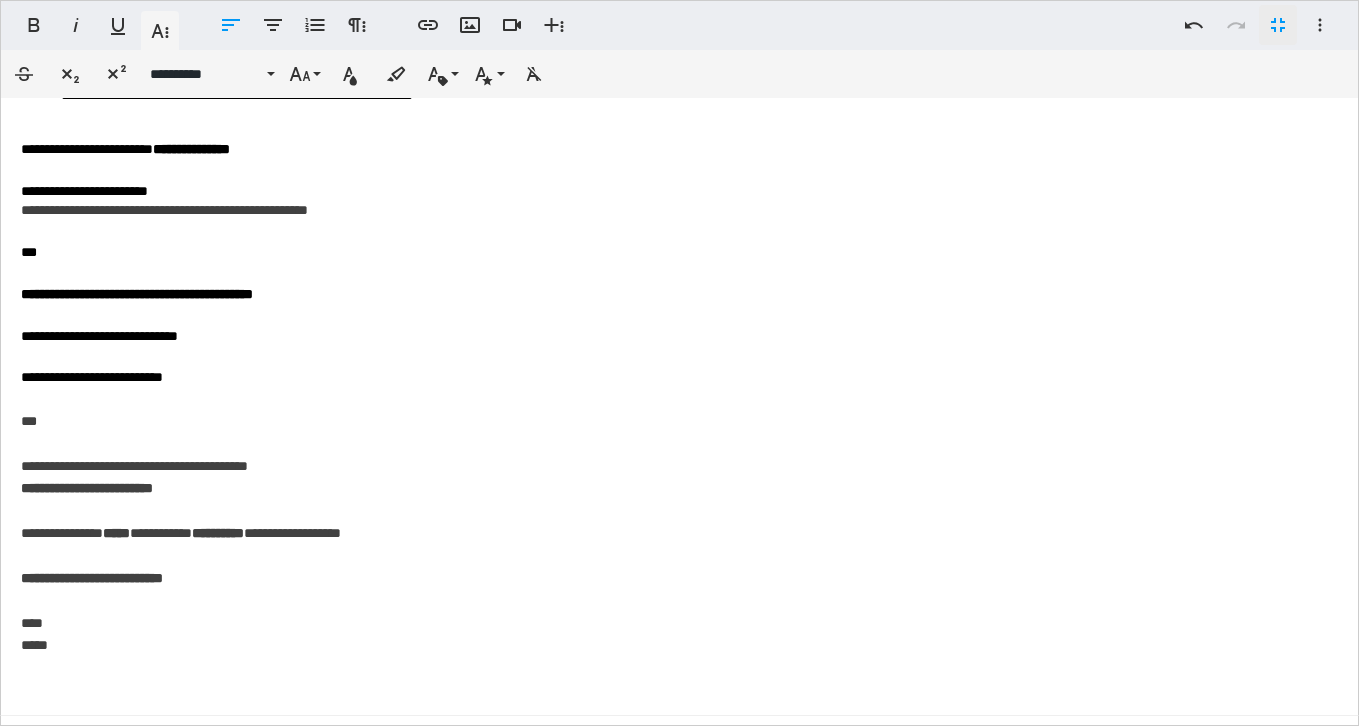 click on "**********" at bounding box center [679, 191] 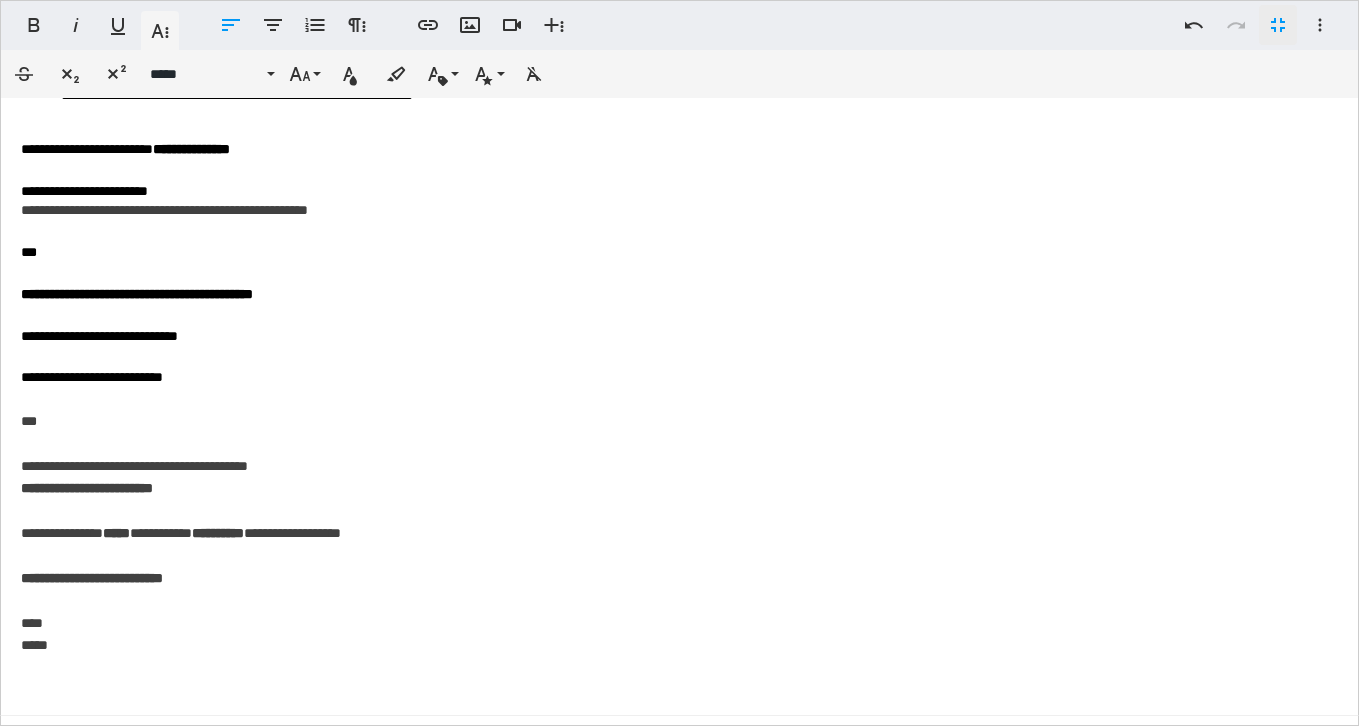 click on "***" at bounding box center (679, 252) 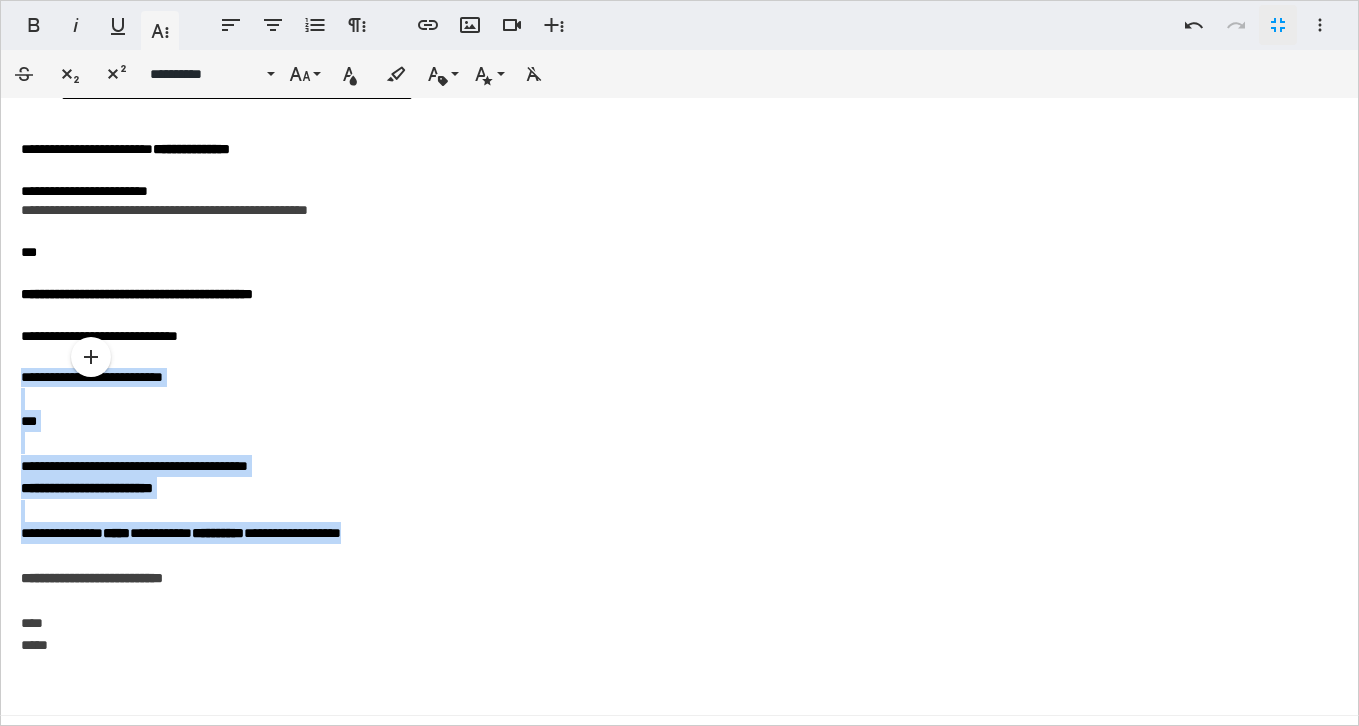 drag, startPoint x: 453, startPoint y: 535, endPoint x: 12, endPoint y: 370, distance: 470.85666 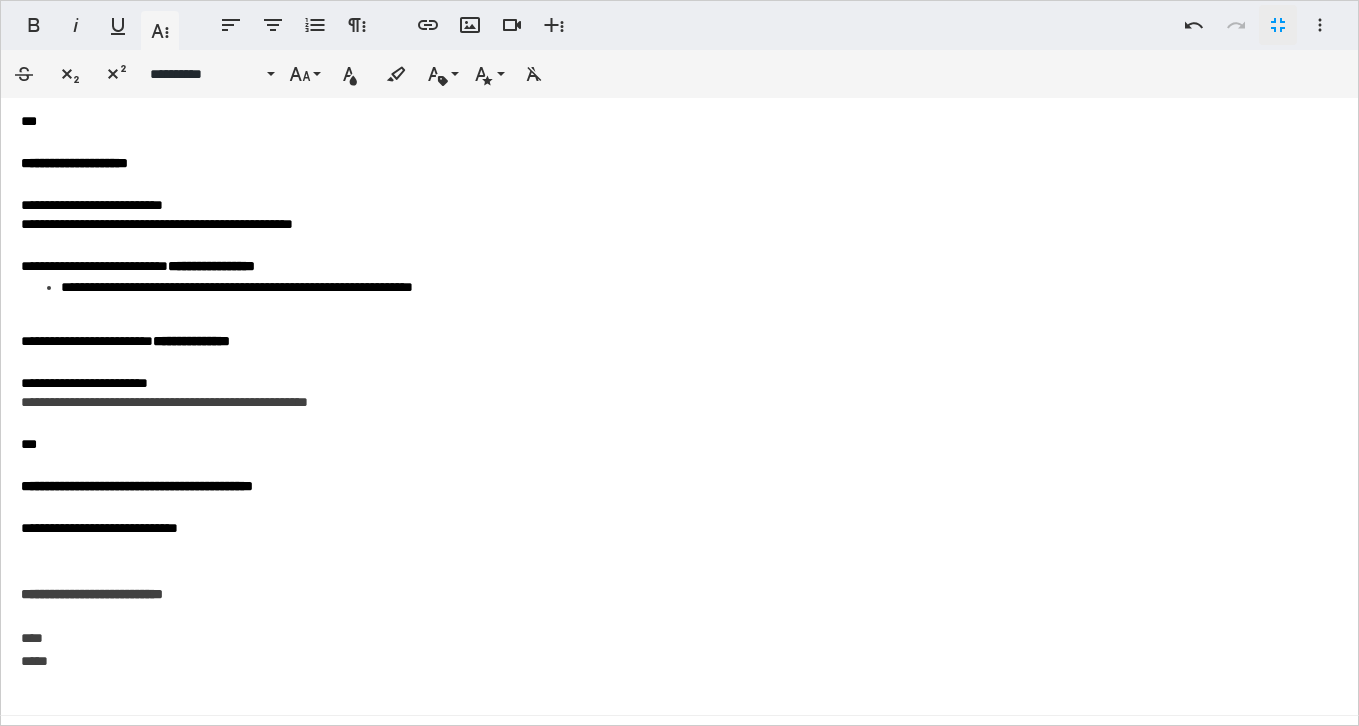 scroll, scrollTop: 729, scrollLeft: 0, axis: vertical 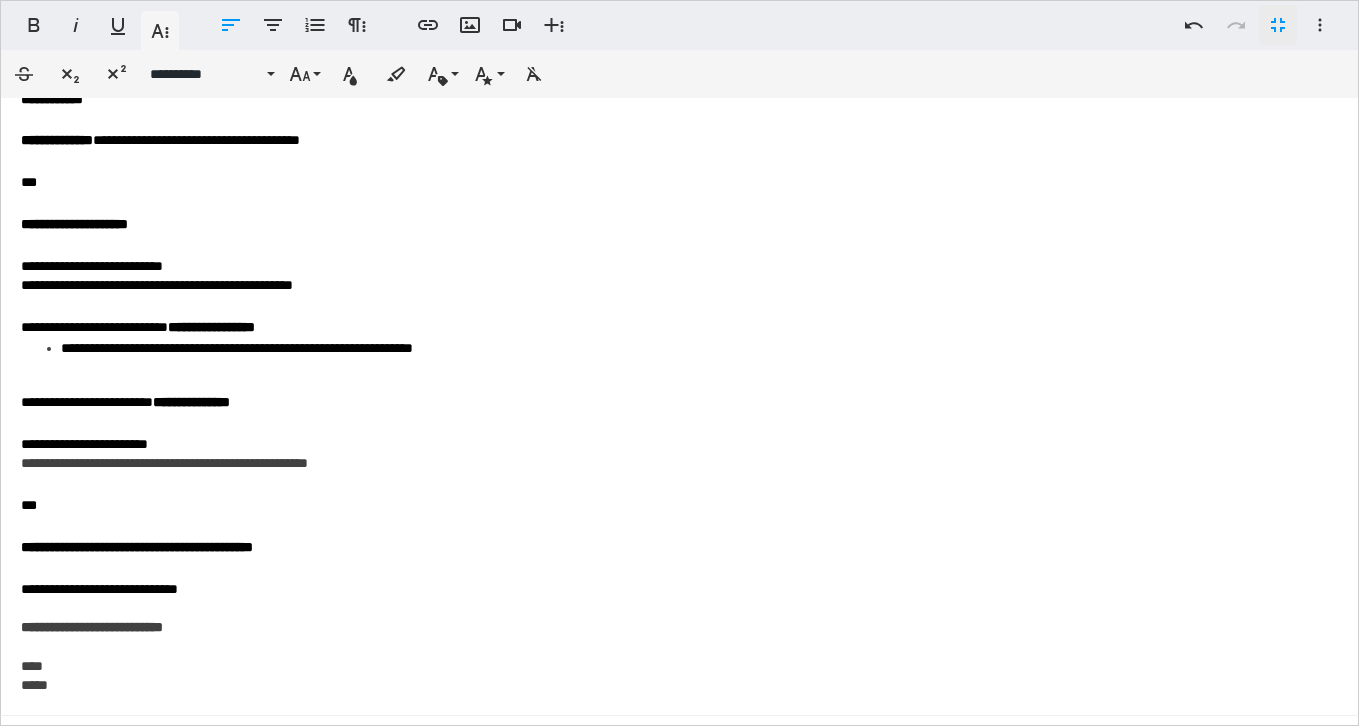 click on "**********" at bounding box center (679, 638) 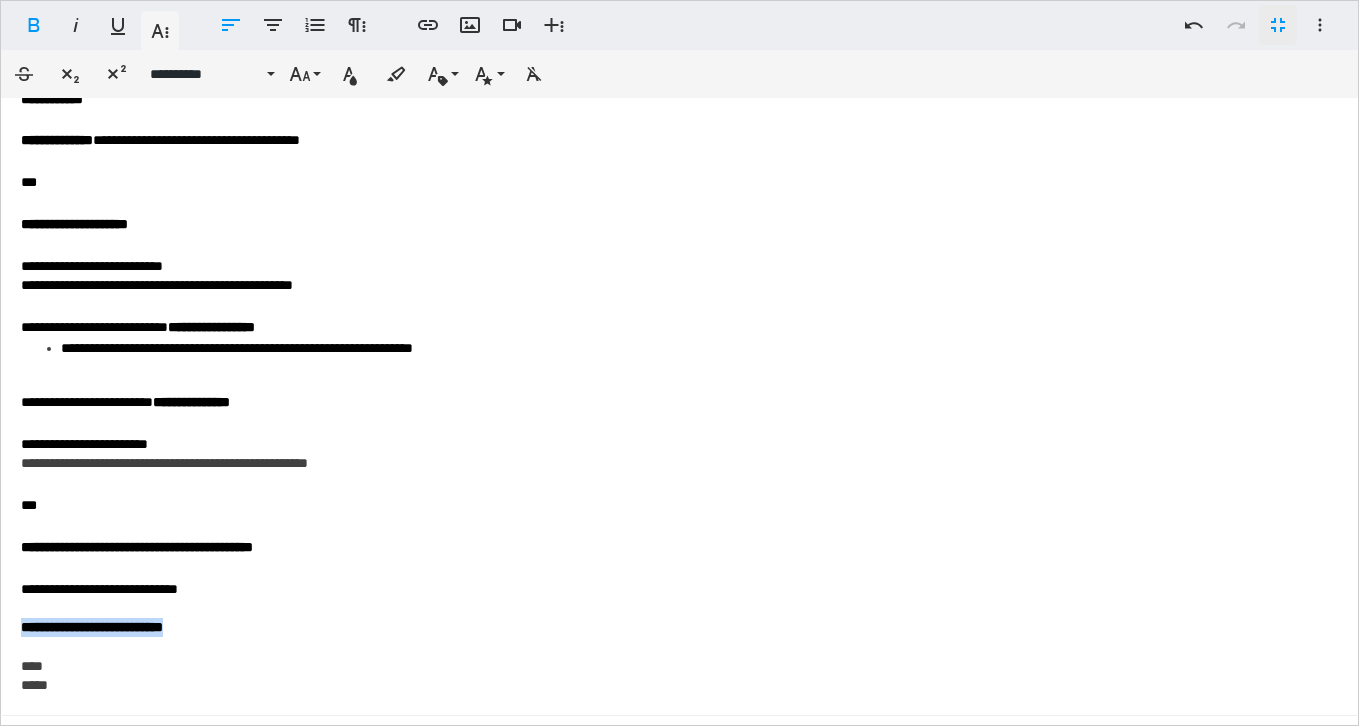 drag, startPoint x: 213, startPoint y: 631, endPoint x: 15, endPoint y: 631, distance: 198 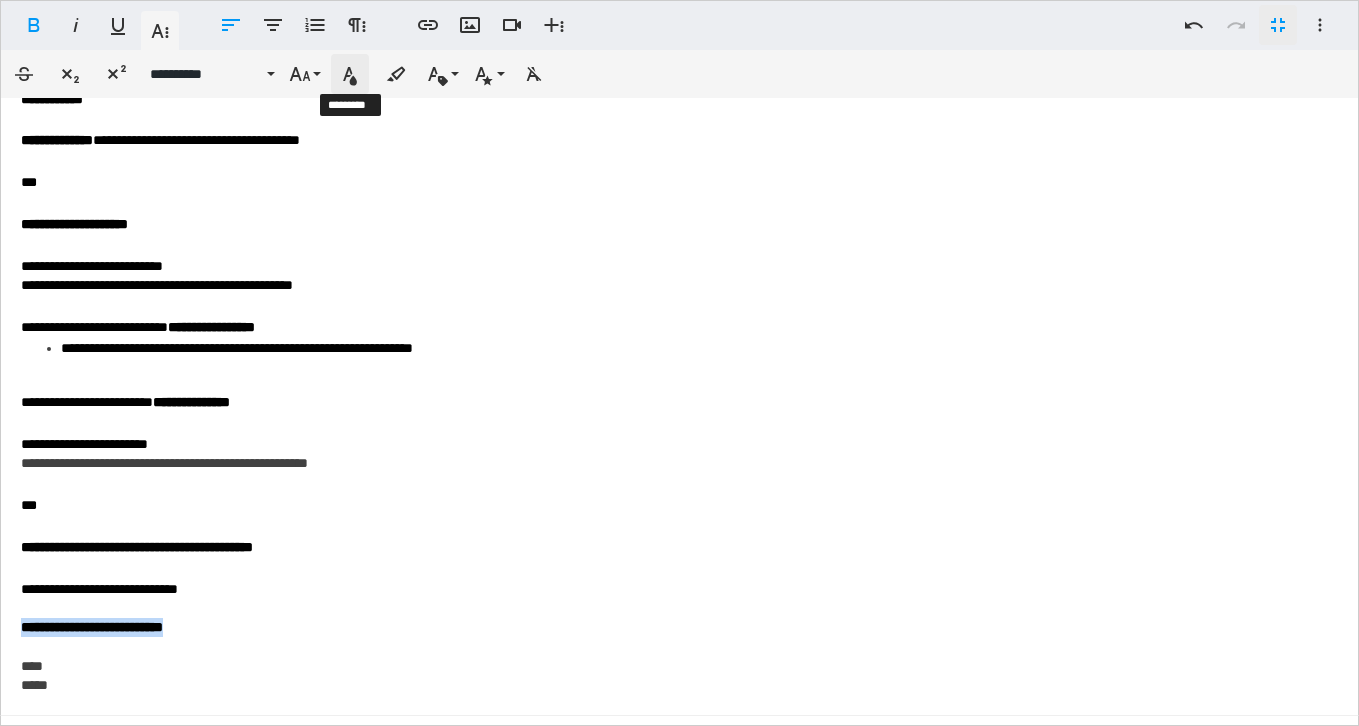 click 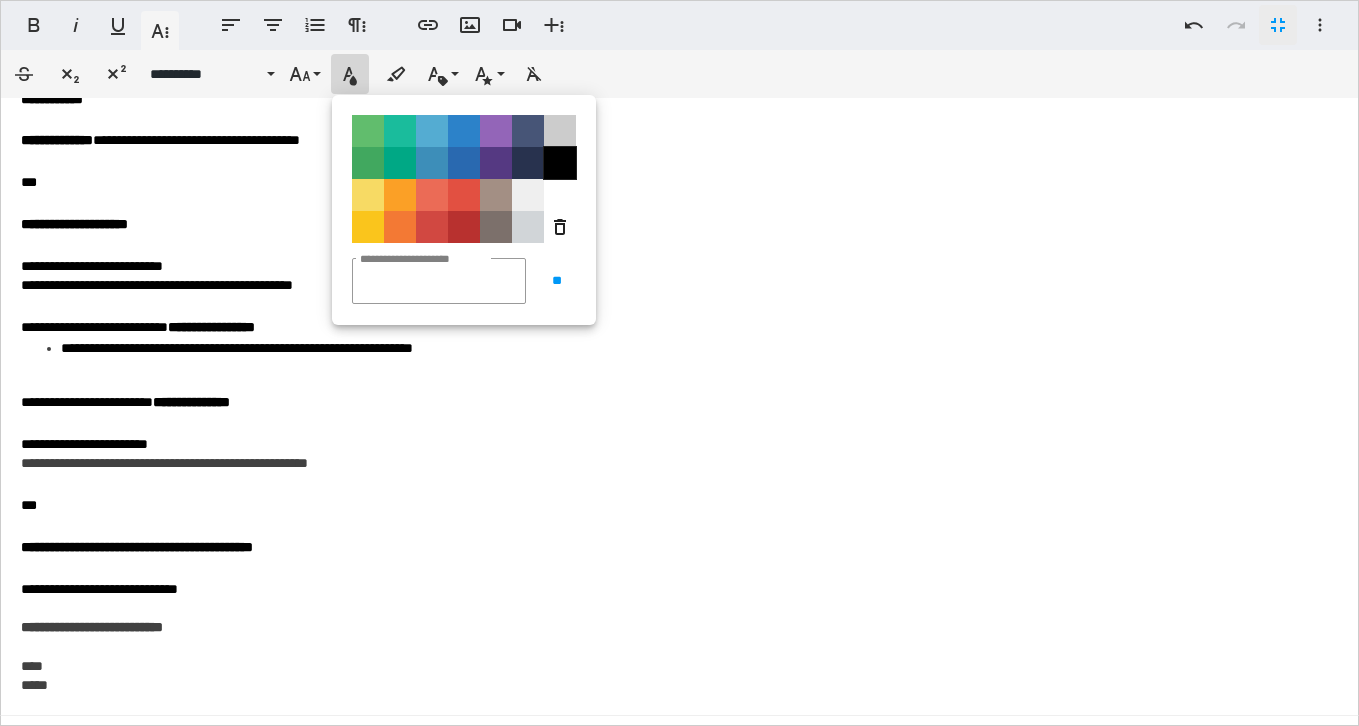 click on "**********" at bounding box center (560, 163) 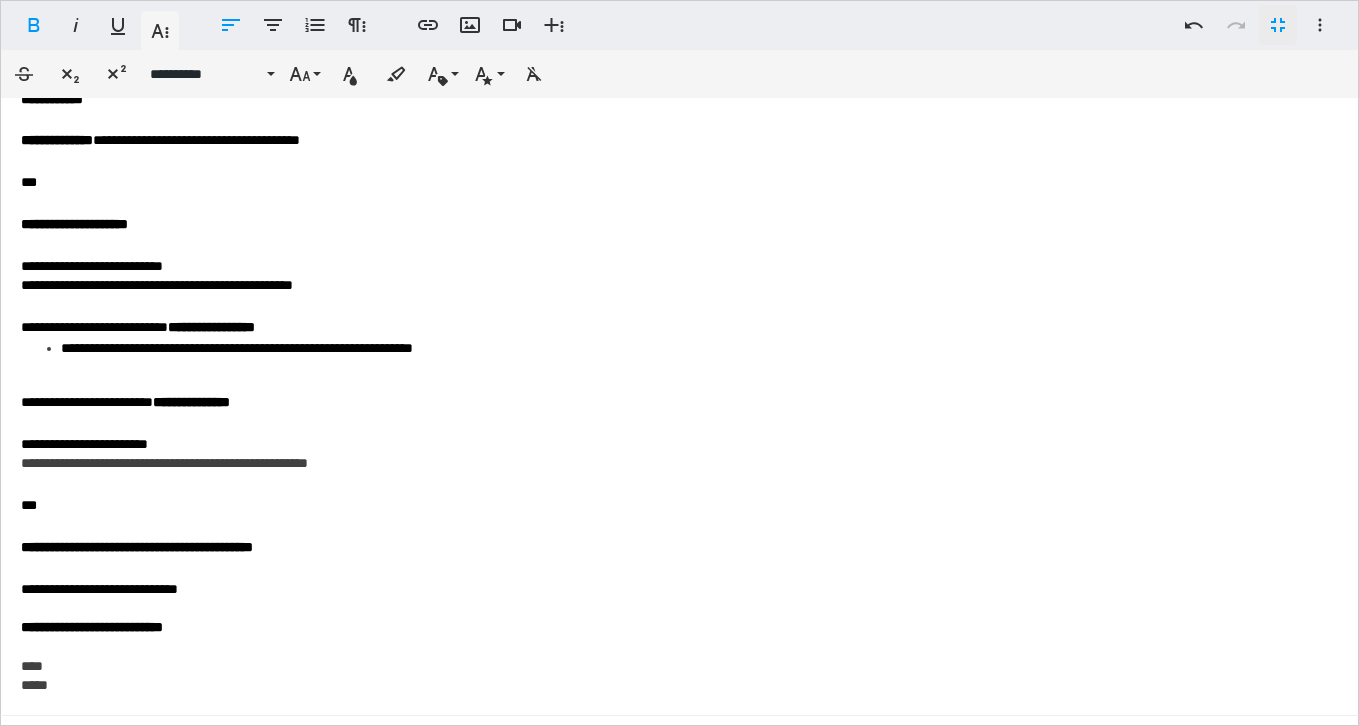 click on "**********" at bounding box center (679, 49) 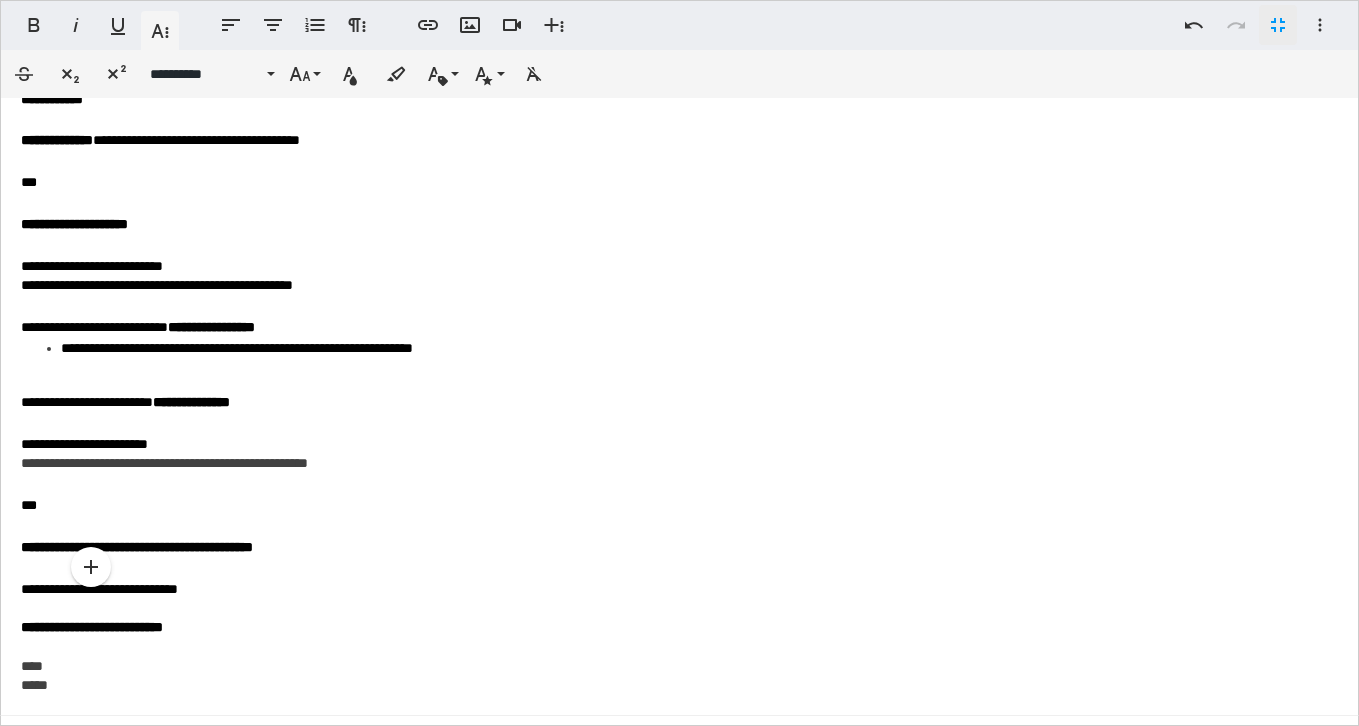 click on "**********" at bounding box center (679, 638) 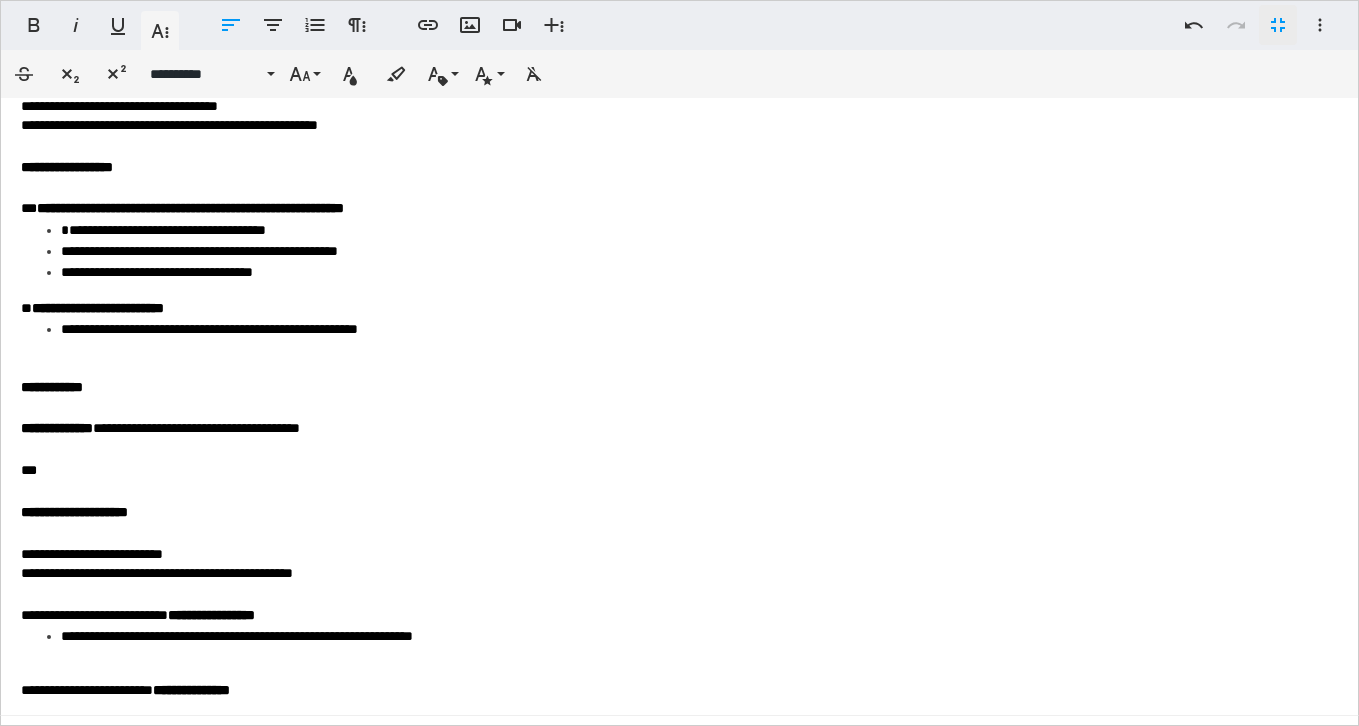 scroll, scrollTop: 0, scrollLeft: 0, axis: both 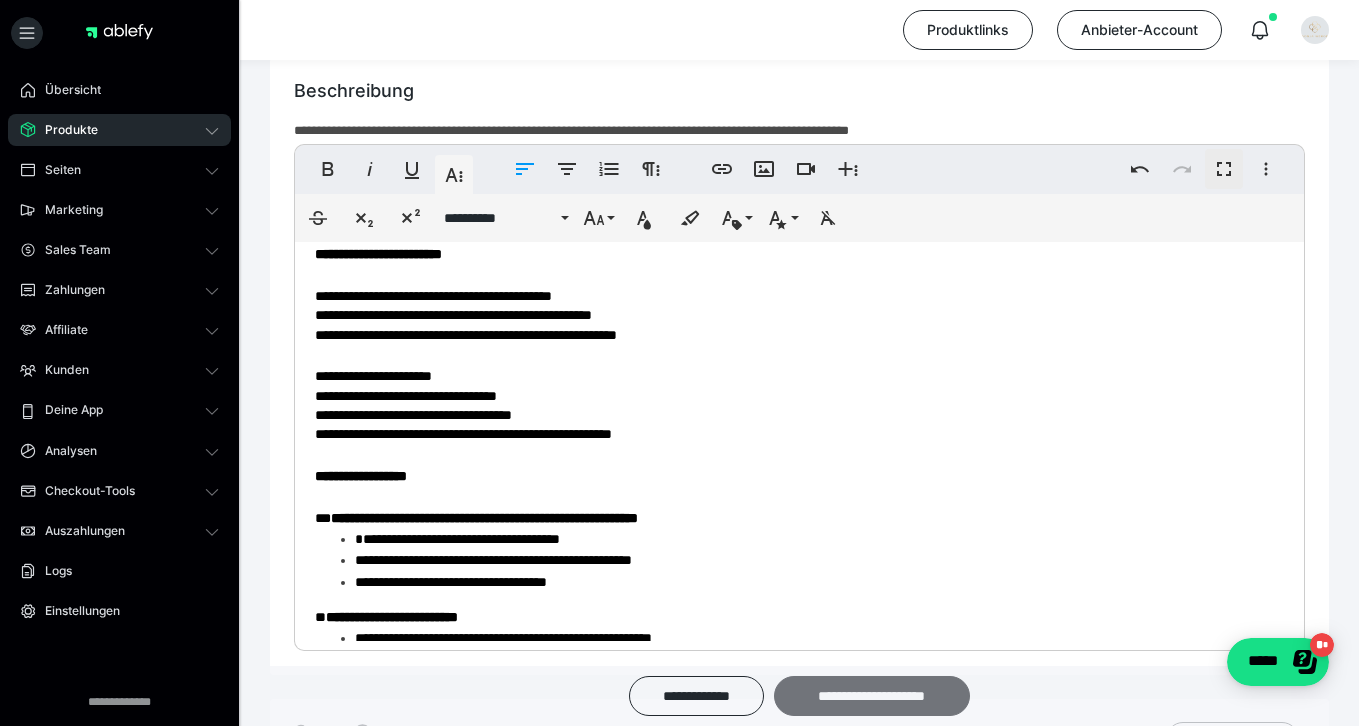 click on "**********" at bounding box center (872, 696) 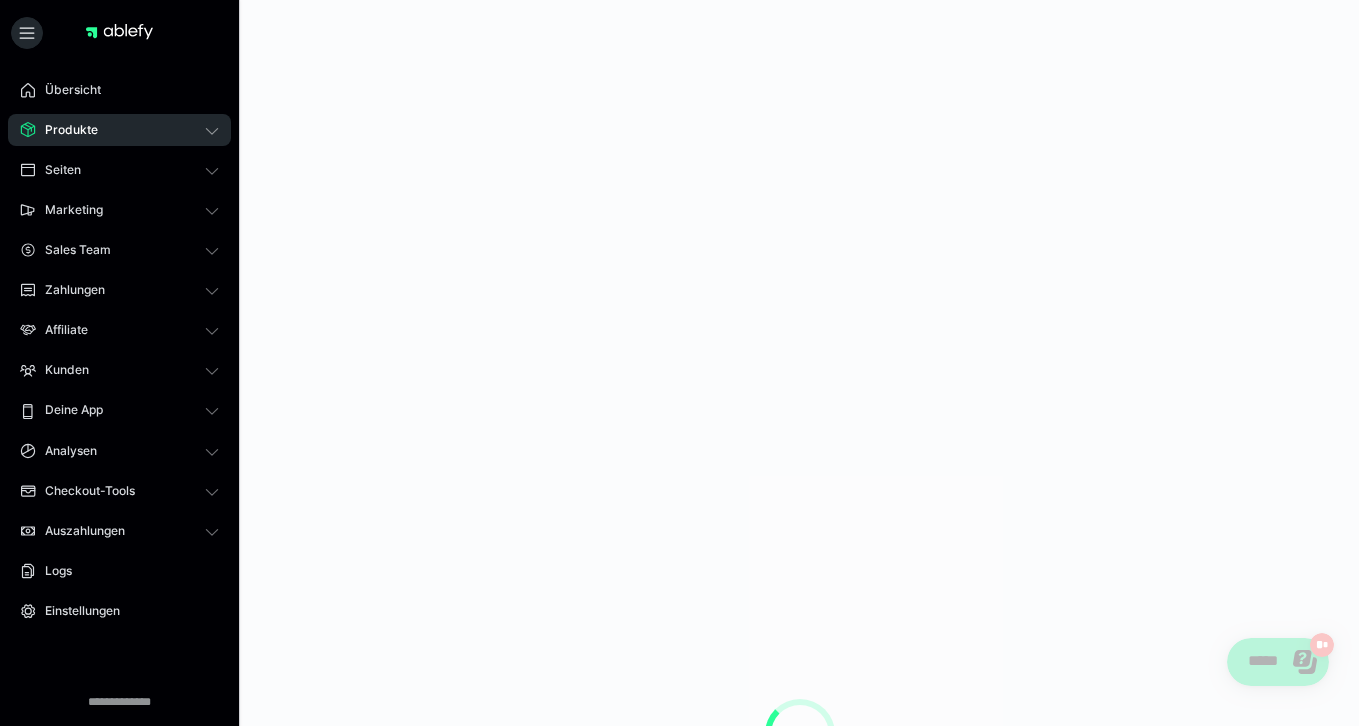 scroll, scrollTop: 0, scrollLeft: 0, axis: both 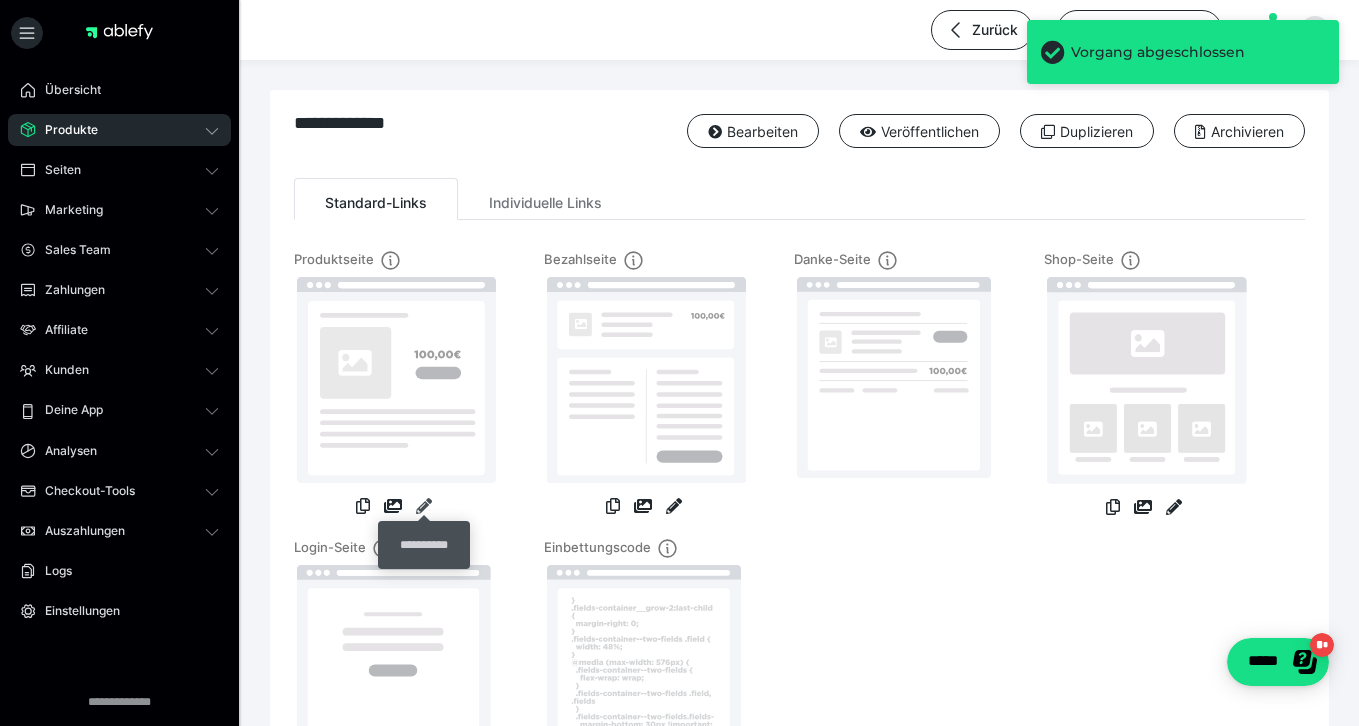 click at bounding box center (424, 506) 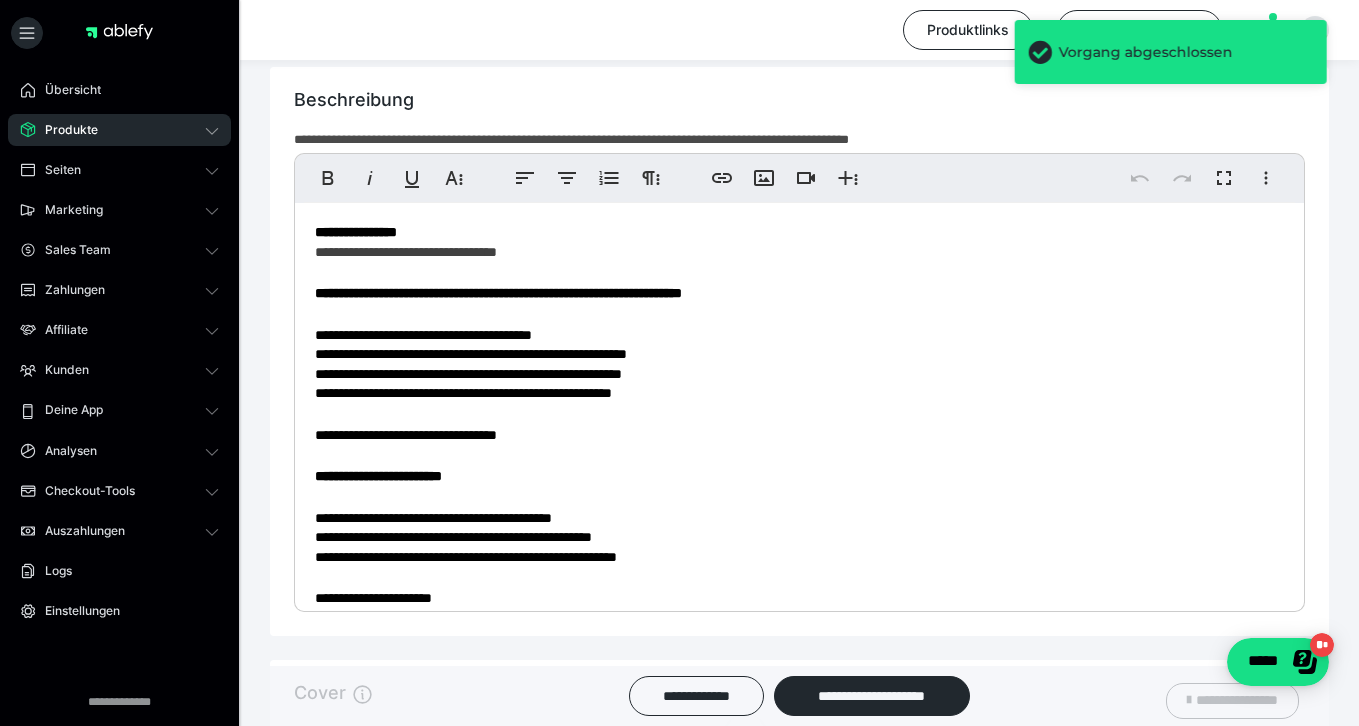 scroll, scrollTop: 1110, scrollLeft: 0, axis: vertical 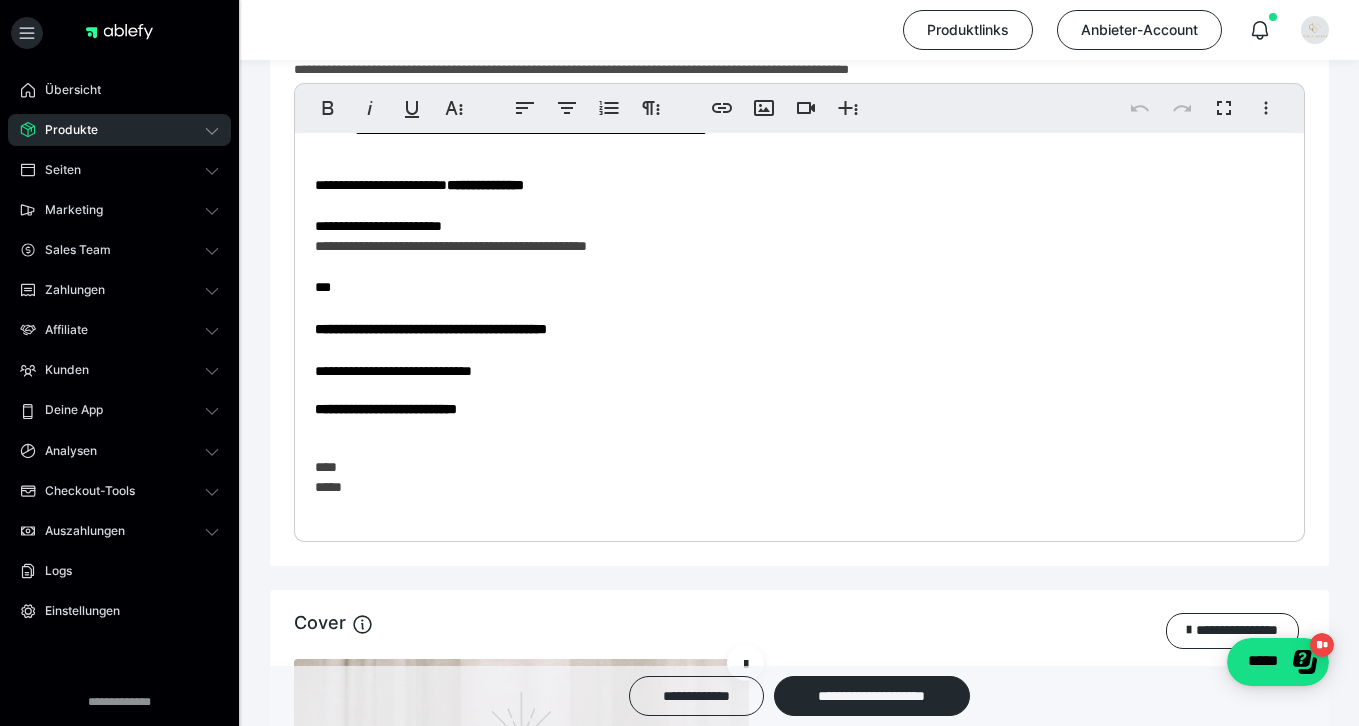 click on "**********" at bounding box center [431, 329] 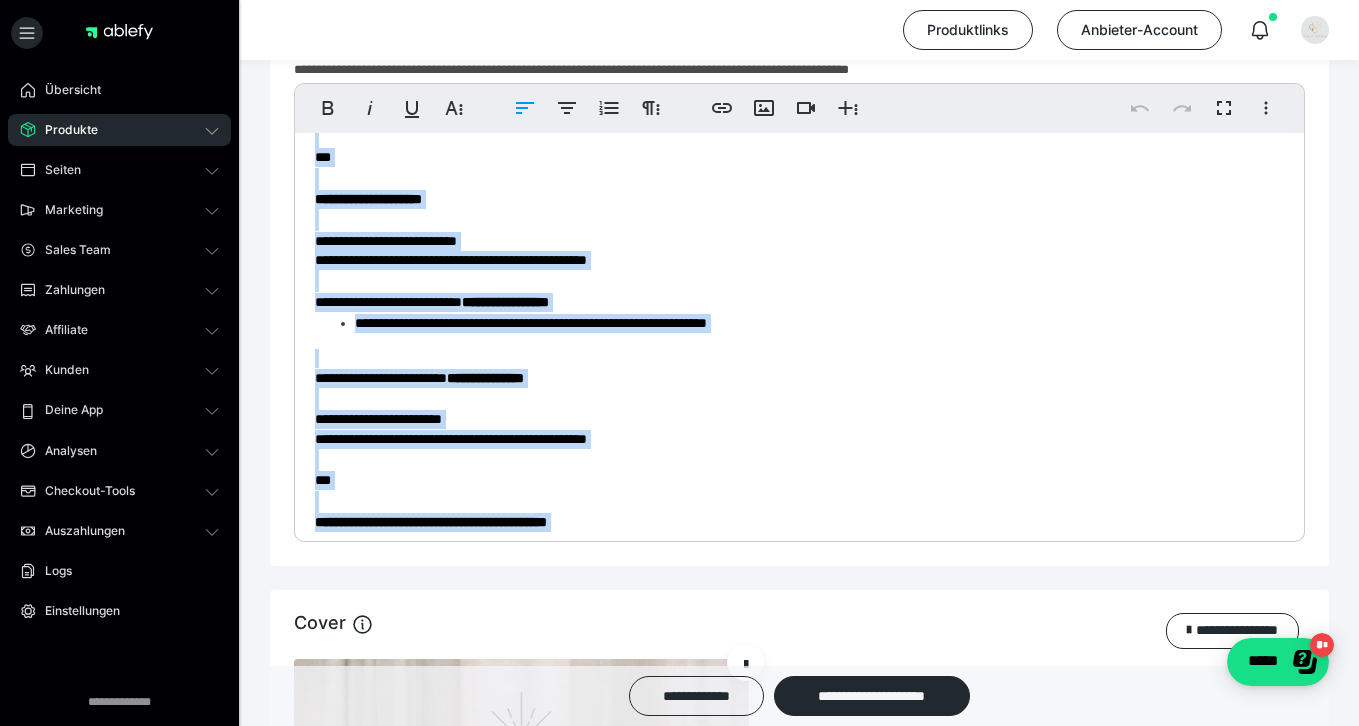 scroll, scrollTop: 967, scrollLeft: 0, axis: vertical 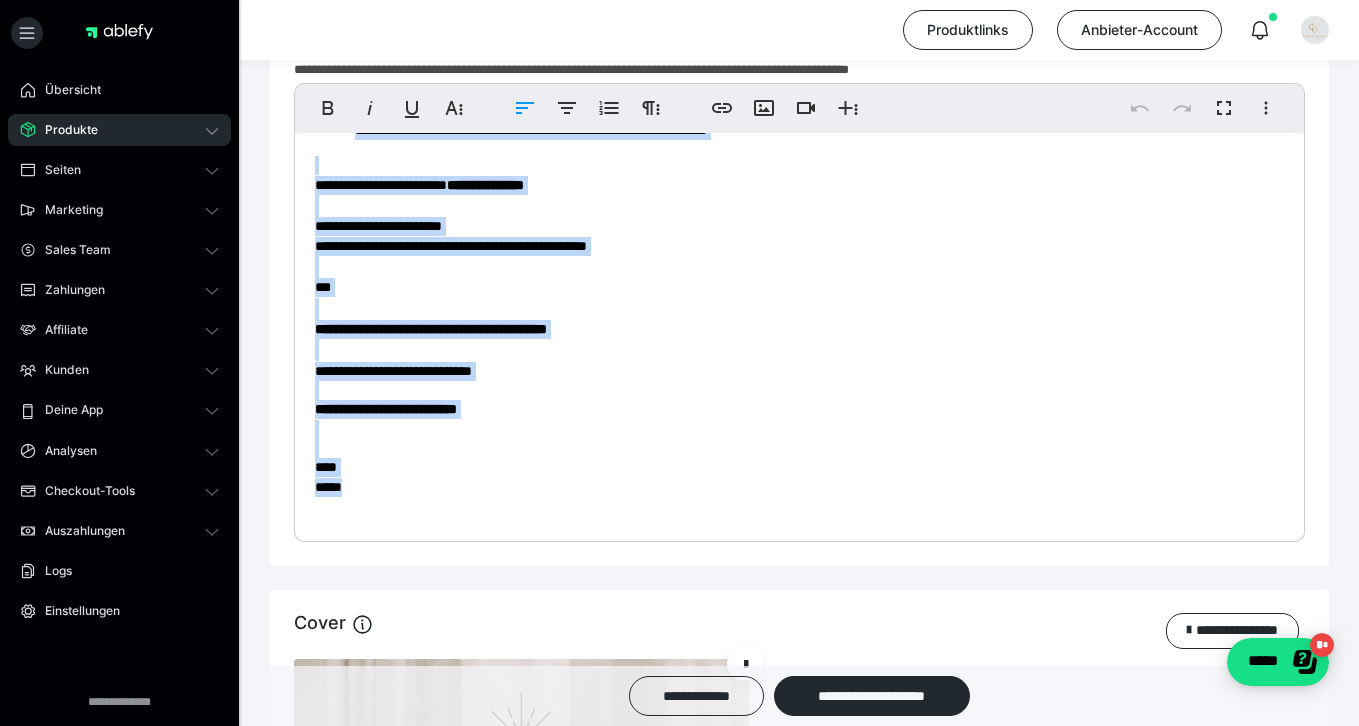 drag, startPoint x: 314, startPoint y: 175, endPoint x: 712, endPoint y: 560, distance: 553.7409 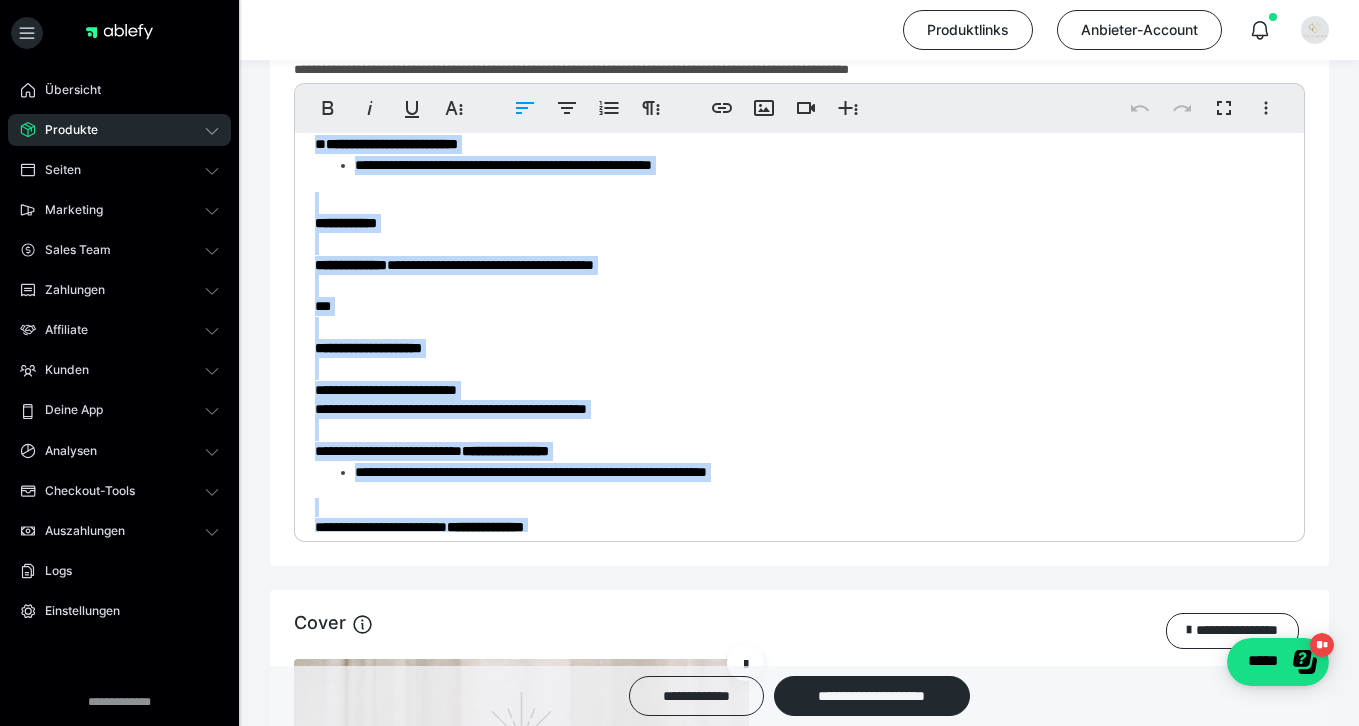 scroll, scrollTop: 0, scrollLeft: 0, axis: both 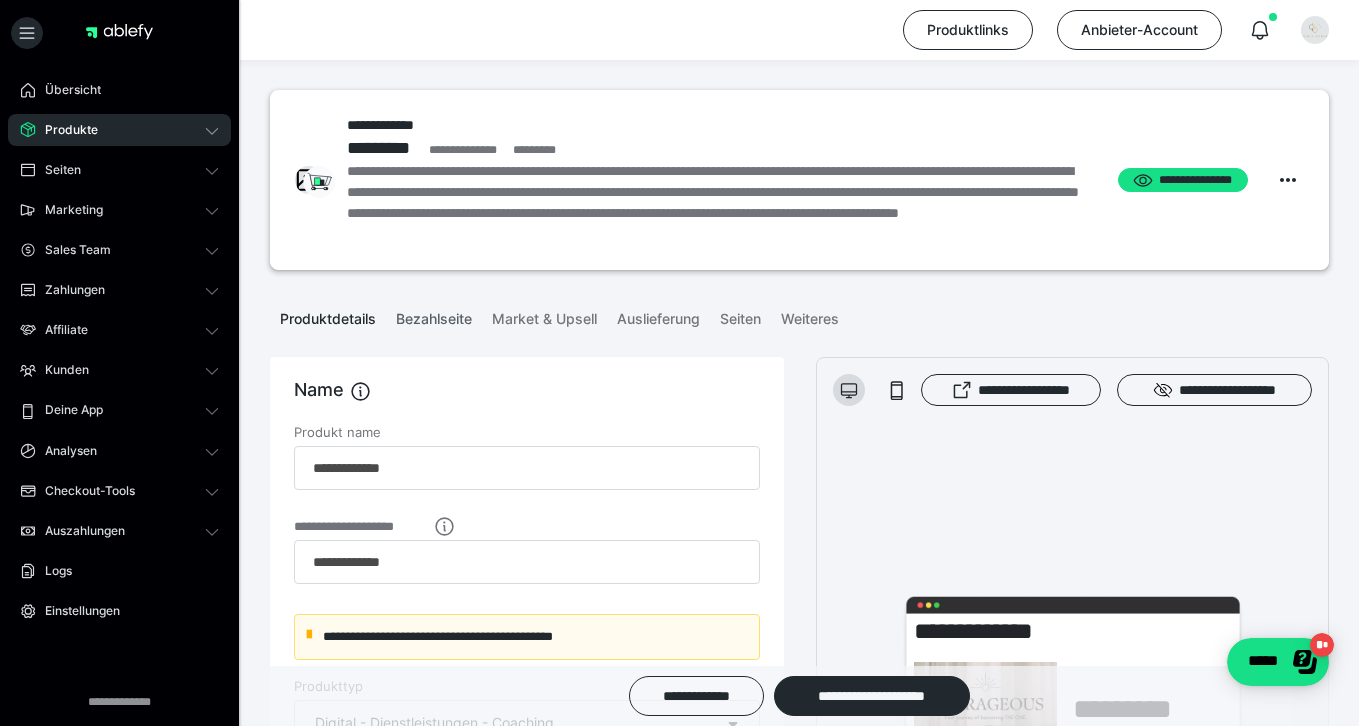 click on "Bezahlseite" at bounding box center [434, 315] 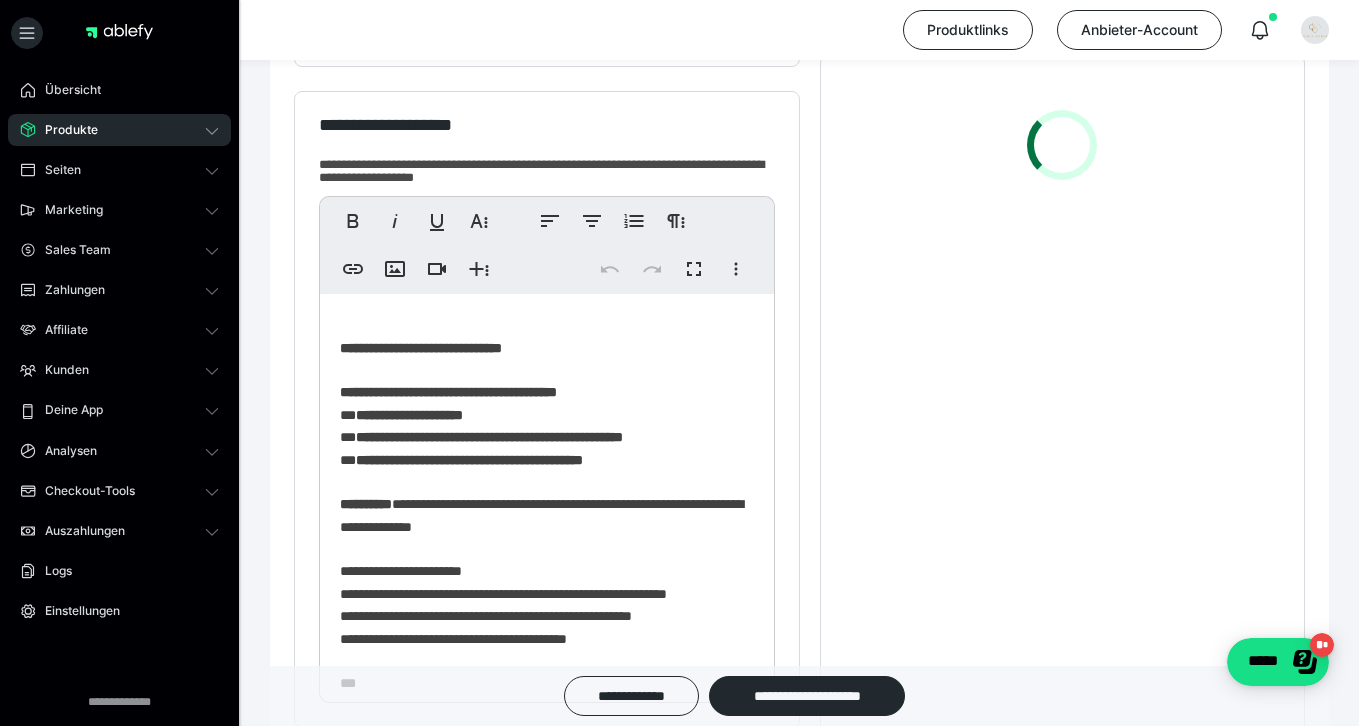 scroll, scrollTop: 525, scrollLeft: 0, axis: vertical 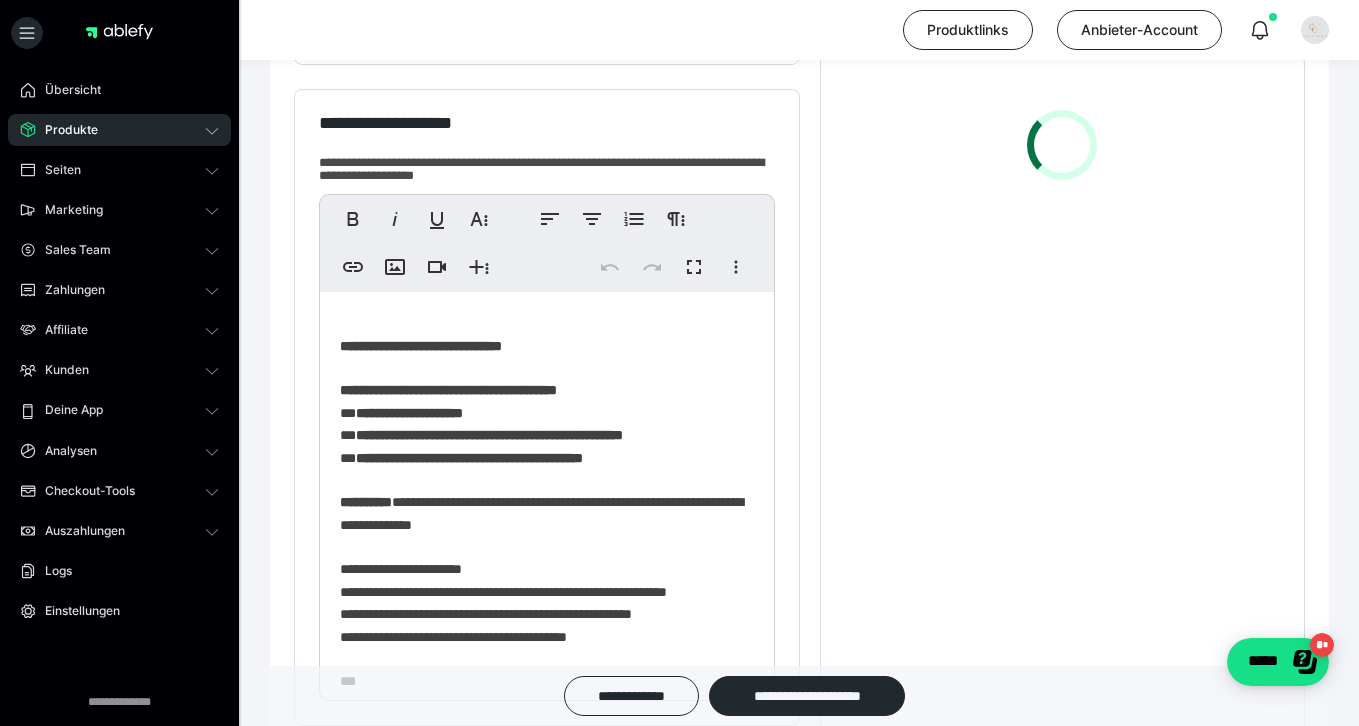 click on "**********" at bounding box center (547, 648) 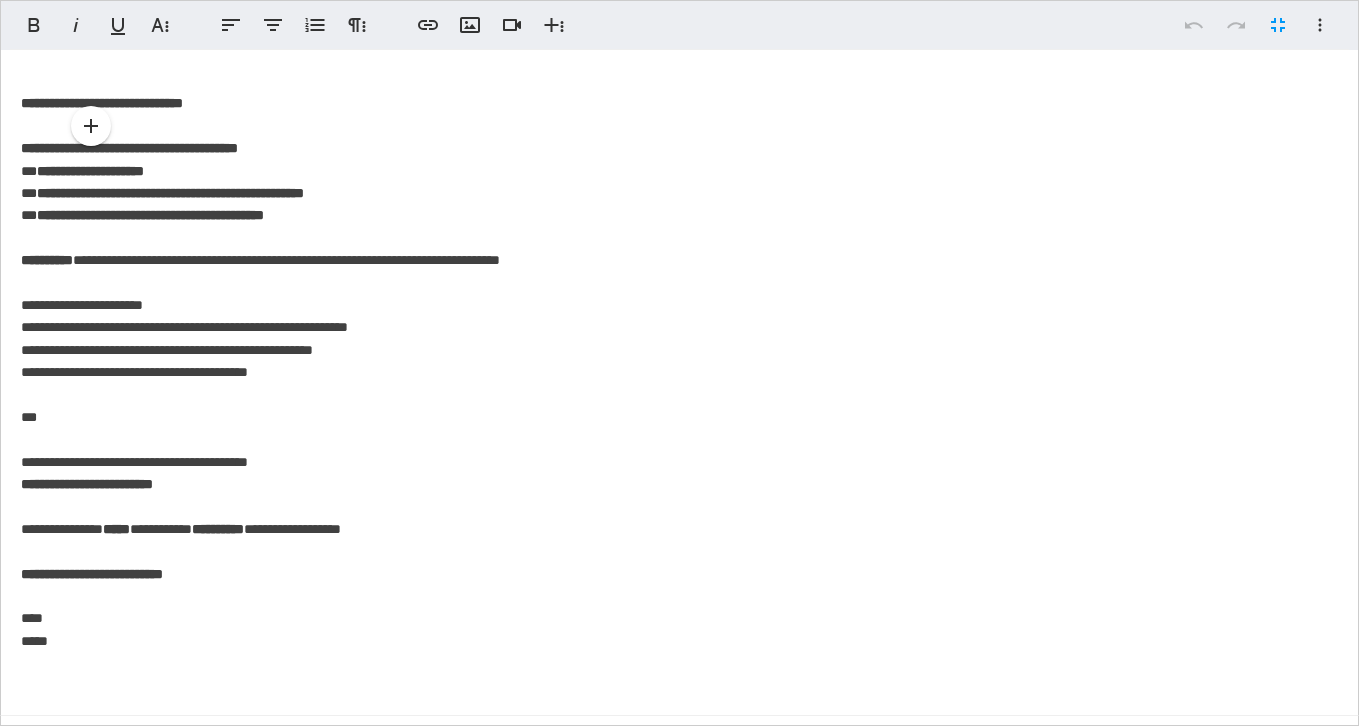 scroll, scrollTop: 0, scrollLeft: 0, axis: both 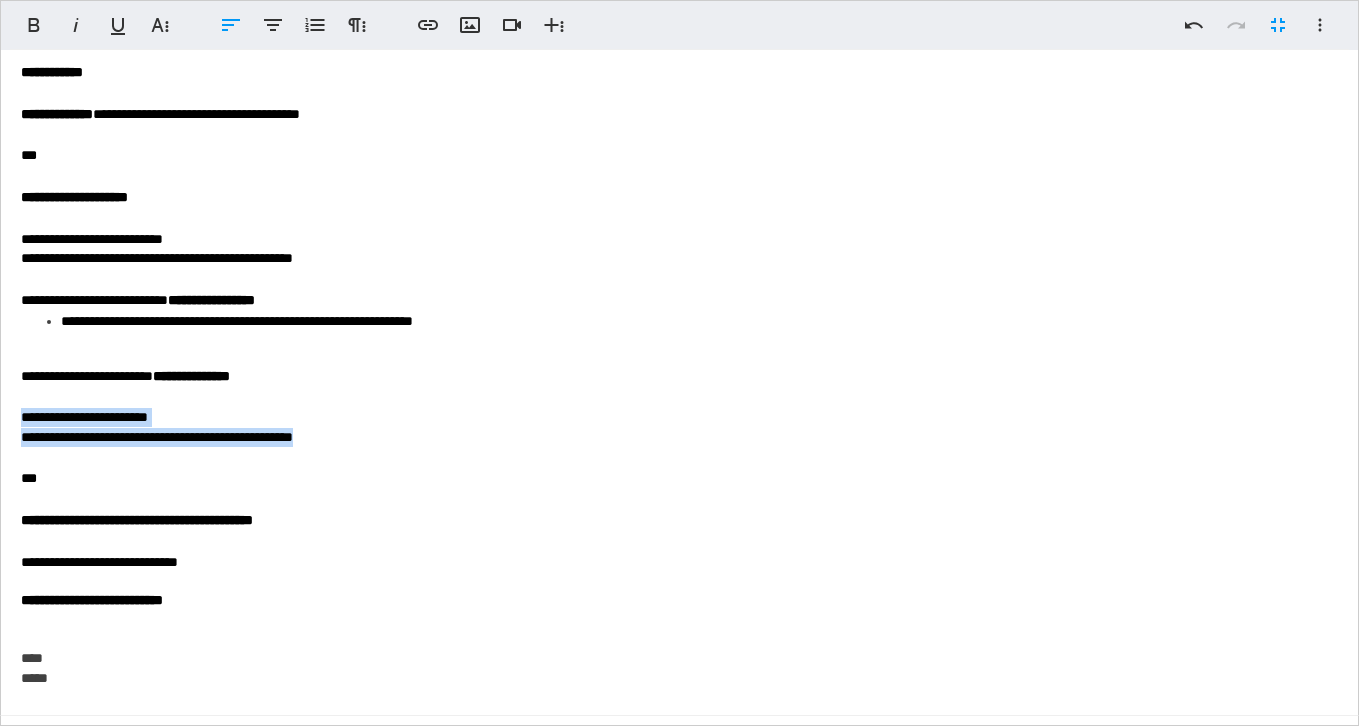 drag, startPoint x: 408, startPoint y: 444, endPoint x: 18, endPoint y: 414, distance: 391.15213 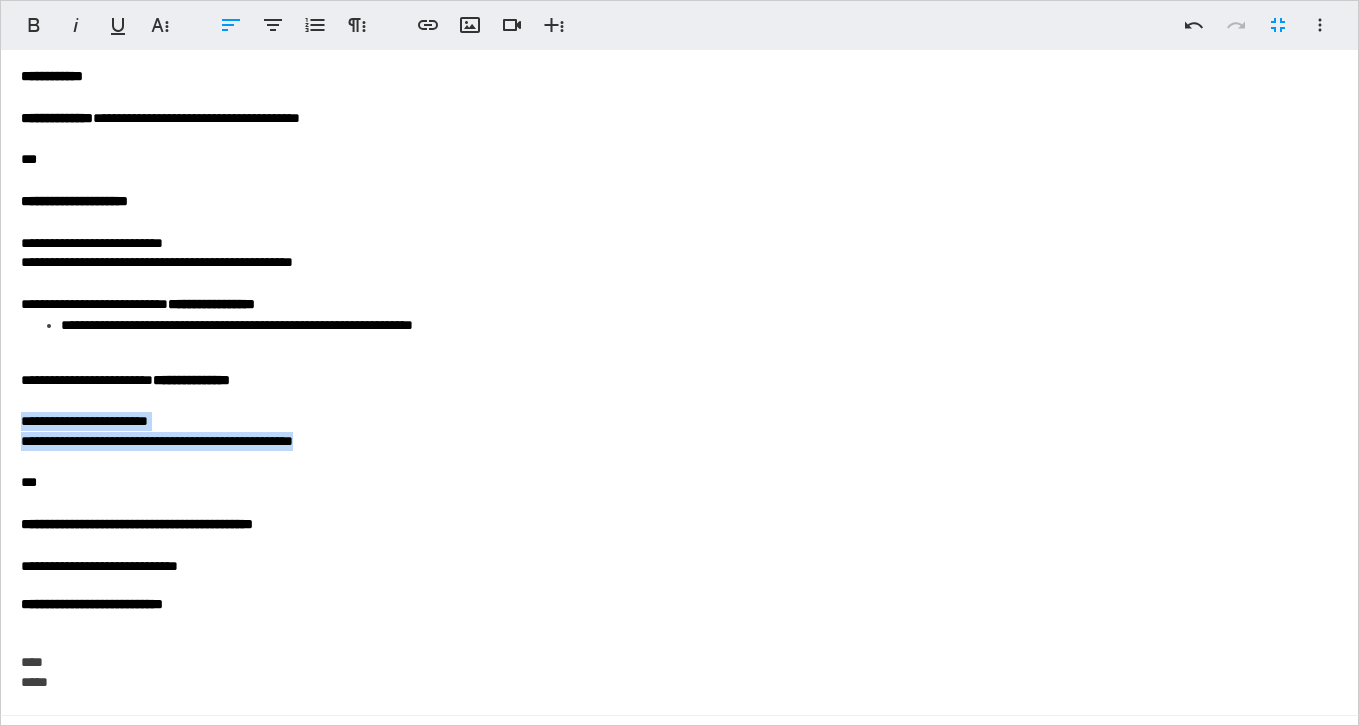 scroll, scrollTop: 227, scrollLeft: 0, axis: vertical 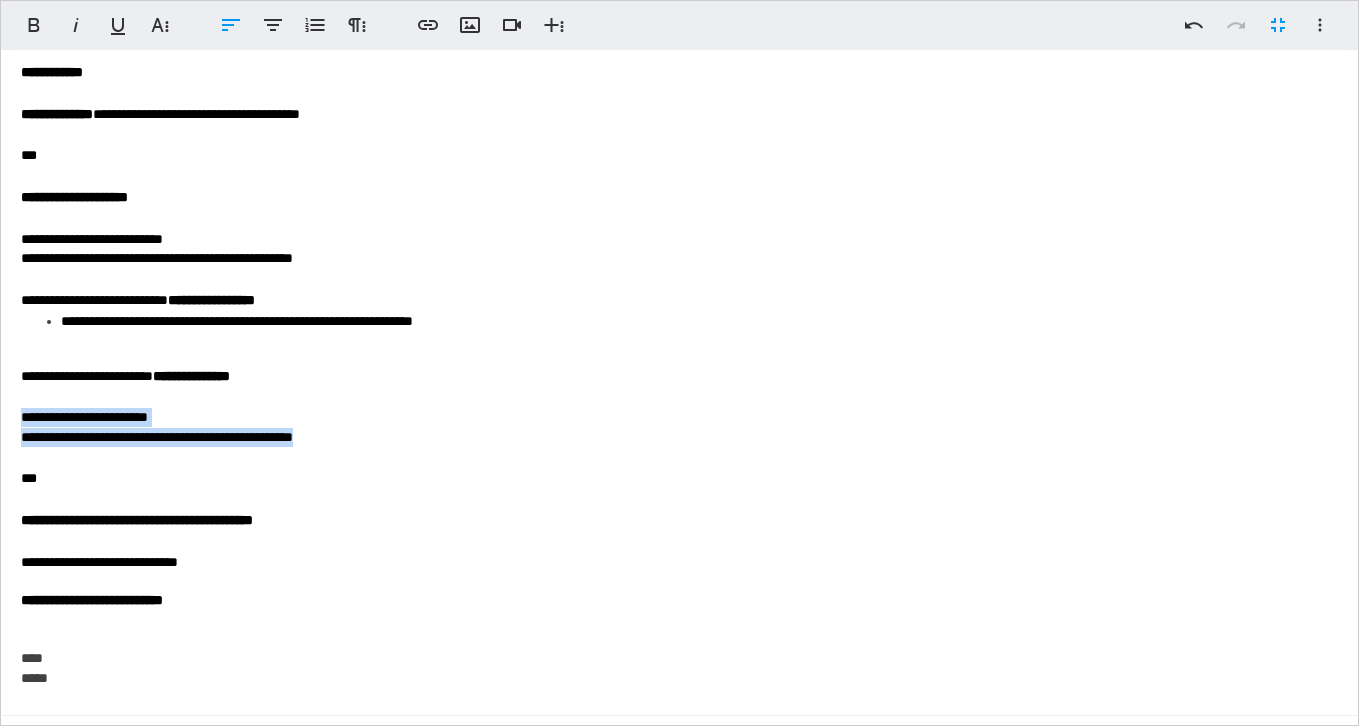 type 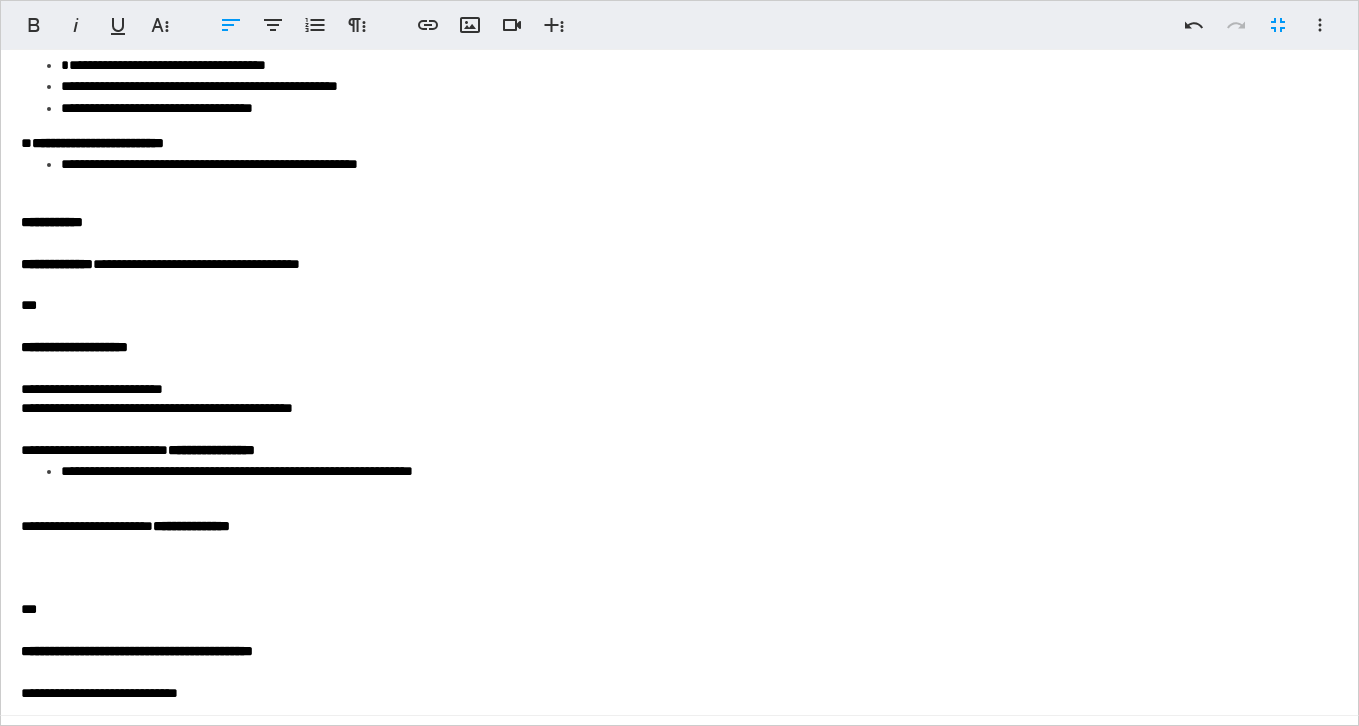 scroll, scrollTop: 73, scrollLeft: 0, axis: vertical 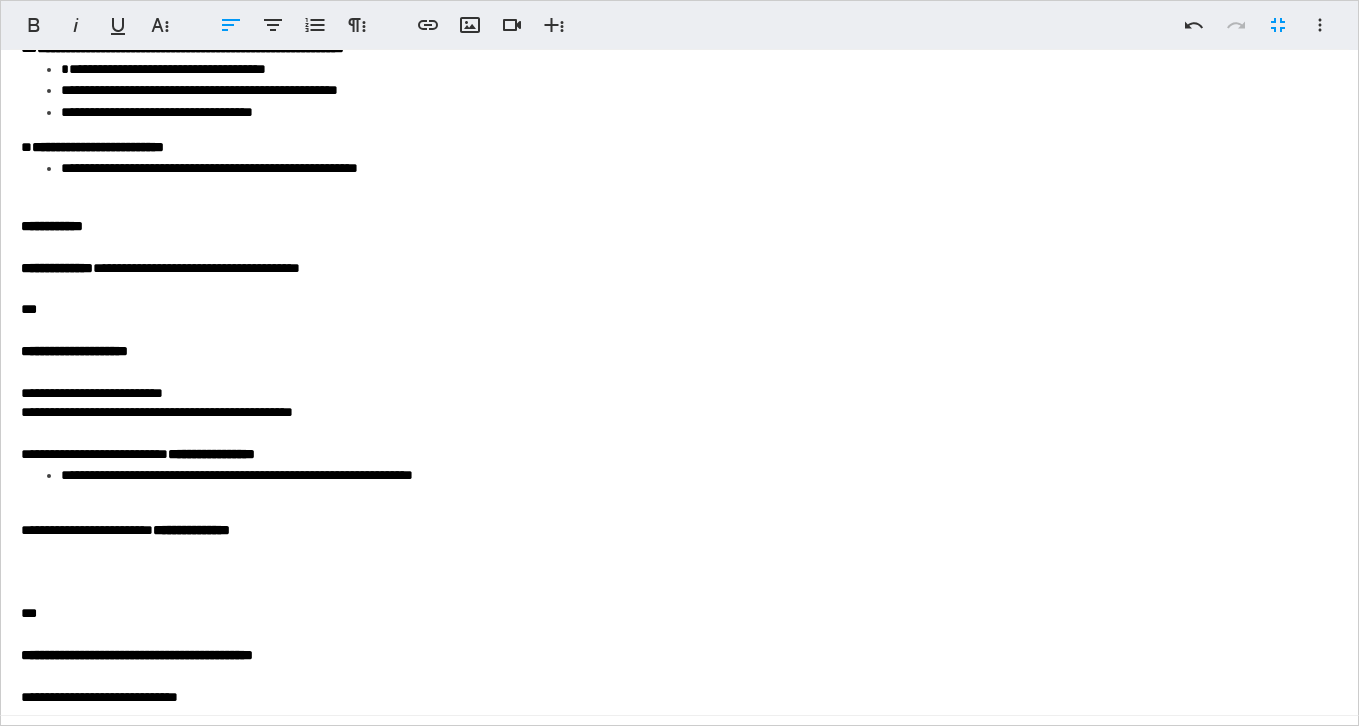 click on "**********" at bounding box center [699, 168] 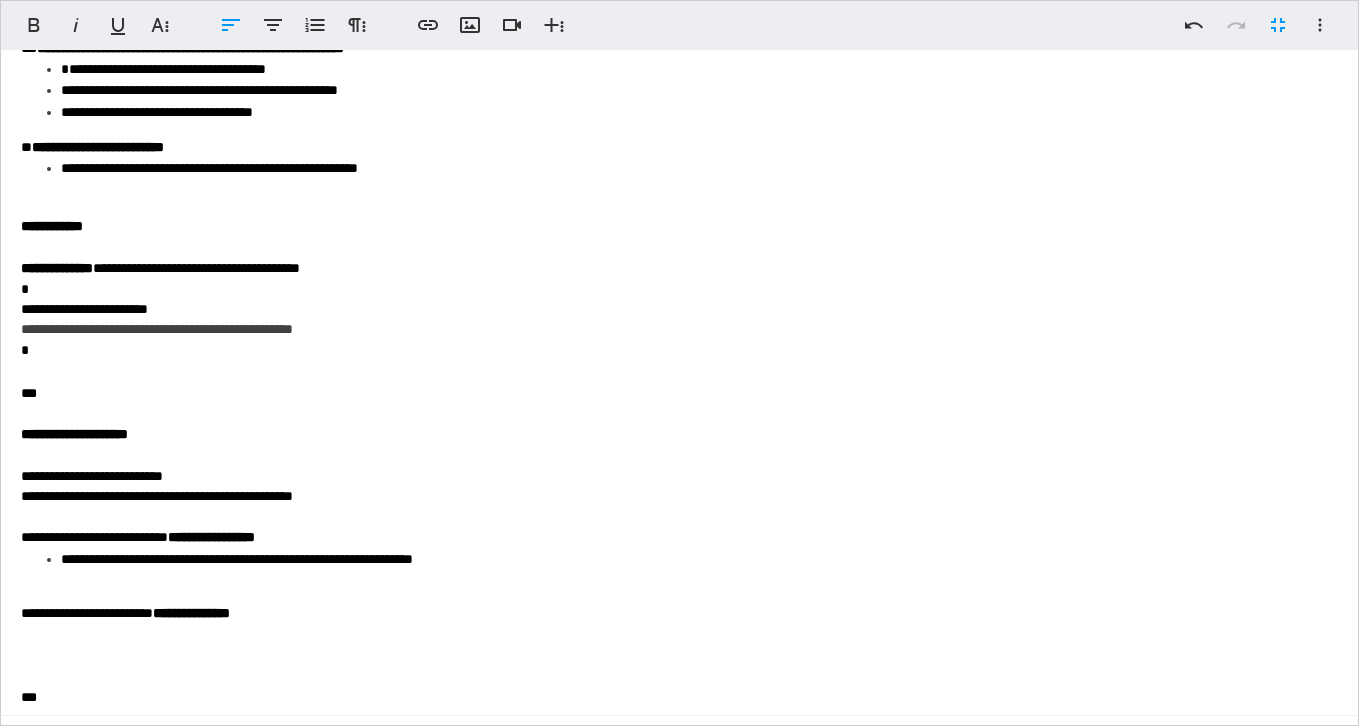 click on "**********" at bounding box center [679, 456] 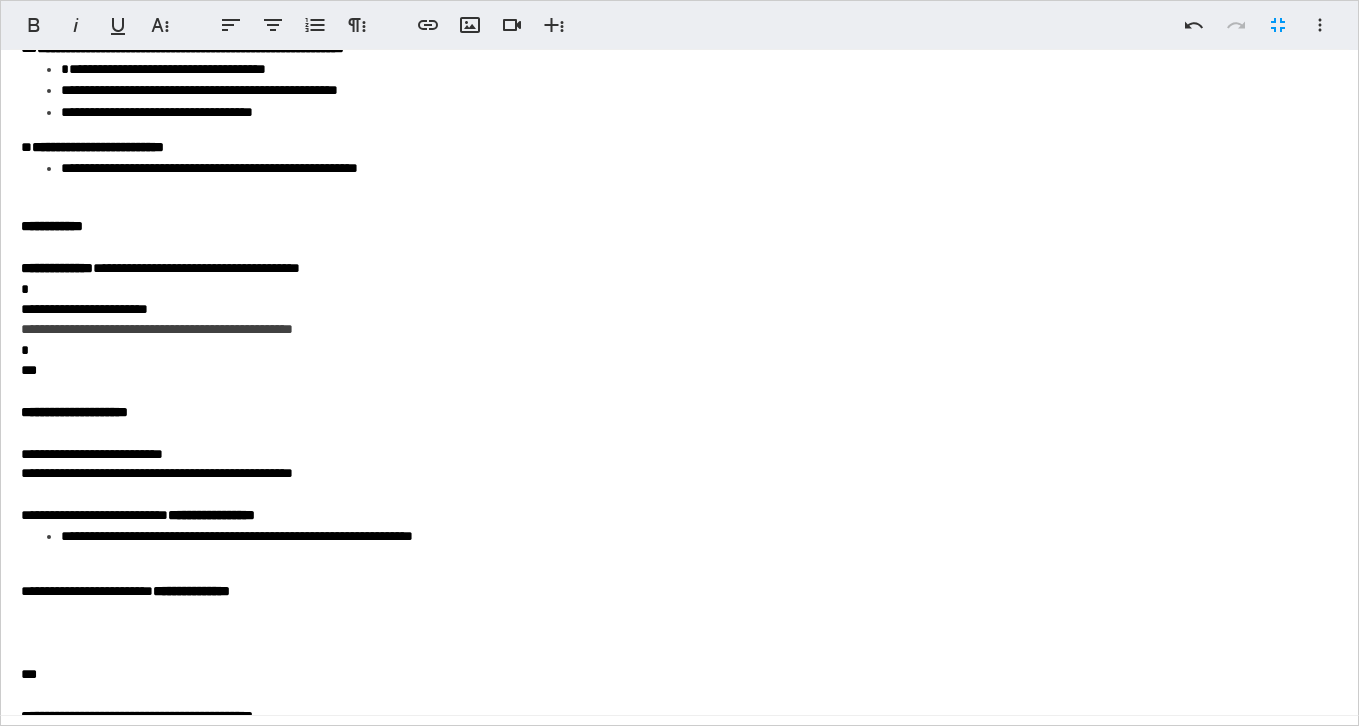 click on "***" at bounding box center [679, 370] 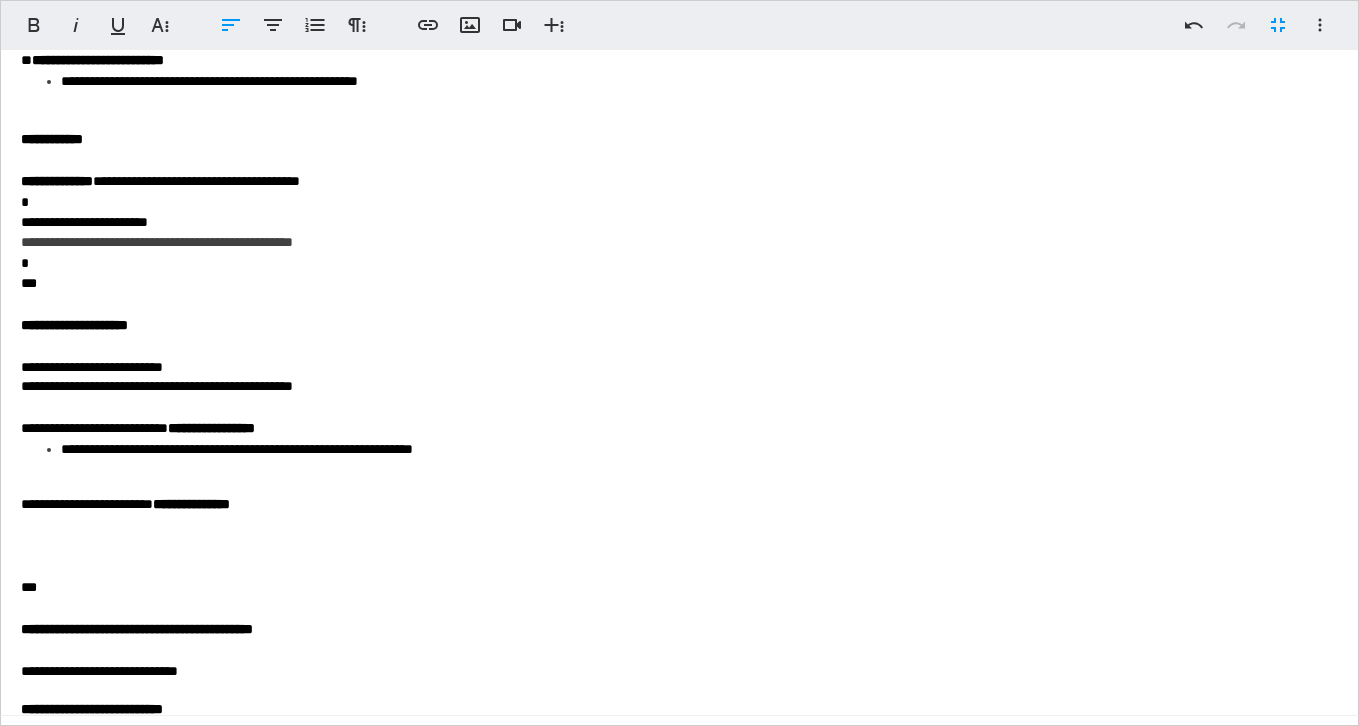 scroll, scrollTop: 239, scrollLeft: 0, axis: vertical 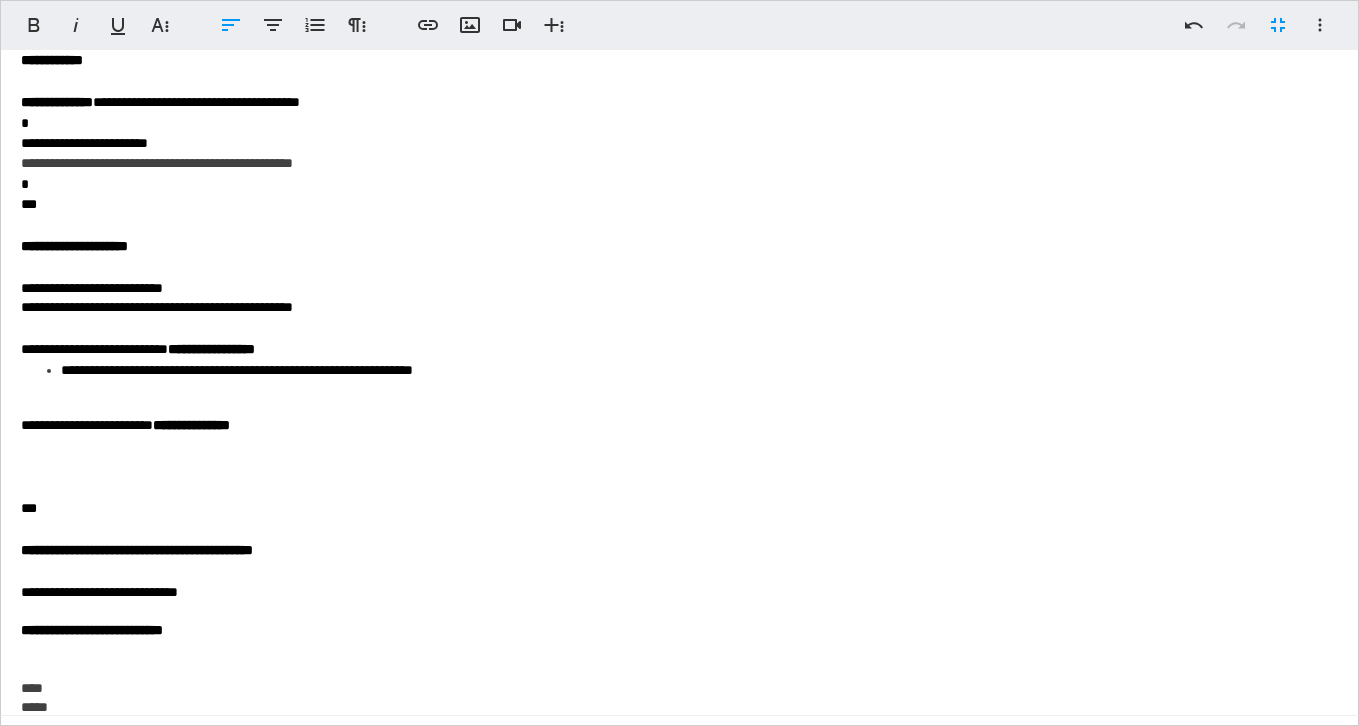 click on "**********" at bounding box center [679, 278] 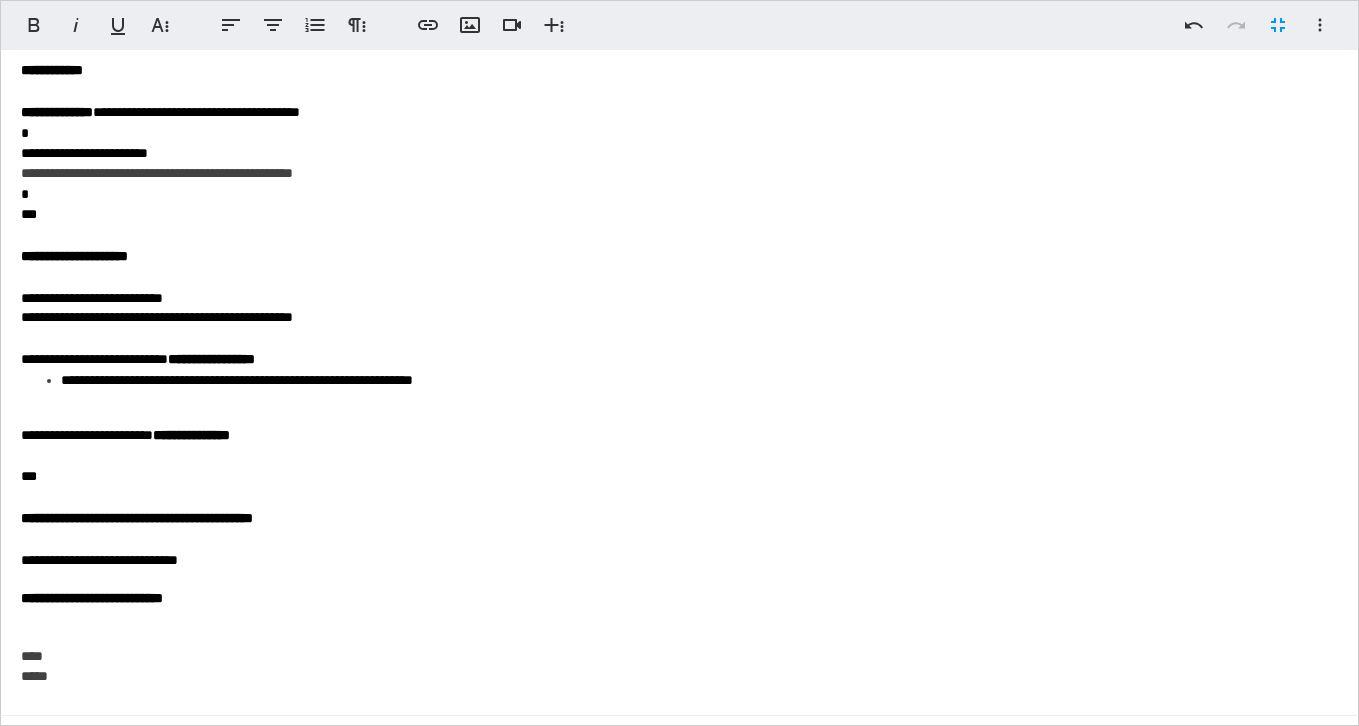 scroll, scrollTop: 228, scrollLeft: 0, axis: vertical 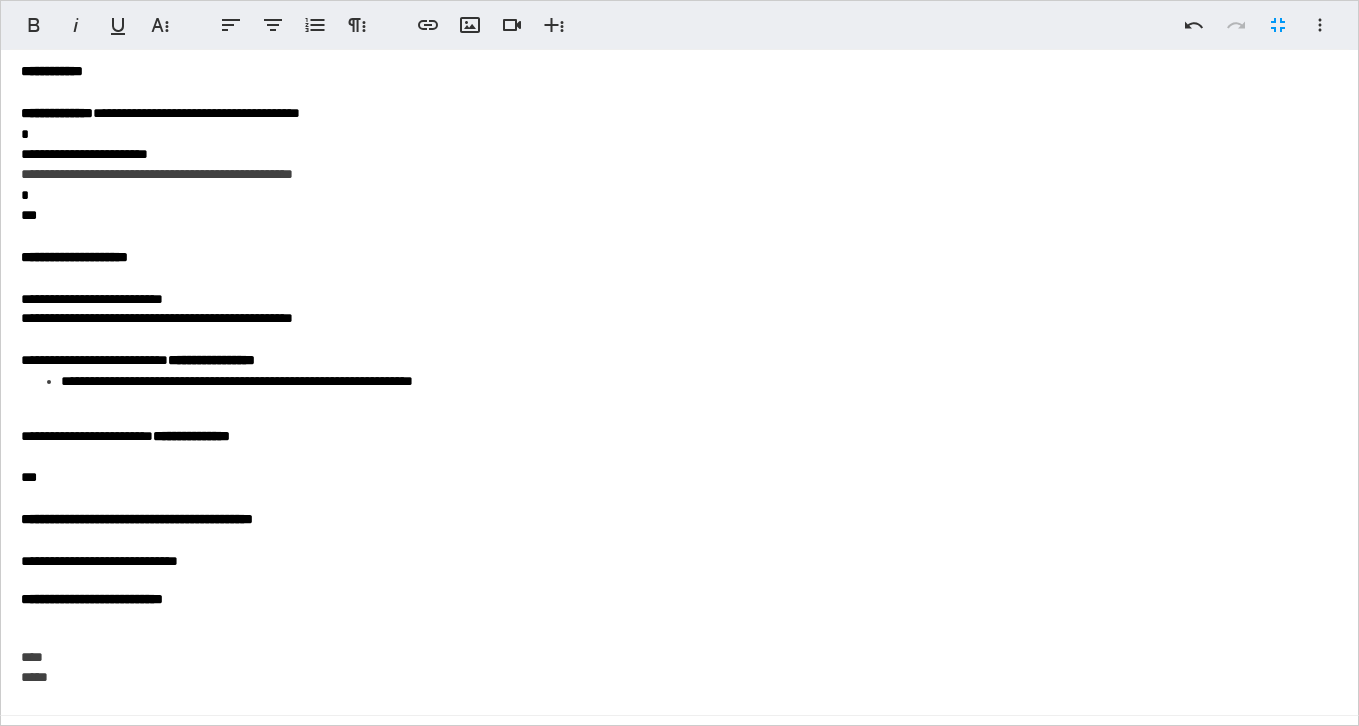 click at bounding box center (679, 416) 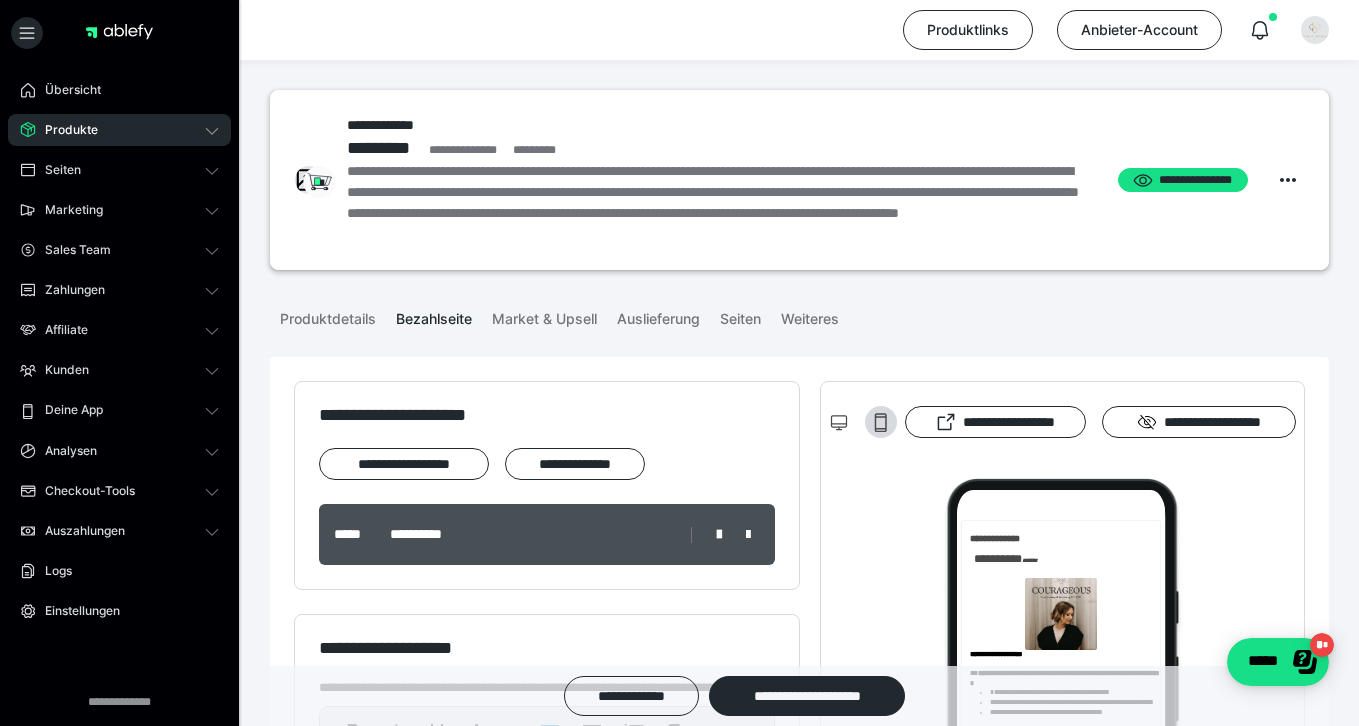 scroll, scrollTop: 525, scrollLeft: 0, axis: vertical 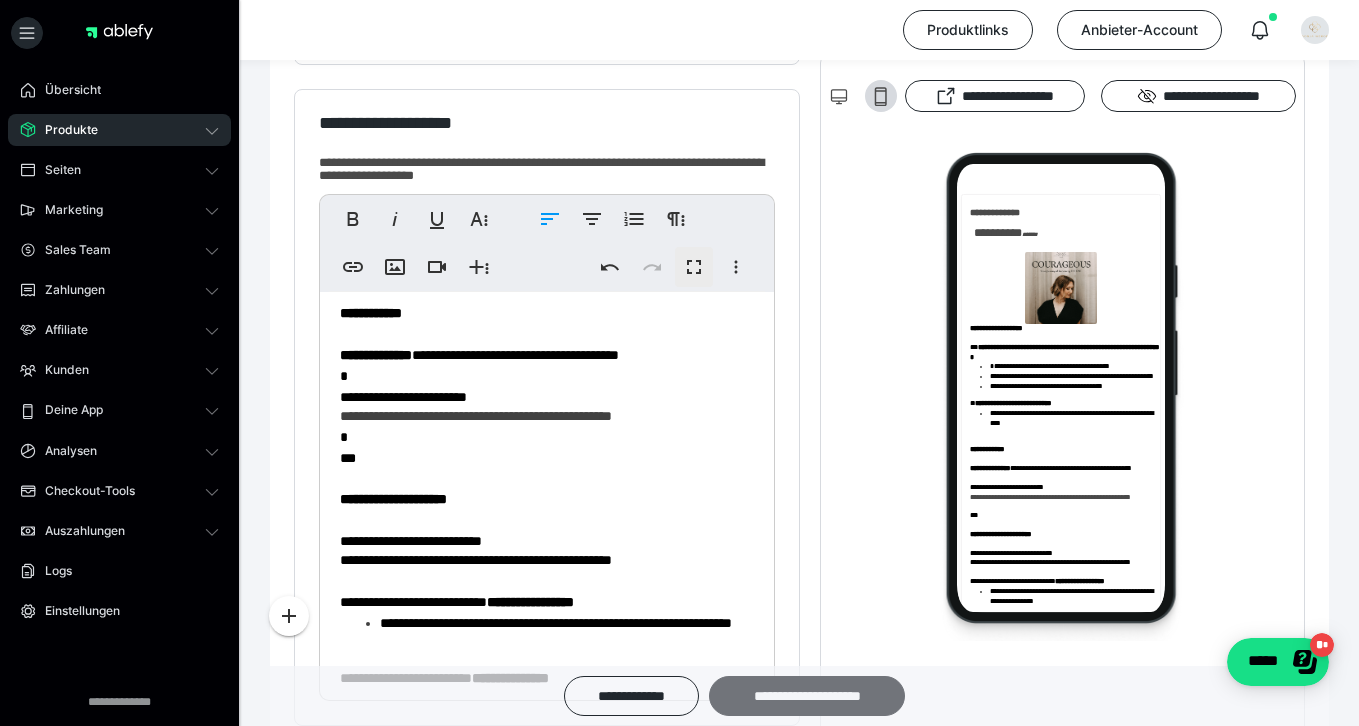 click on "**********" at bounding box center [807, 696] 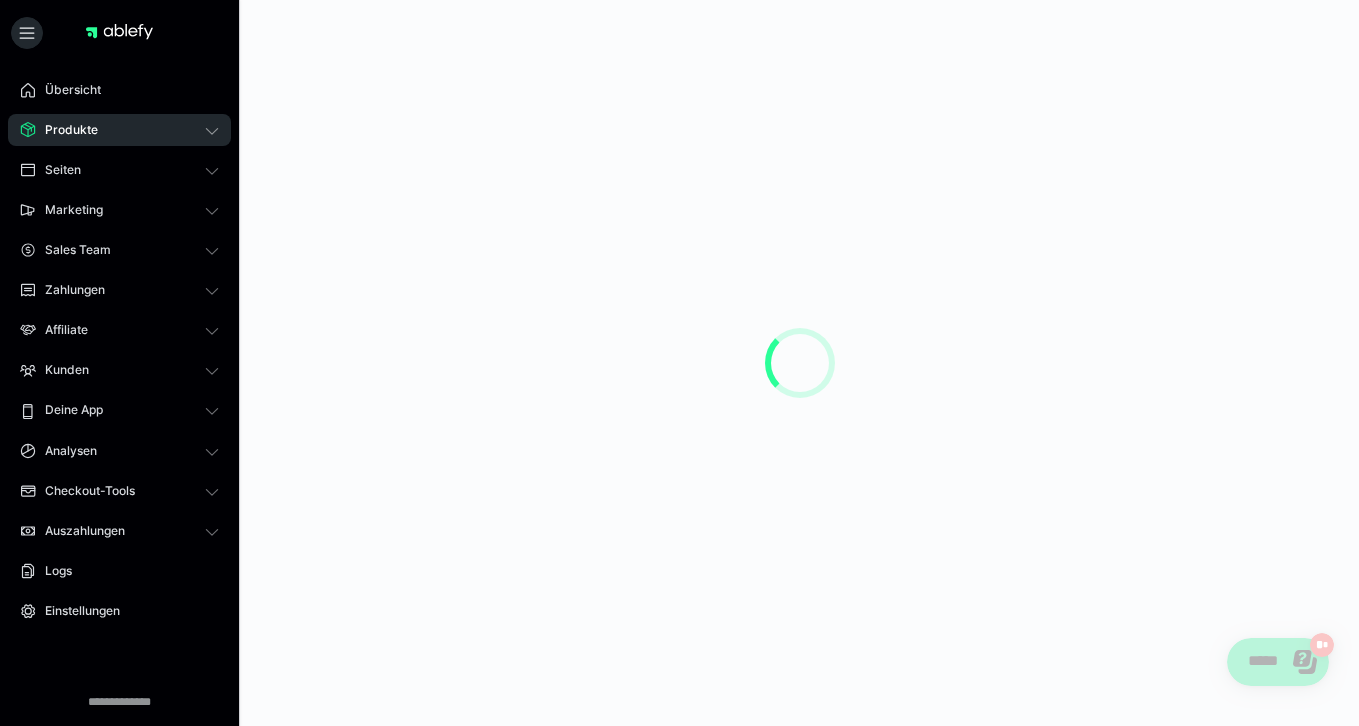 scroll, scrollTop: 0, scrollLeft: 0, axis: both 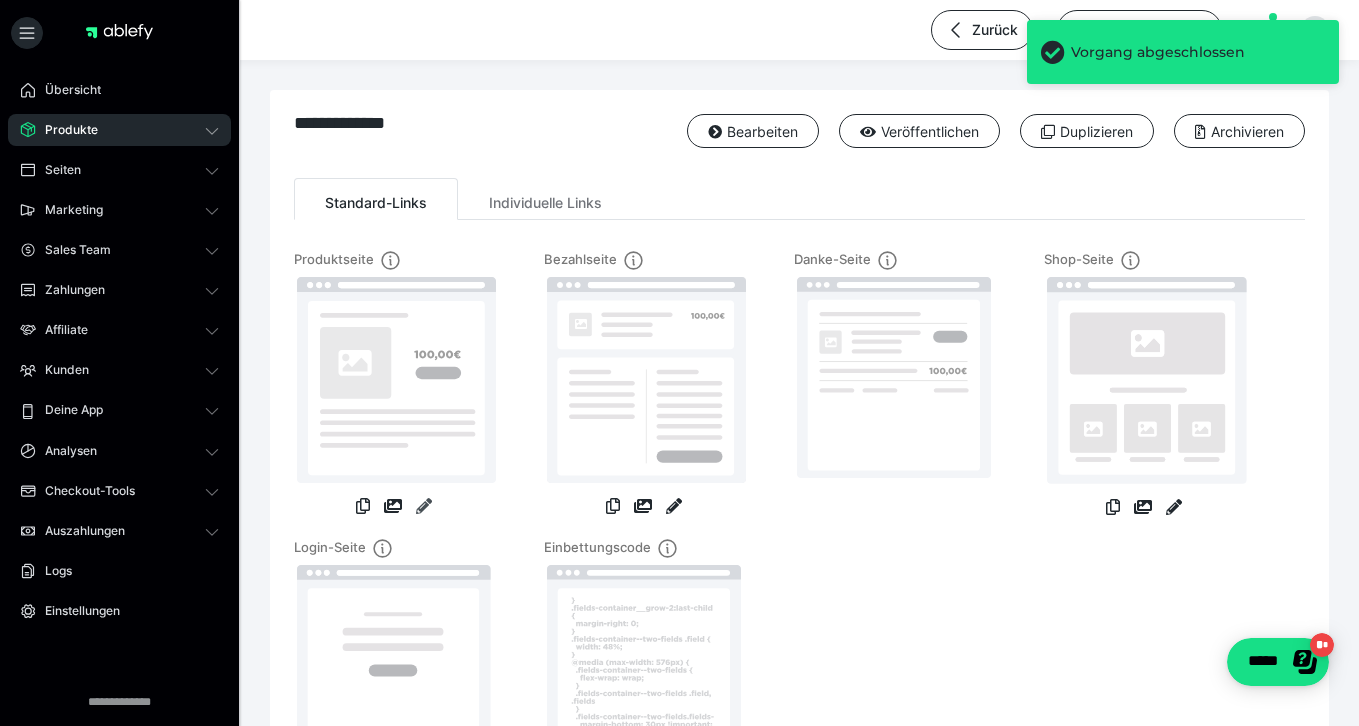 click at bounding box center [424, 506] 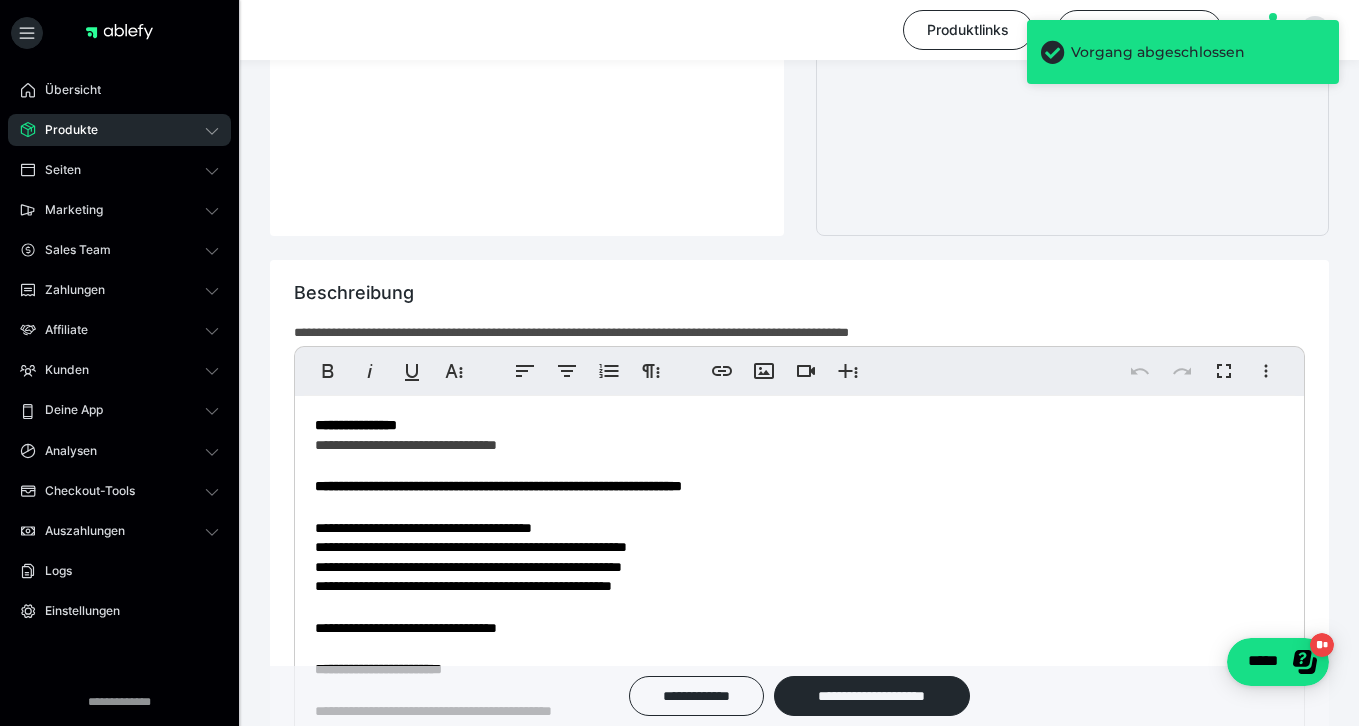 scroll, scrollTop: 861, scrollLeft: 0, axis: vertical 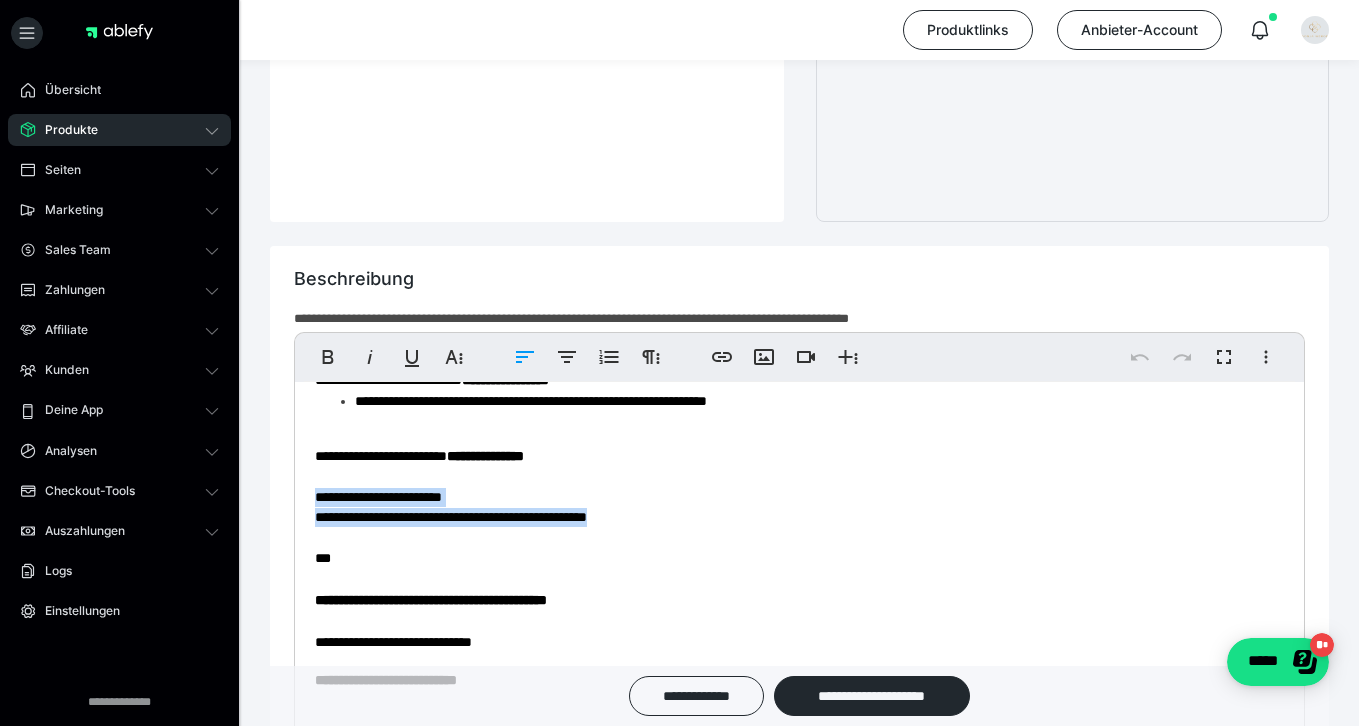 drag, startPoint x: 310, startPoint y: 508, endPoint x: 700, endPoint y: 538, distance: 391.15213 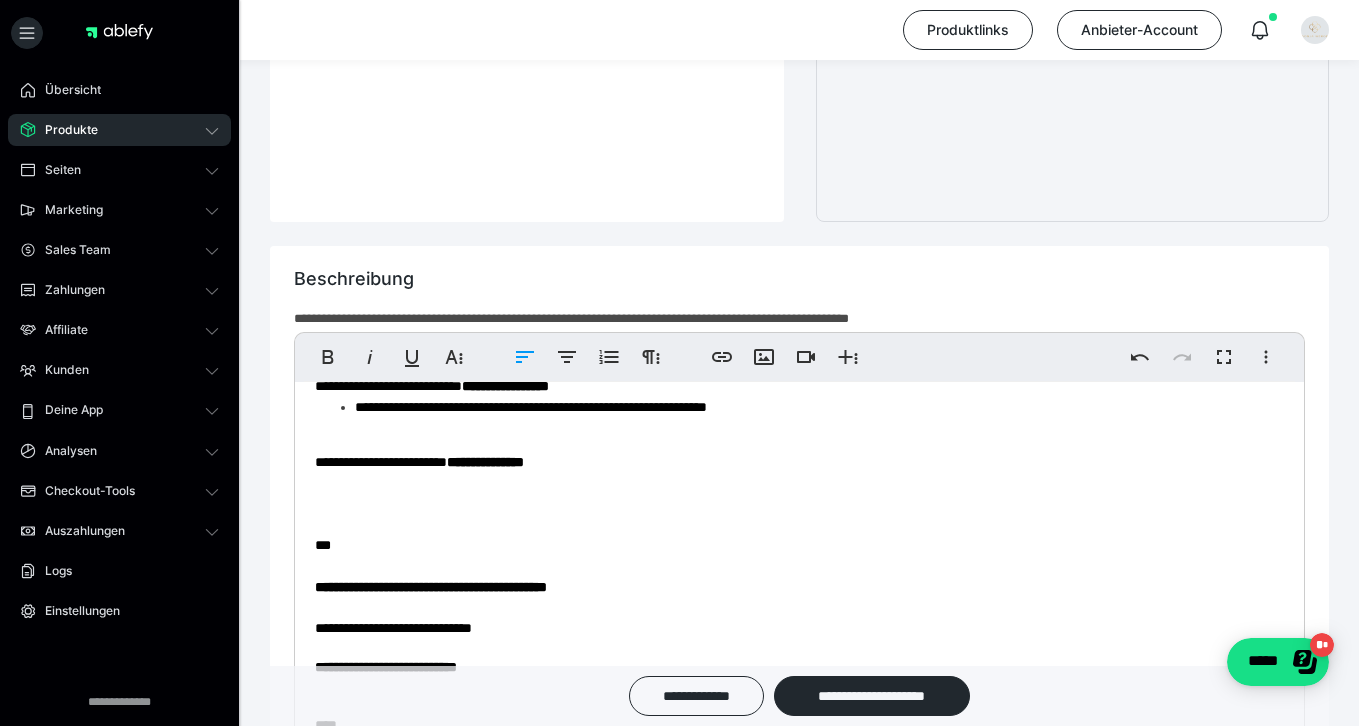 scroll, scrollTop: 928, scrollLeft: 0, axis: vertical 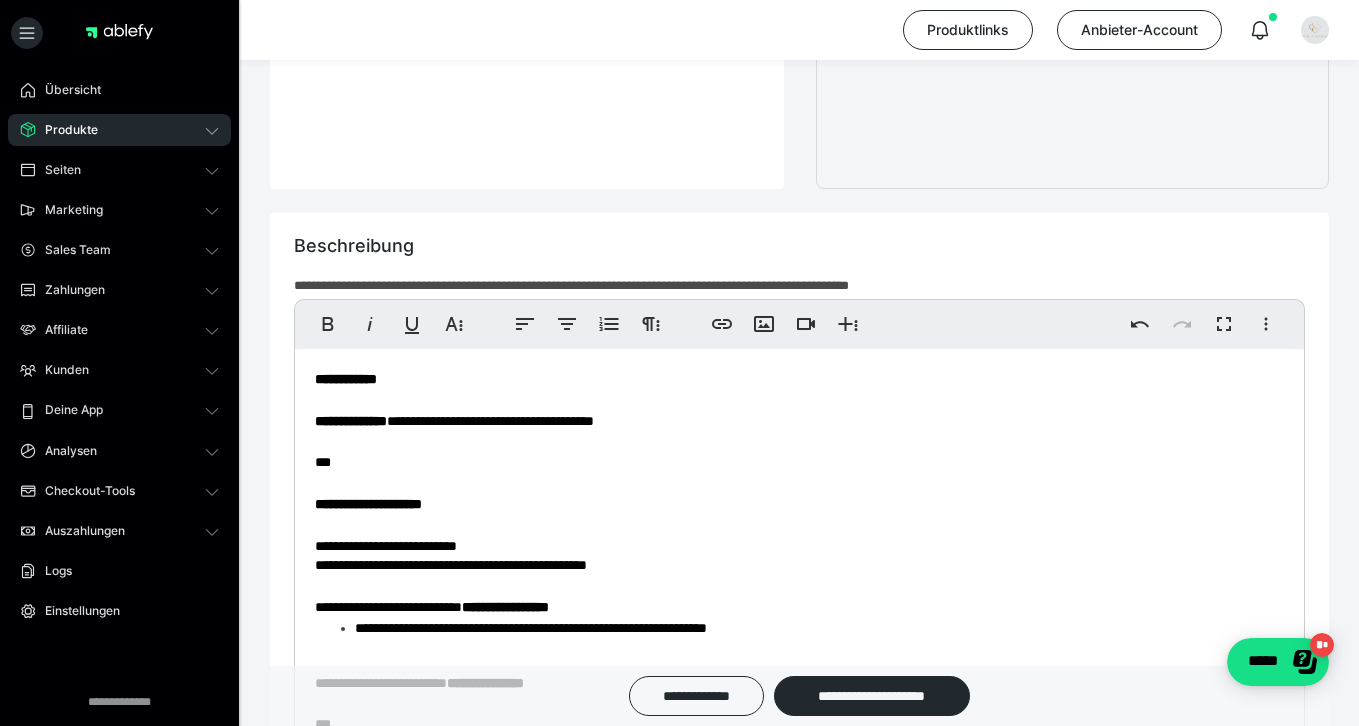 click on "**********" at bounding box center (799, 316) 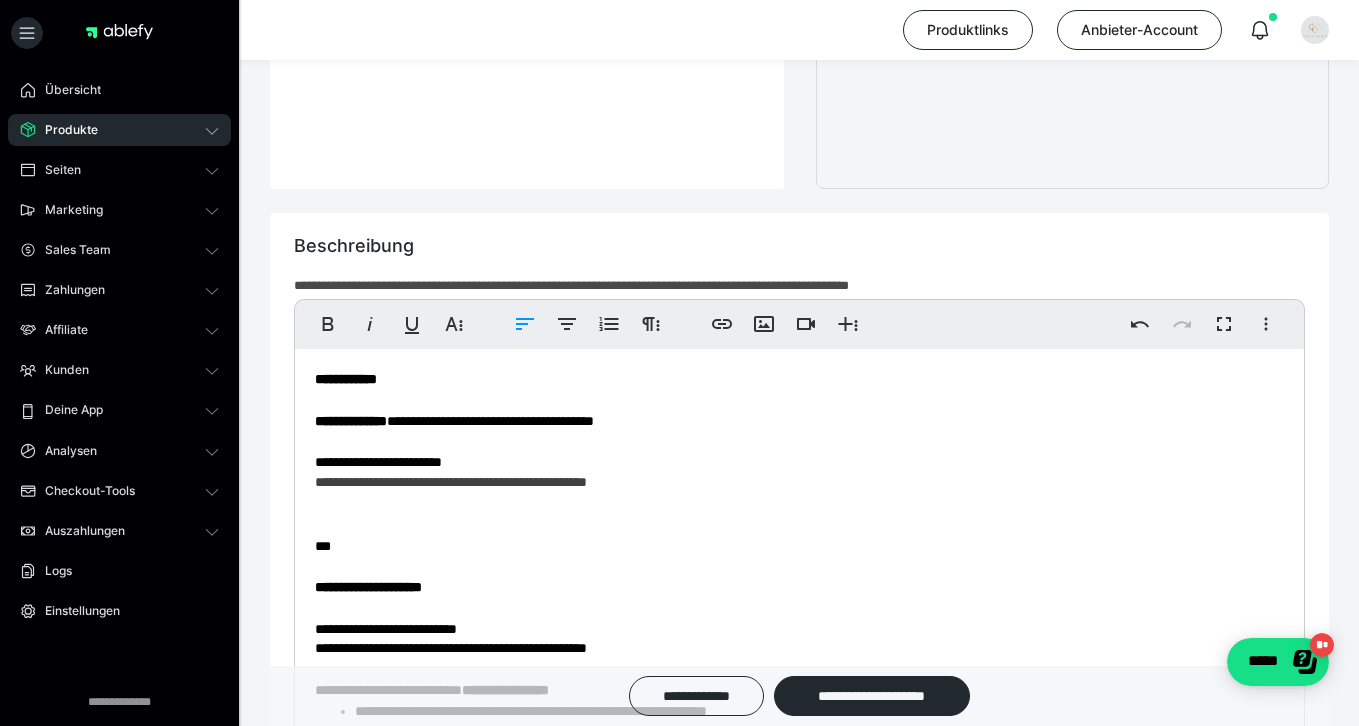 click on "**********" at bounding box center [799, 358] 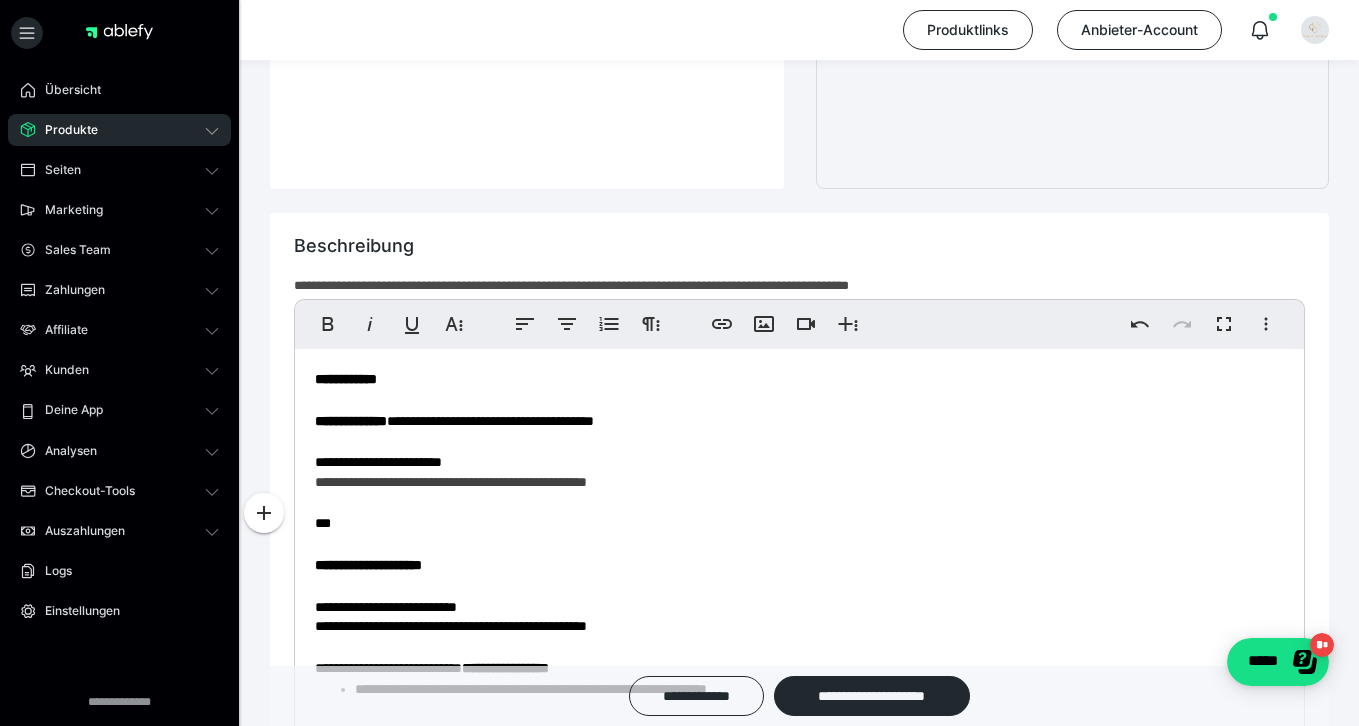 click on "**********" at bounding box center [799, 347] 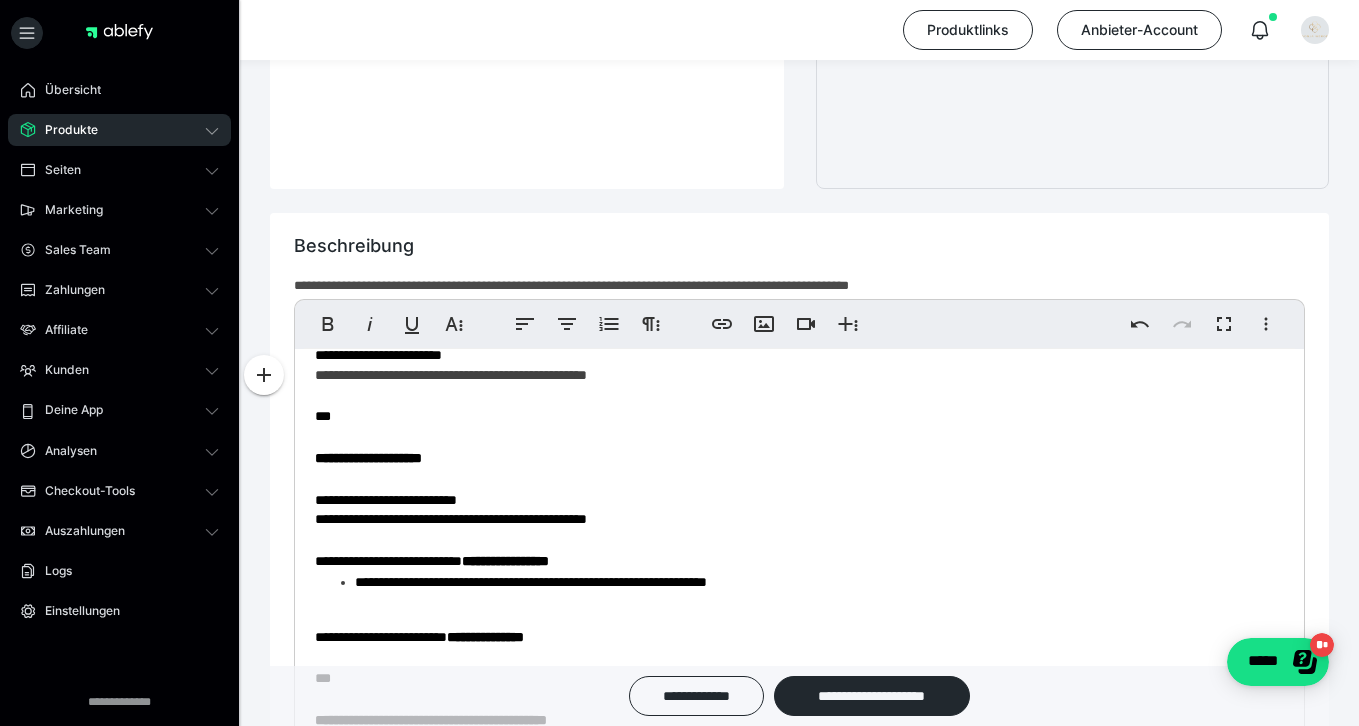 scroll, scrollTop: 826, scrollLeft: 0, axis: vertical 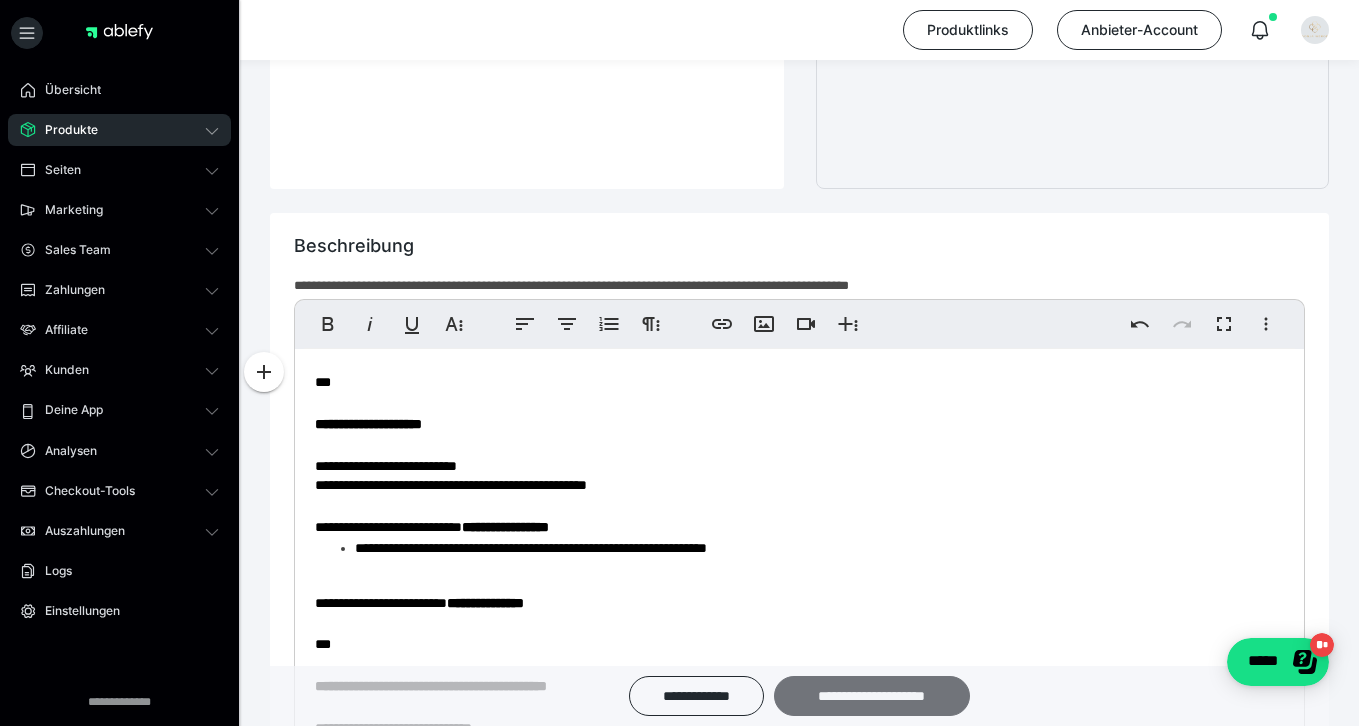 click on "**********" at bounding box center (872, 696) 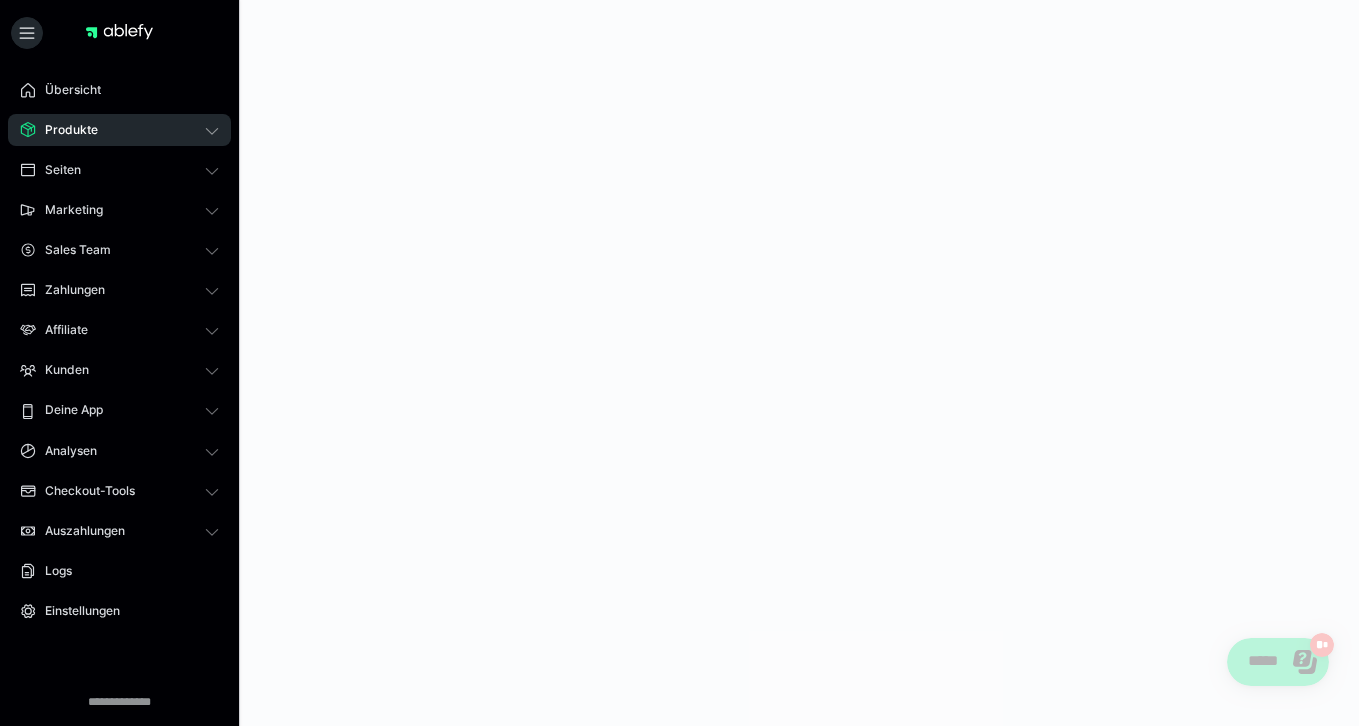 scroll, scrollTop: 0, scrollLeft: 0, axis: both 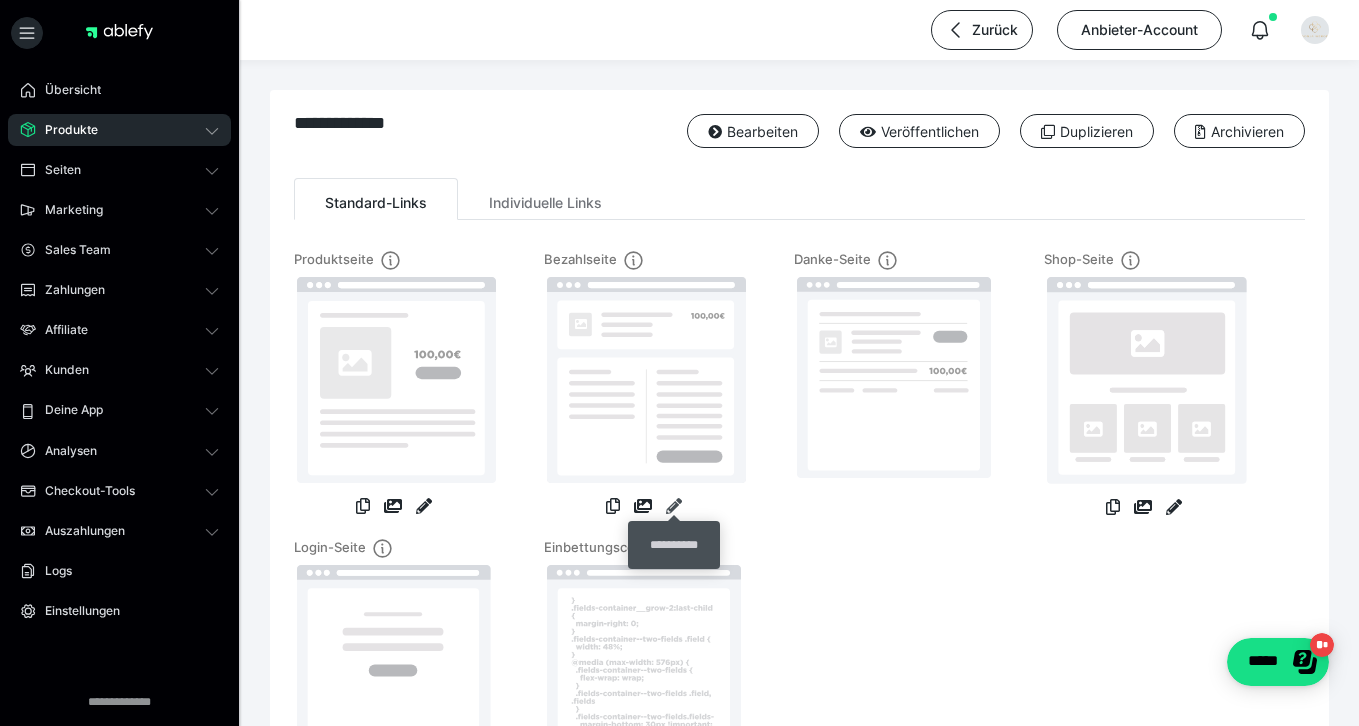 click at bounding box center (674, 506) 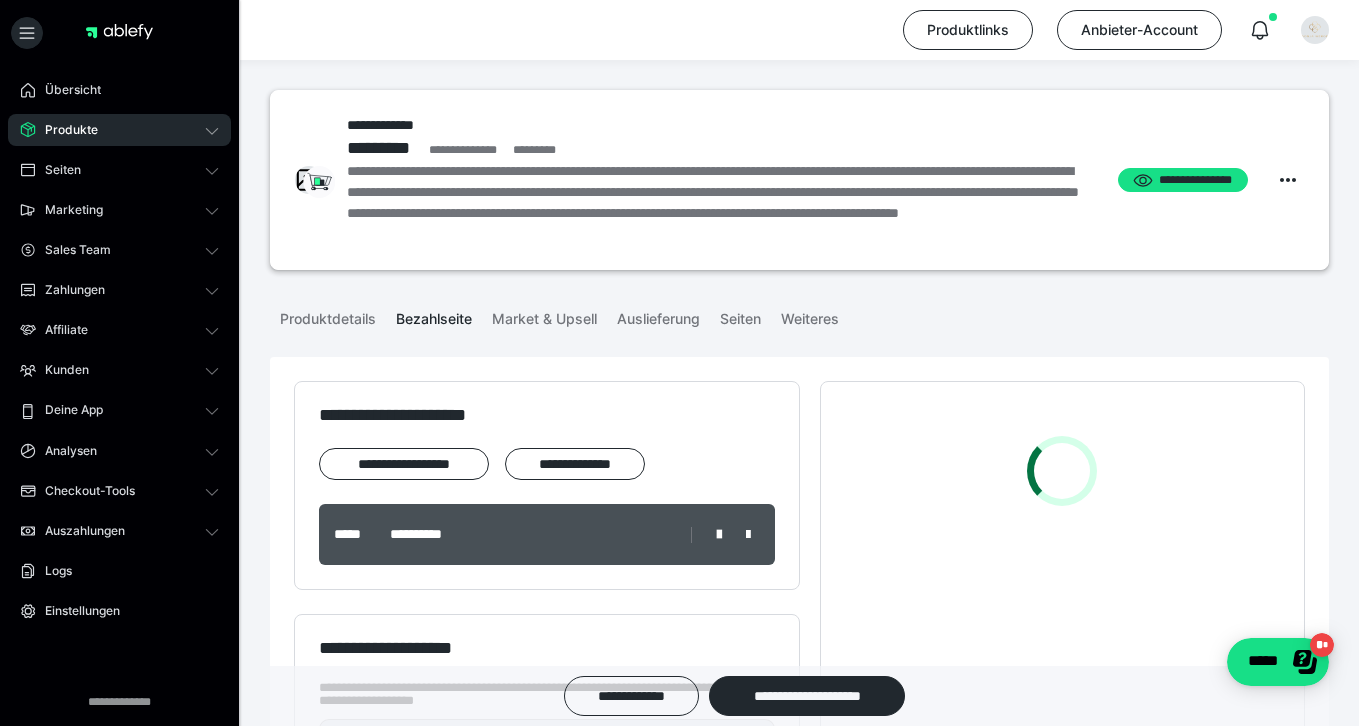 scroll, scrollTop: 488, scrollLeft: 0, axis: vertical 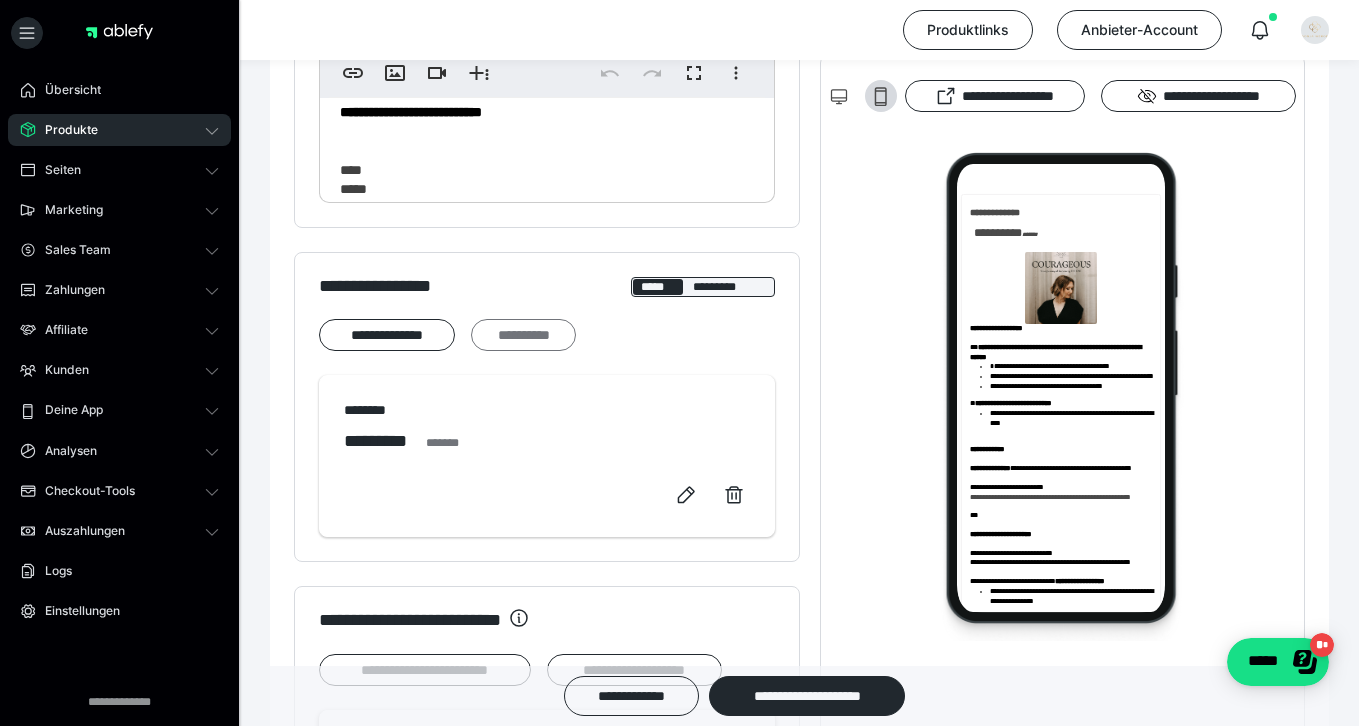 click on "**********" at bounding box center [523, 335] 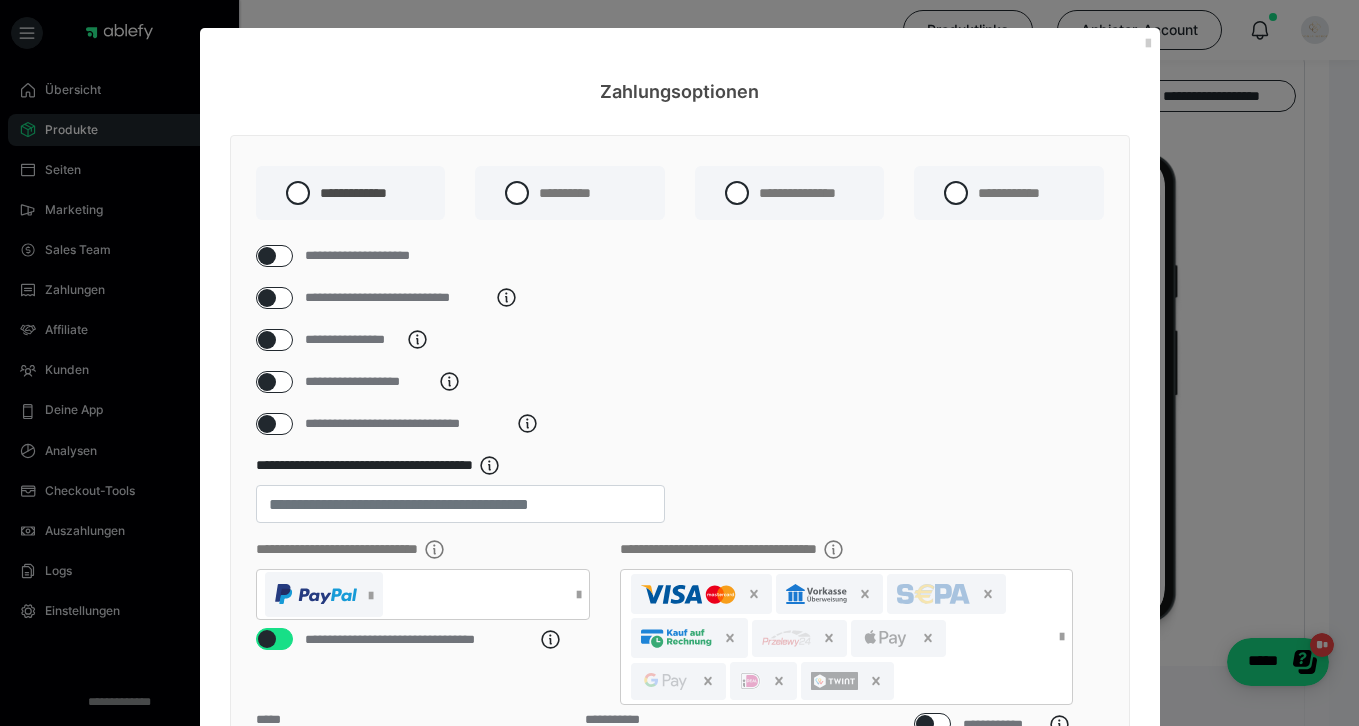 click on "**********" at bounding box center (680, 587) 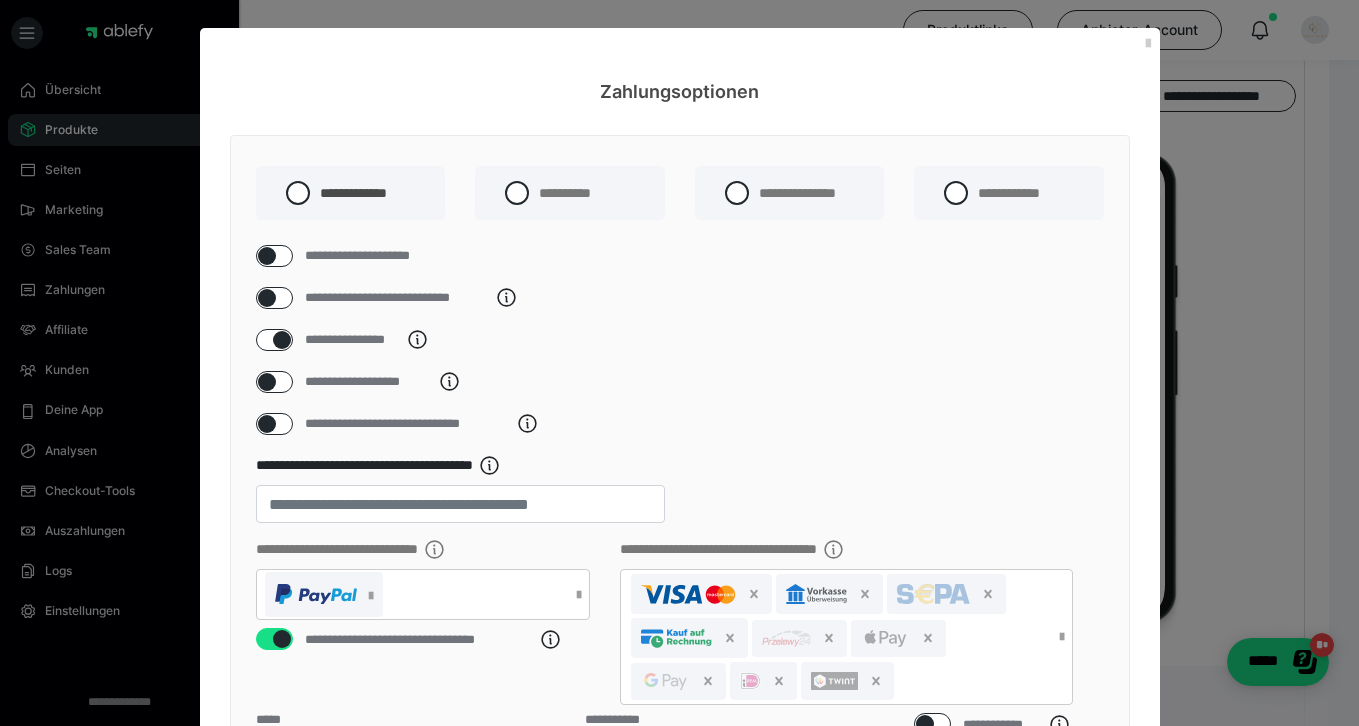 checkbox on "****" 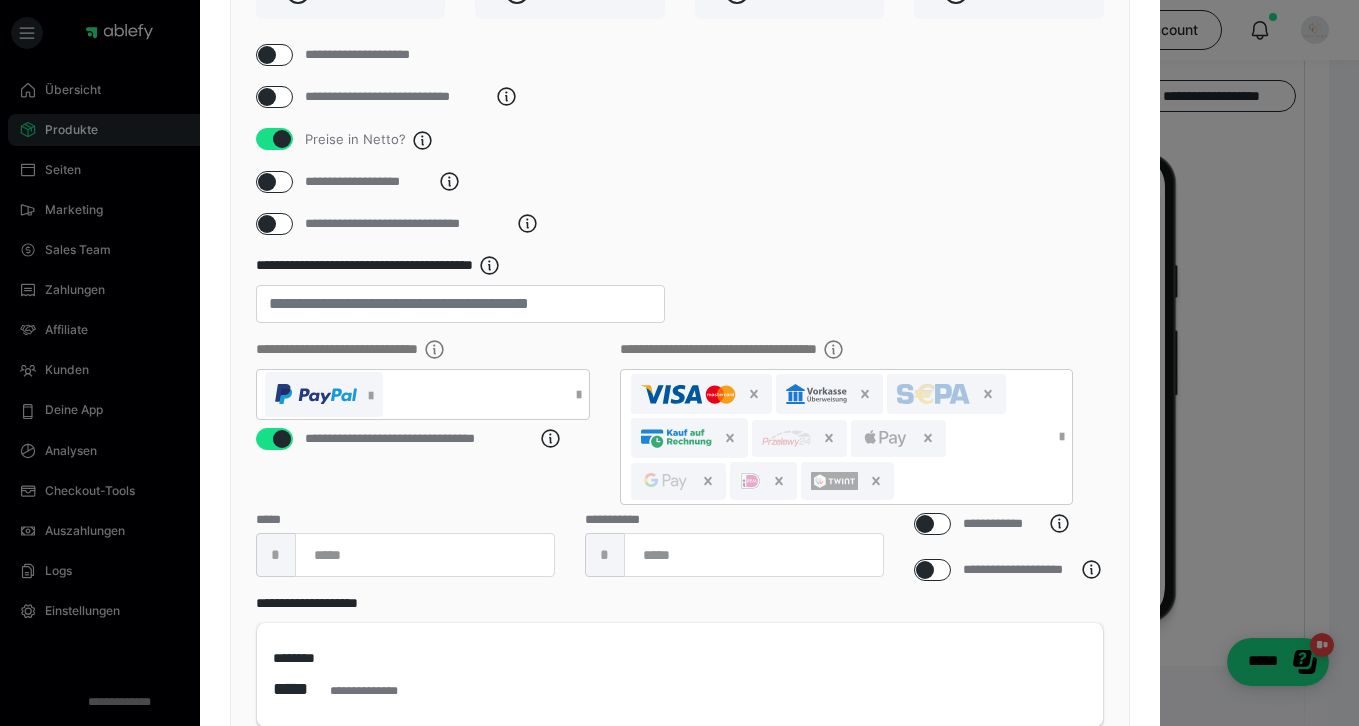 scroll, scrollTop: 212, scrollLeft: 0, axis: vertical 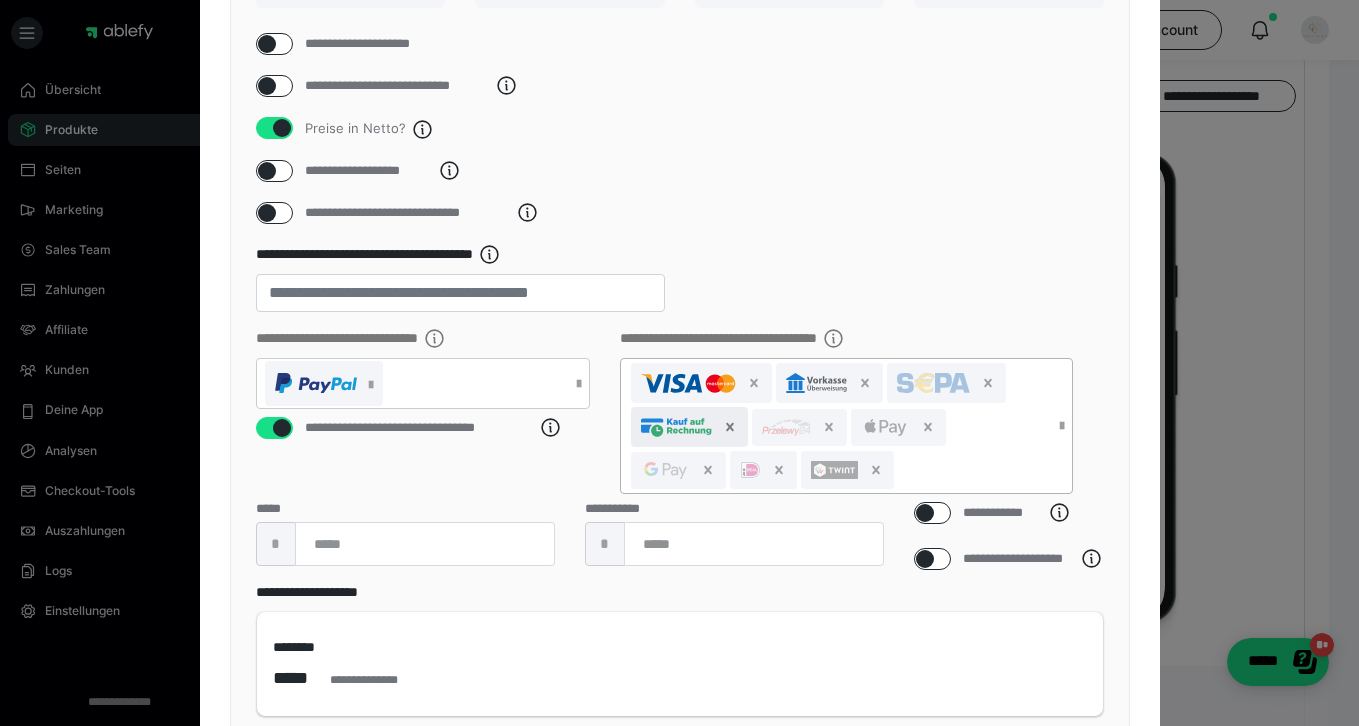 click 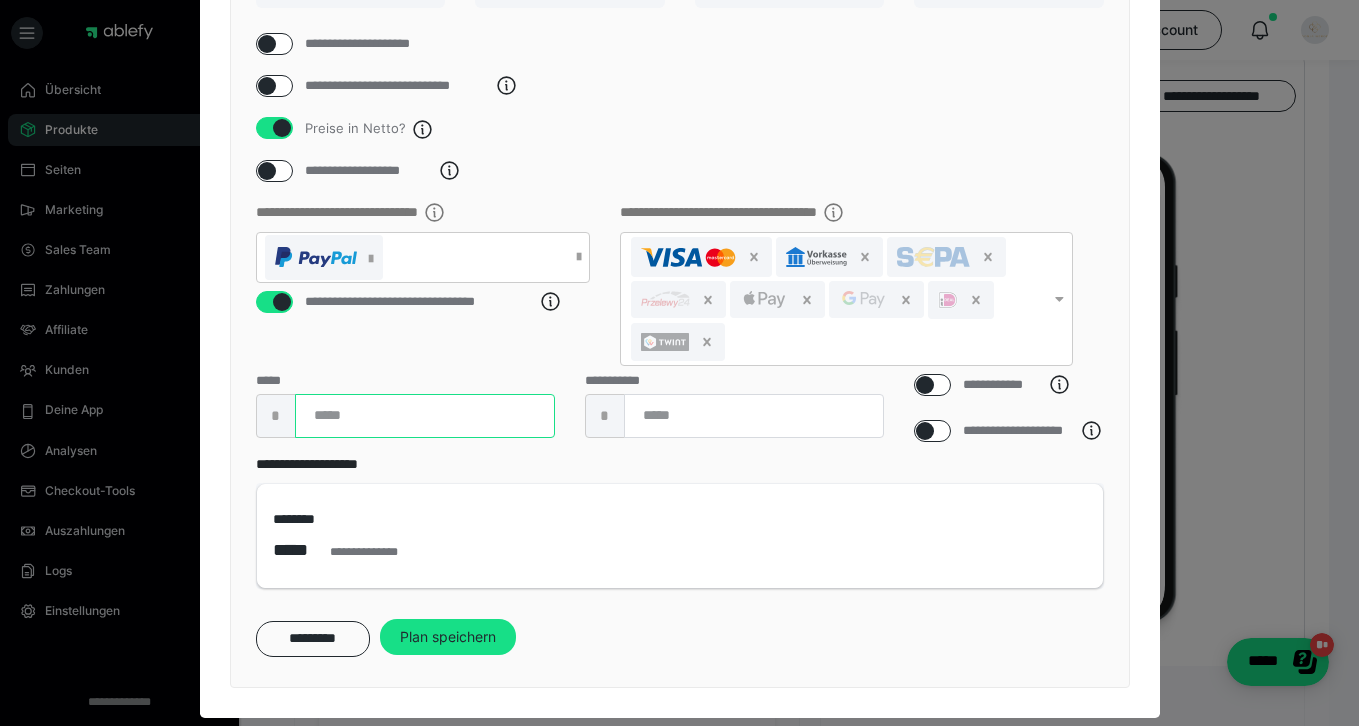 click at bounding box center (425, 416) 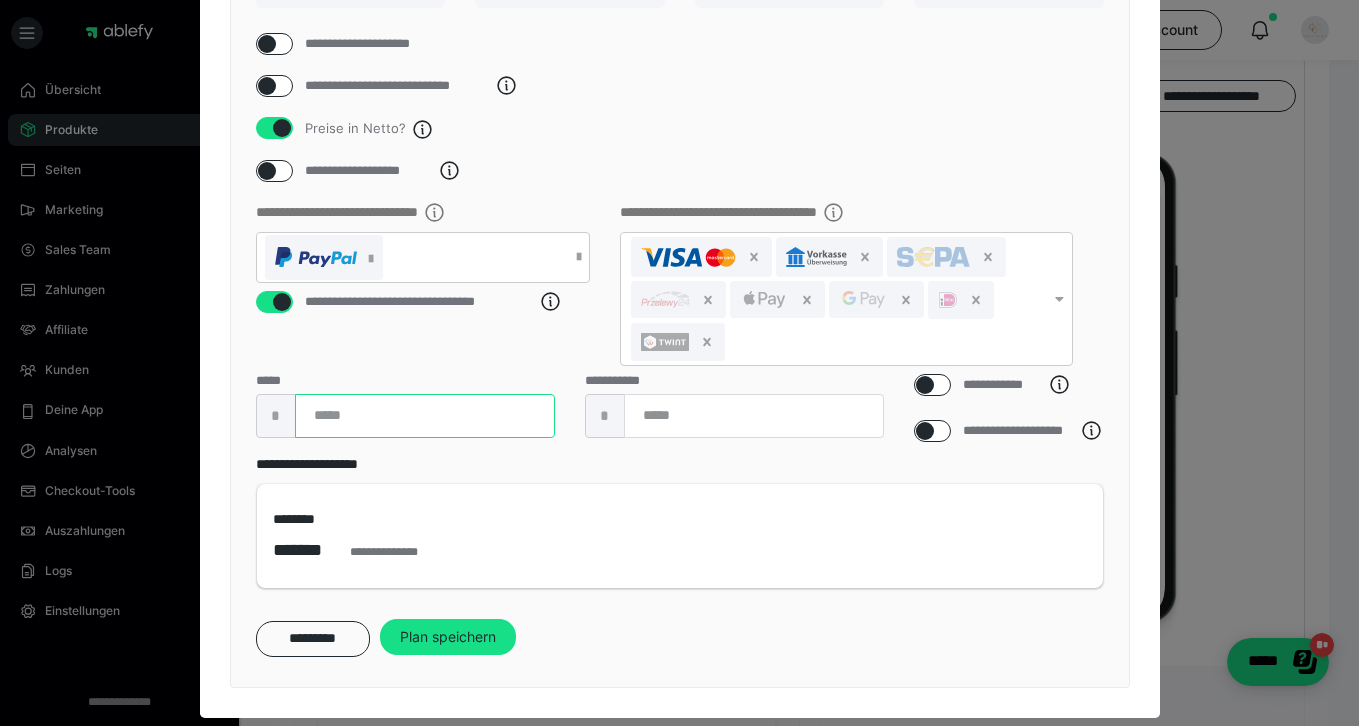 scroll, scrollTop: 253, scrollLeft: 0, axis: vertical 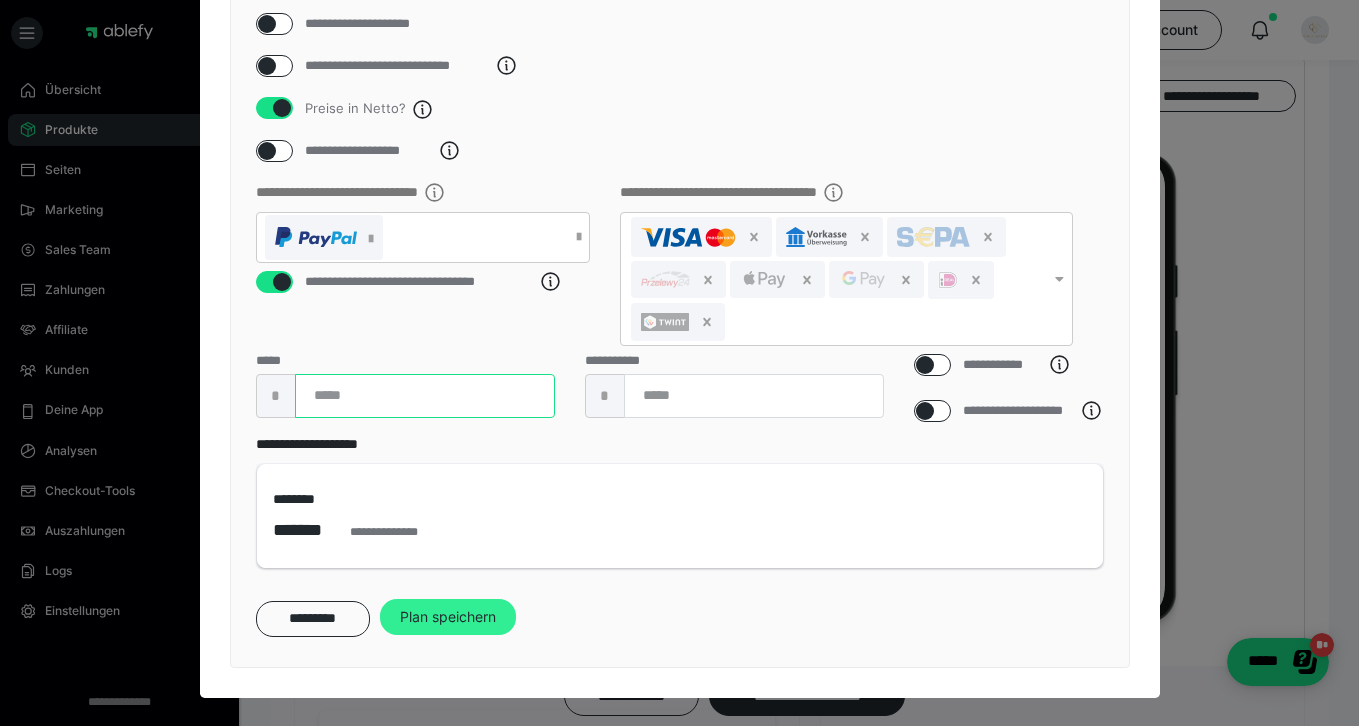 type on "***" 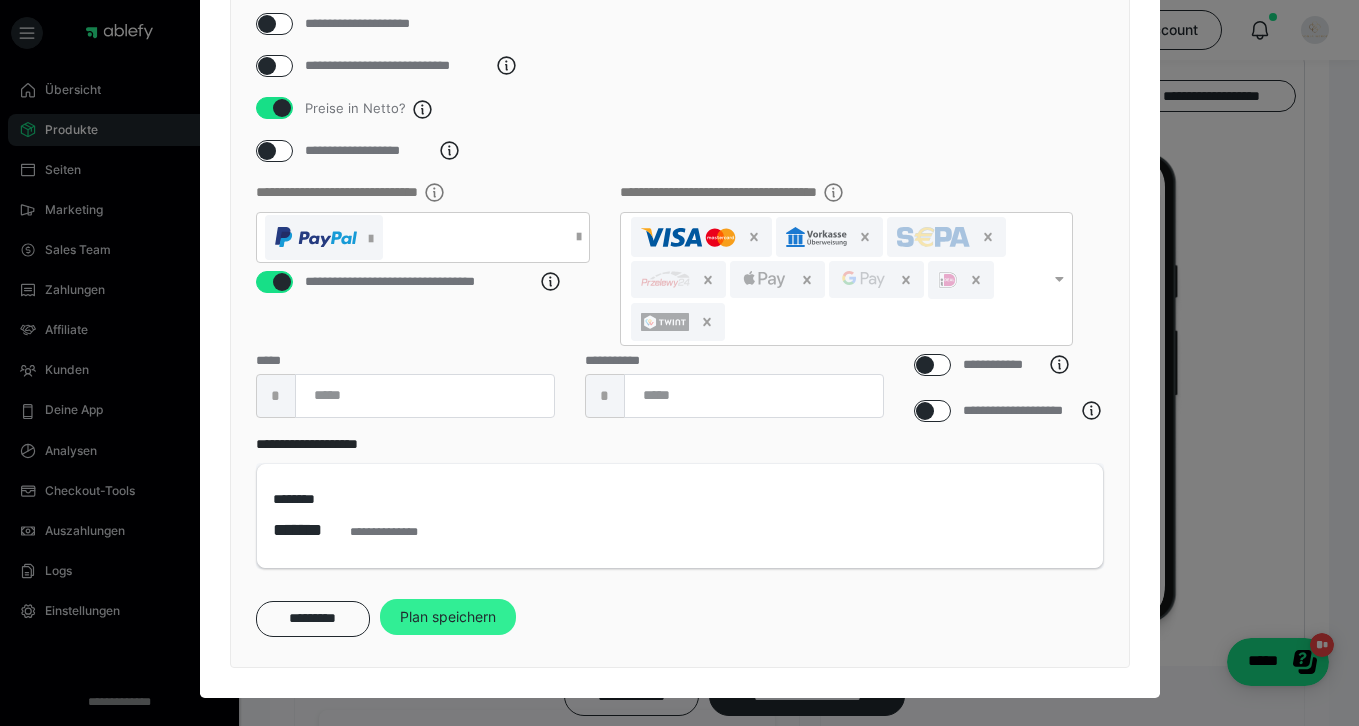 click on "Plan speichern" at bounding box center [448, 617] 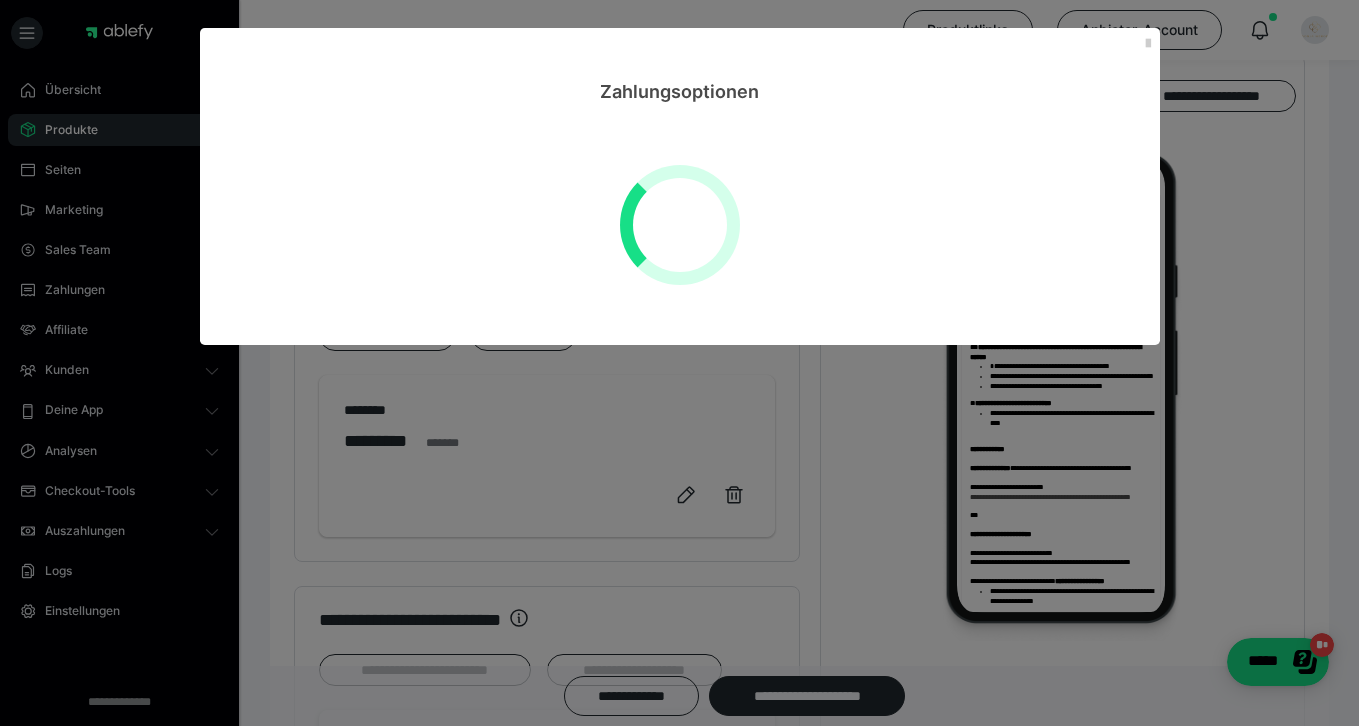 scroll, scrollTop: 0, scrollLeft: 0, axis: both 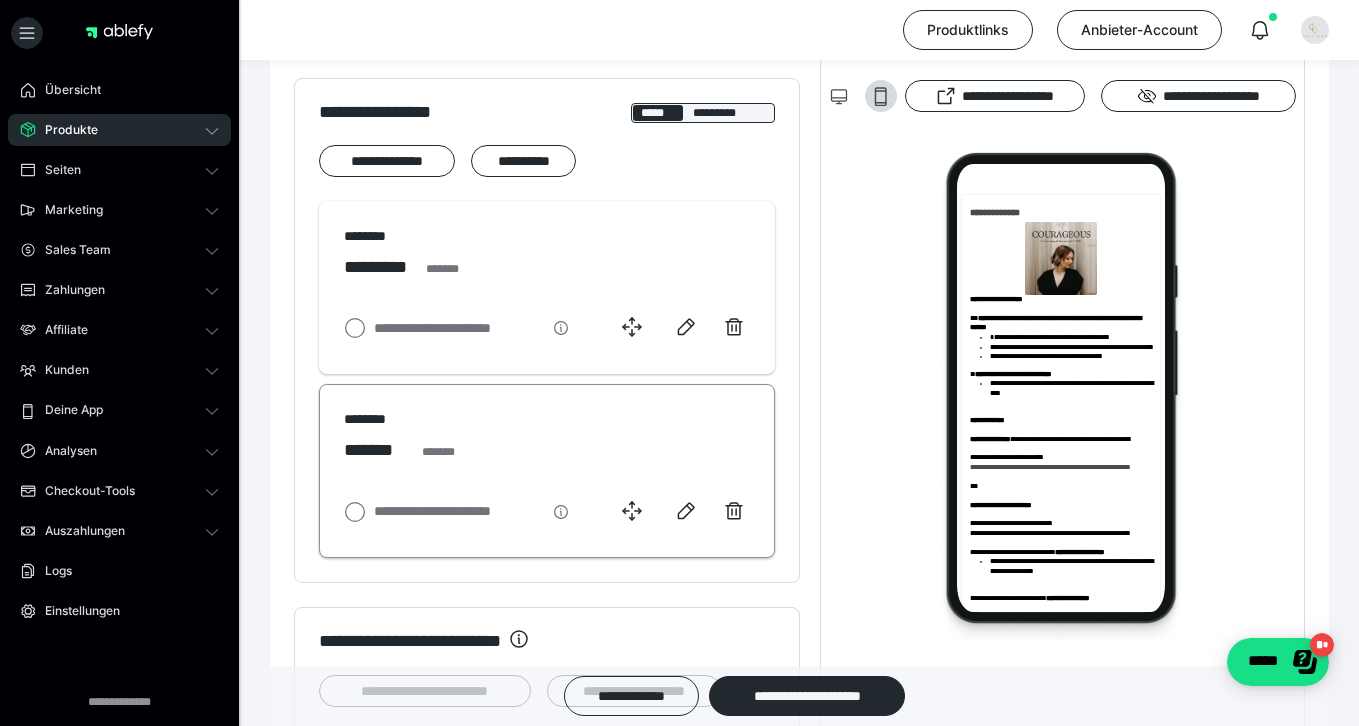 click on "******** ******* *******" at bounding box center (547, 436) 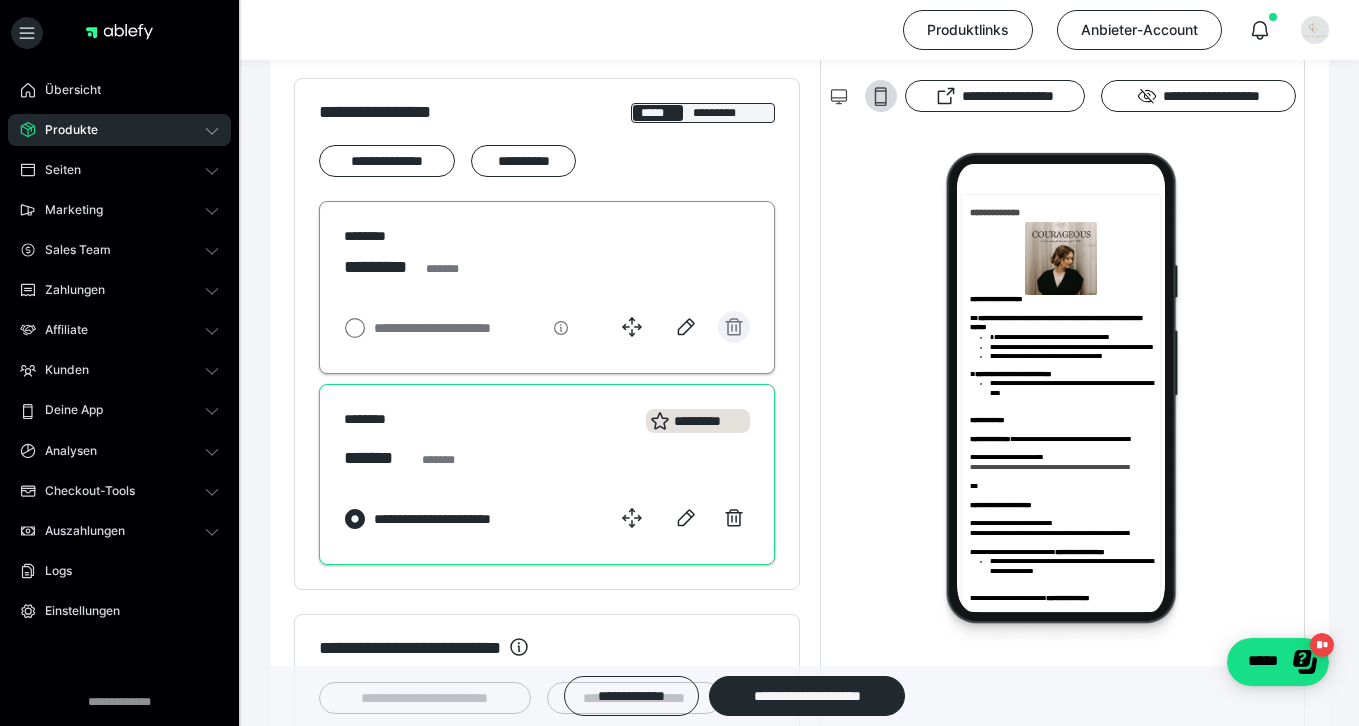 click 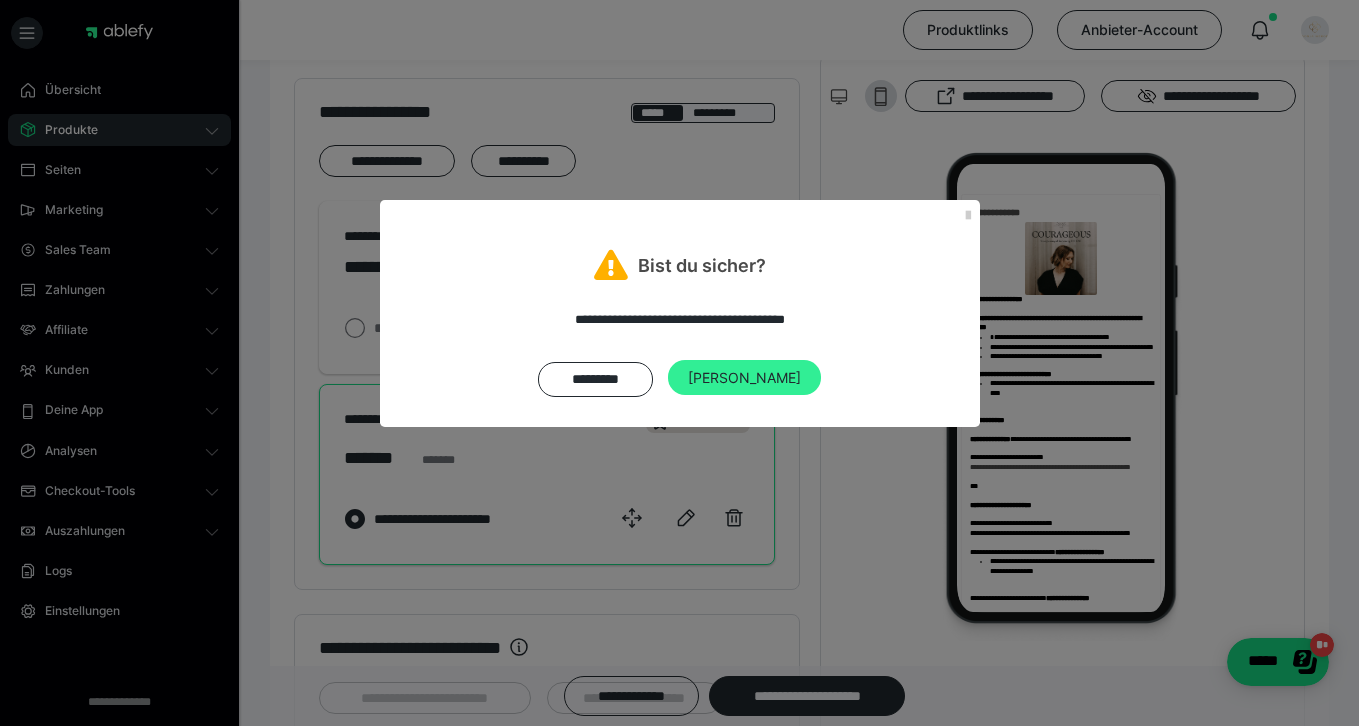 click on "[PERSON_NAME]" at bounding box center [744, 378] 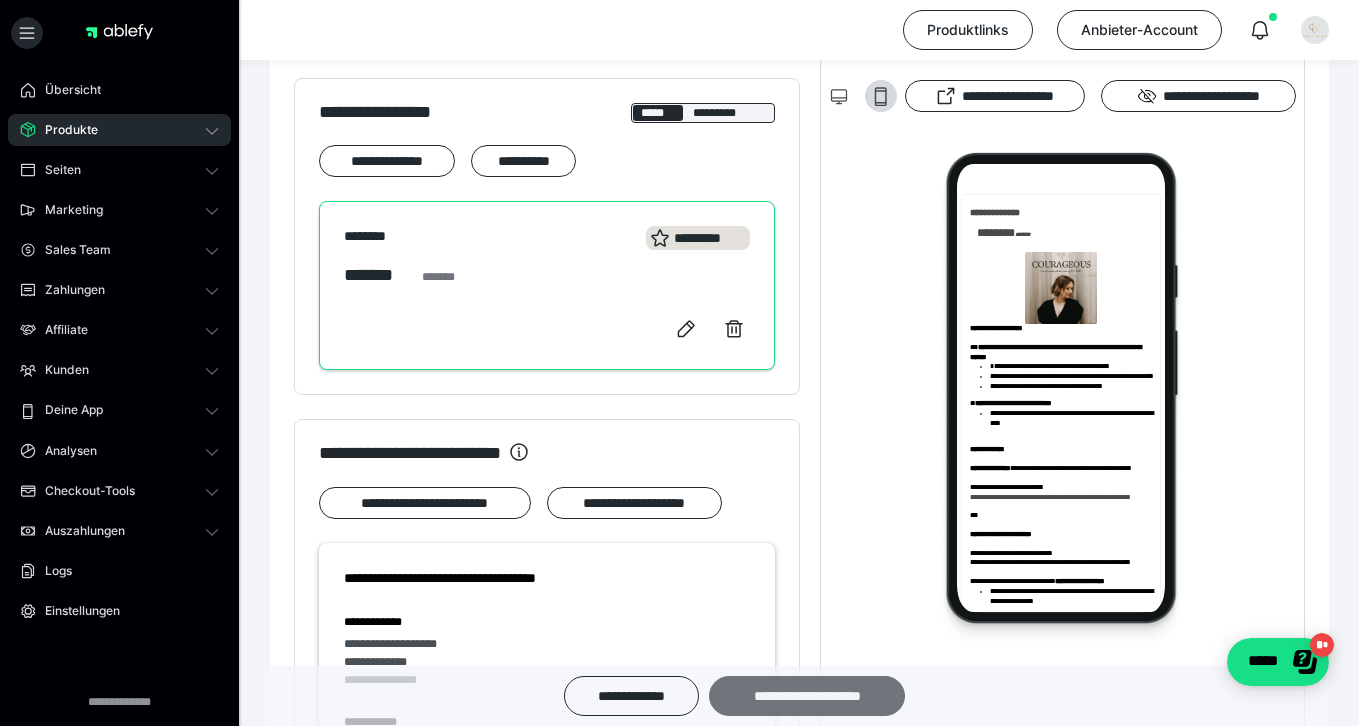 click on "**********" at bounding box center [807, 696] 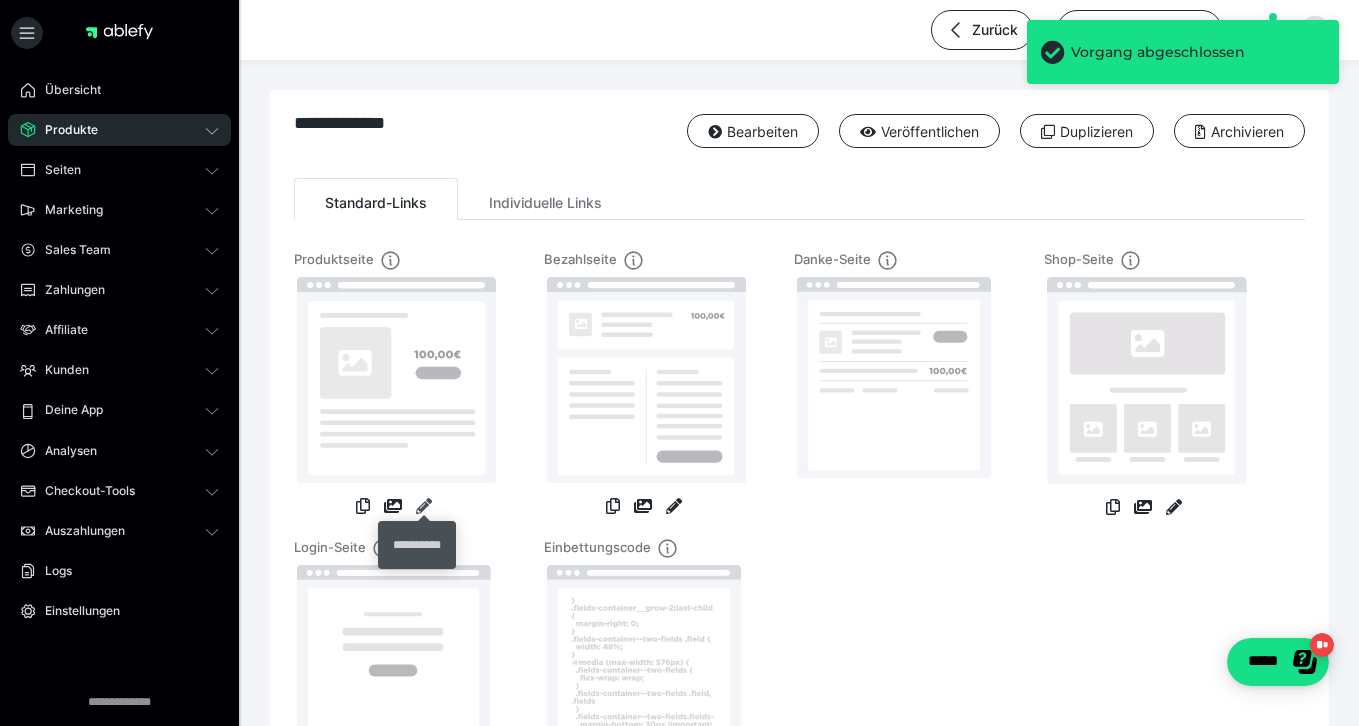 click at bounding box center (424, 506) 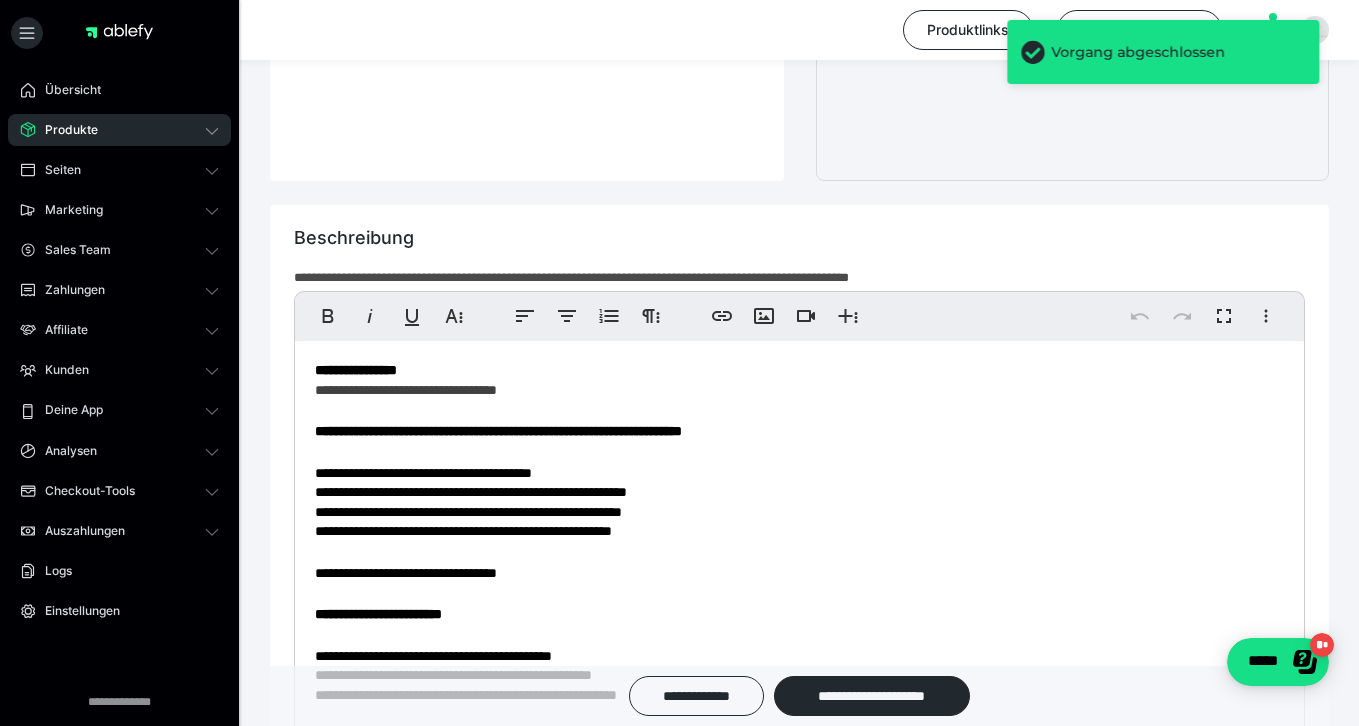 scroll, scrollTop: 905, scrollLeft: 0, axis: vertical 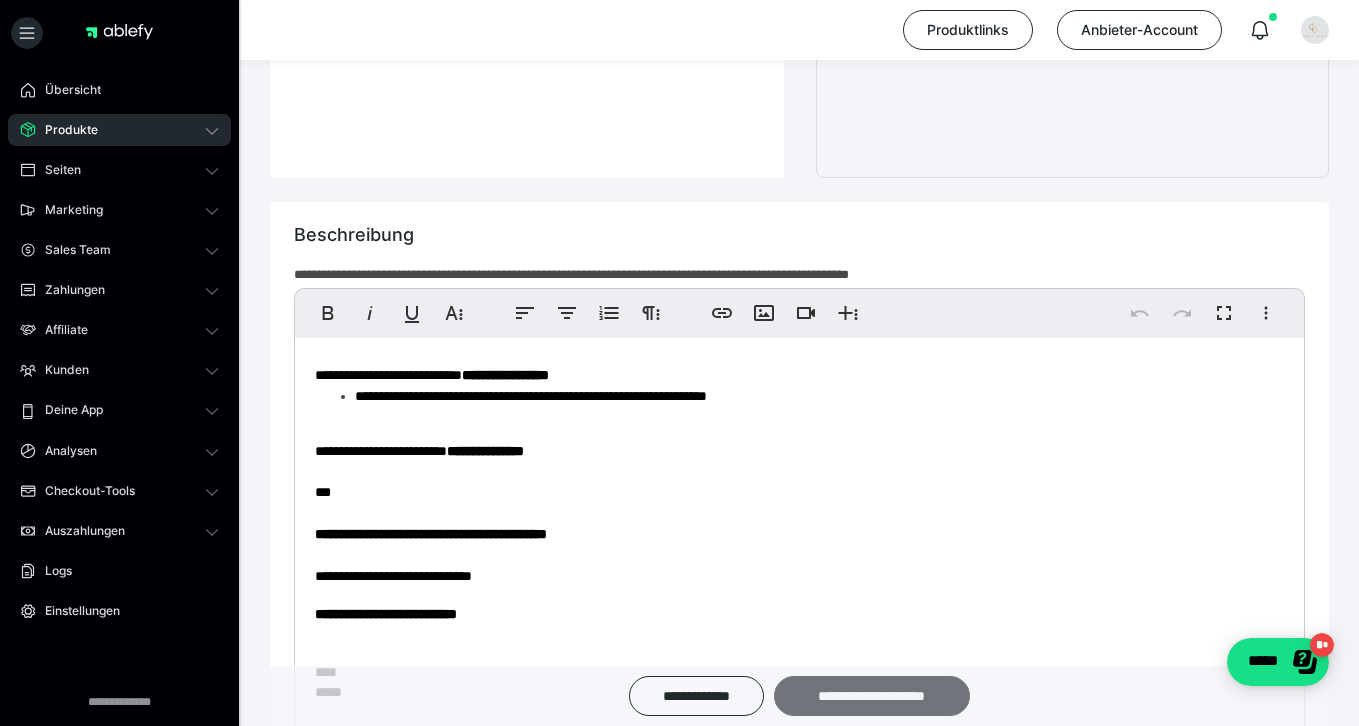 click on "**********" at bounding box center [872, 696] 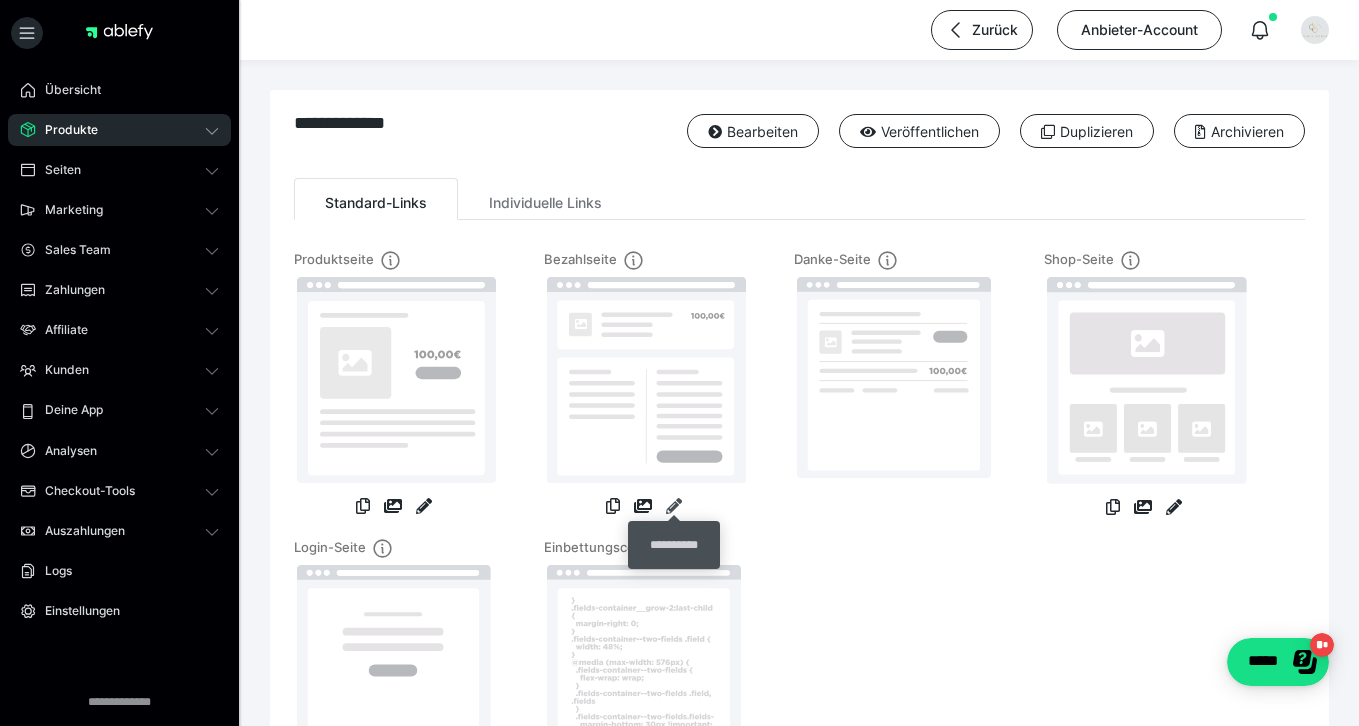 click at bounding box center [674, 506] 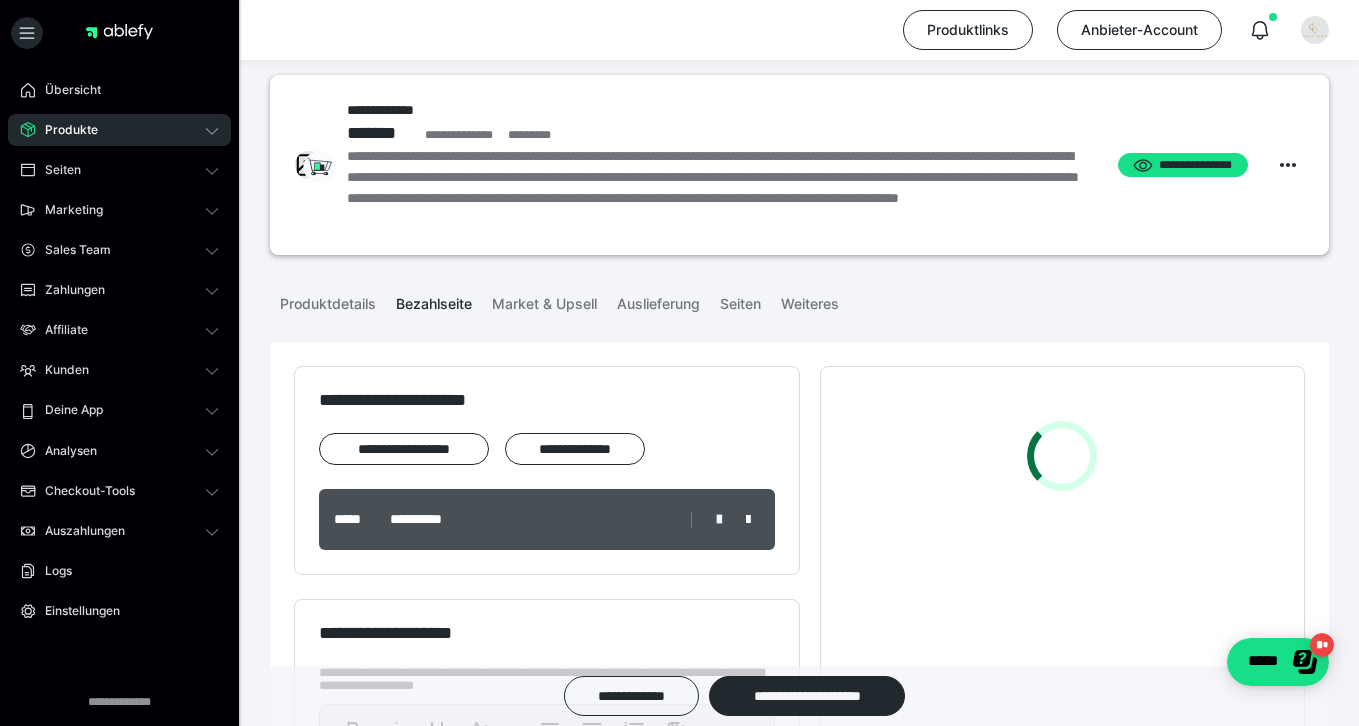 scroll, scrollTop: 48, scrollLeft: 0, axis: vertical 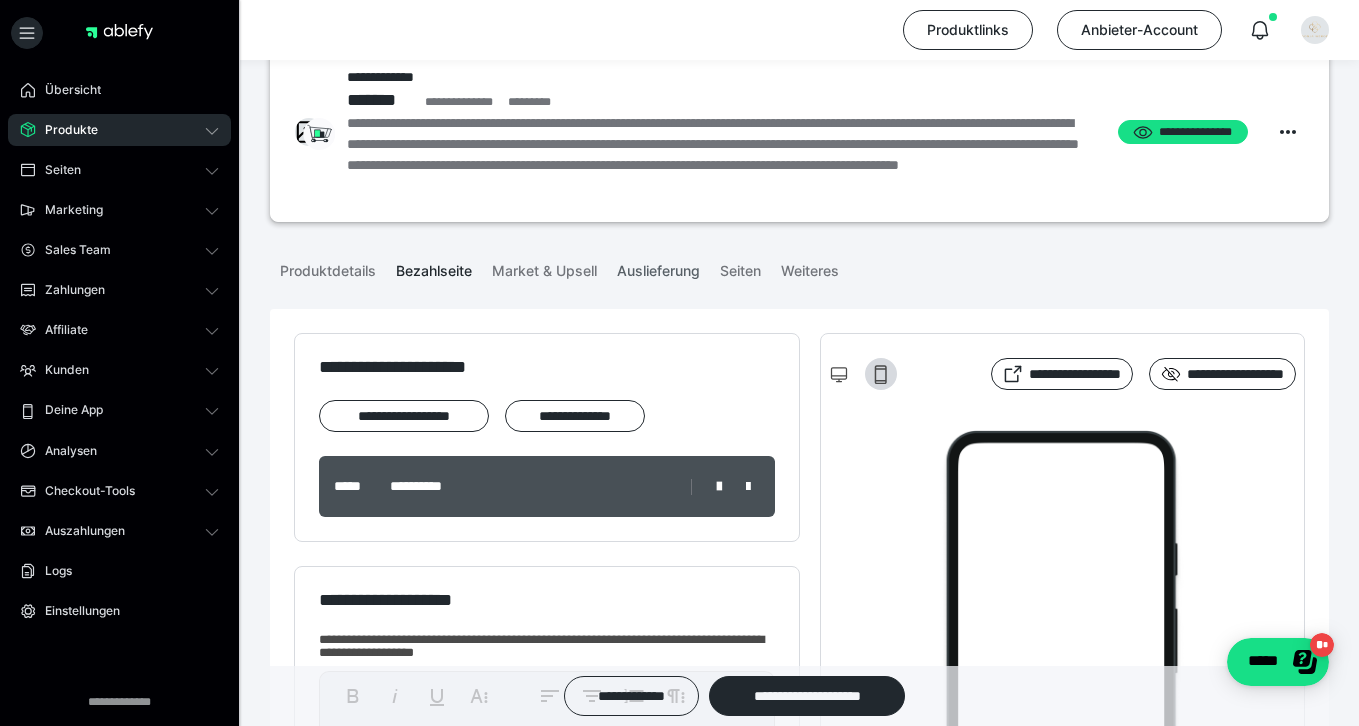 click on "Auslieferung" at bounding box center [658, 267] 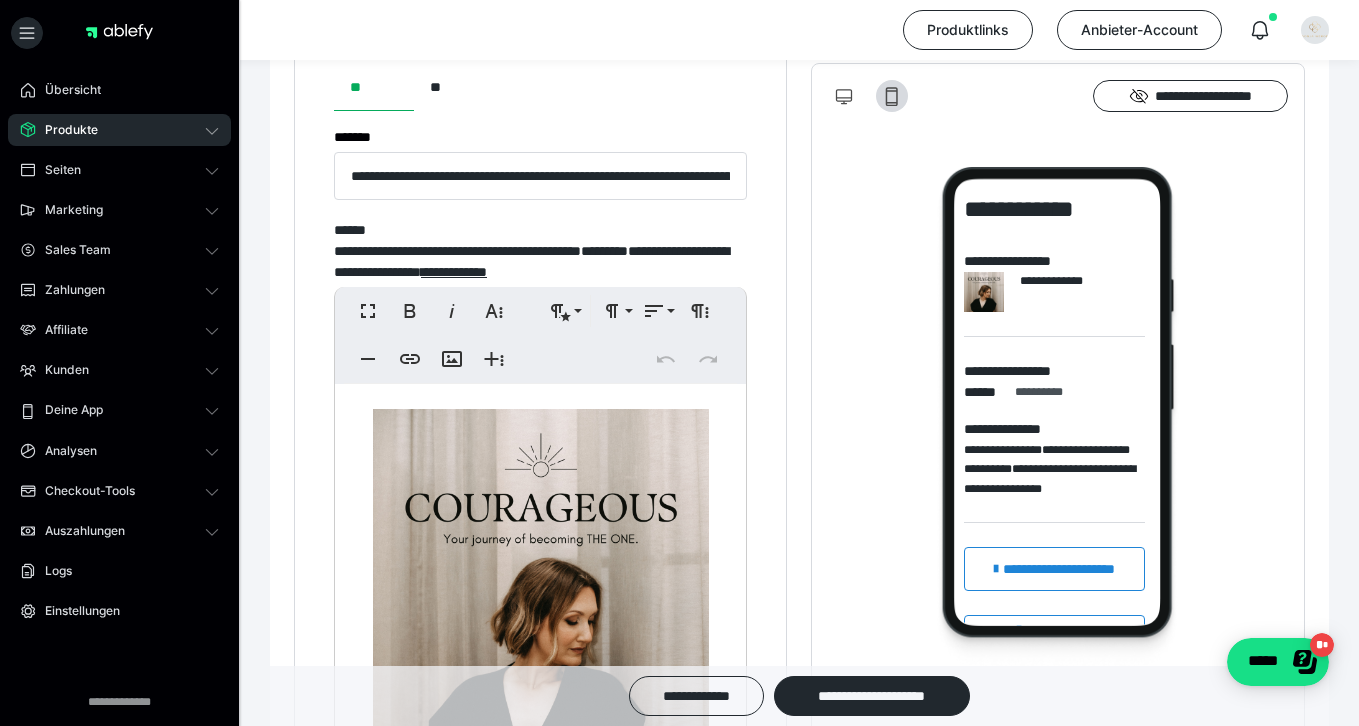 scroll, scrollTop: 2210, scrollLeft: 0, axis: vertical 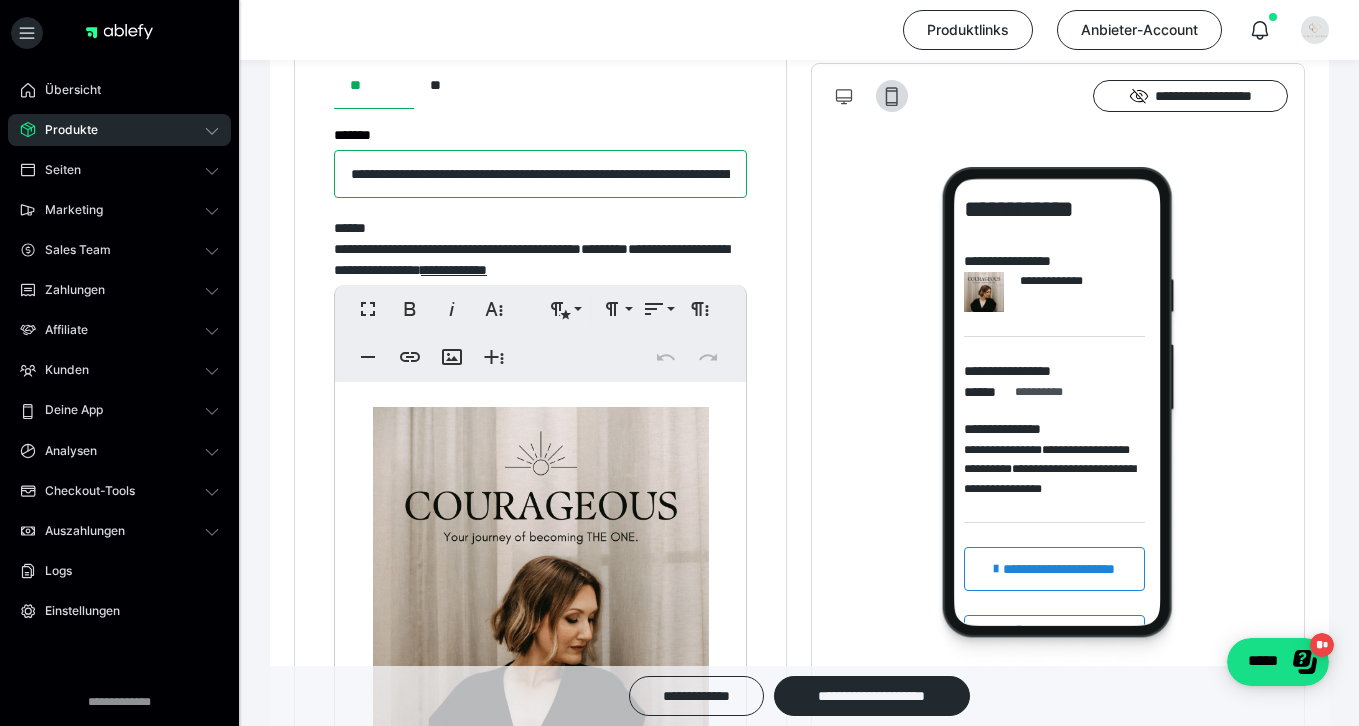 click on "**********" at bounding box center [540, 174] 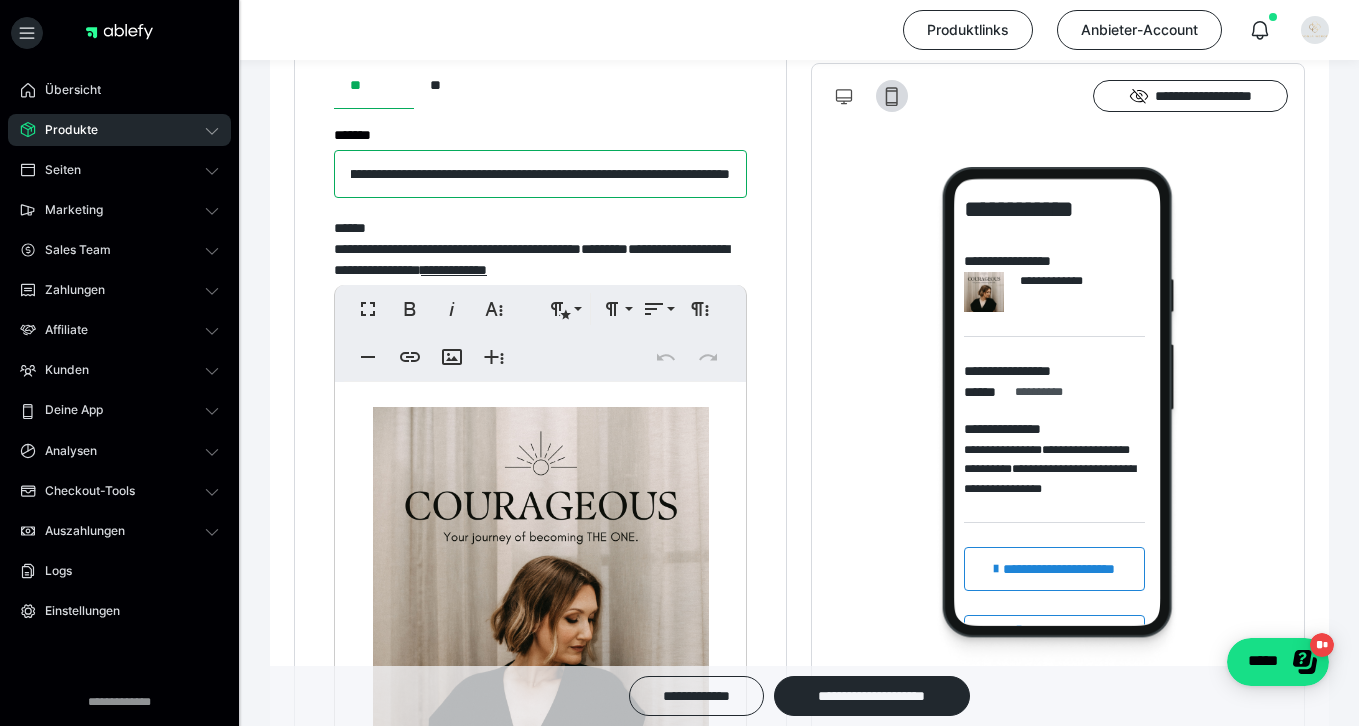 scroll, scrollTop: 0, scrollLeft: 101, axis: horizontal 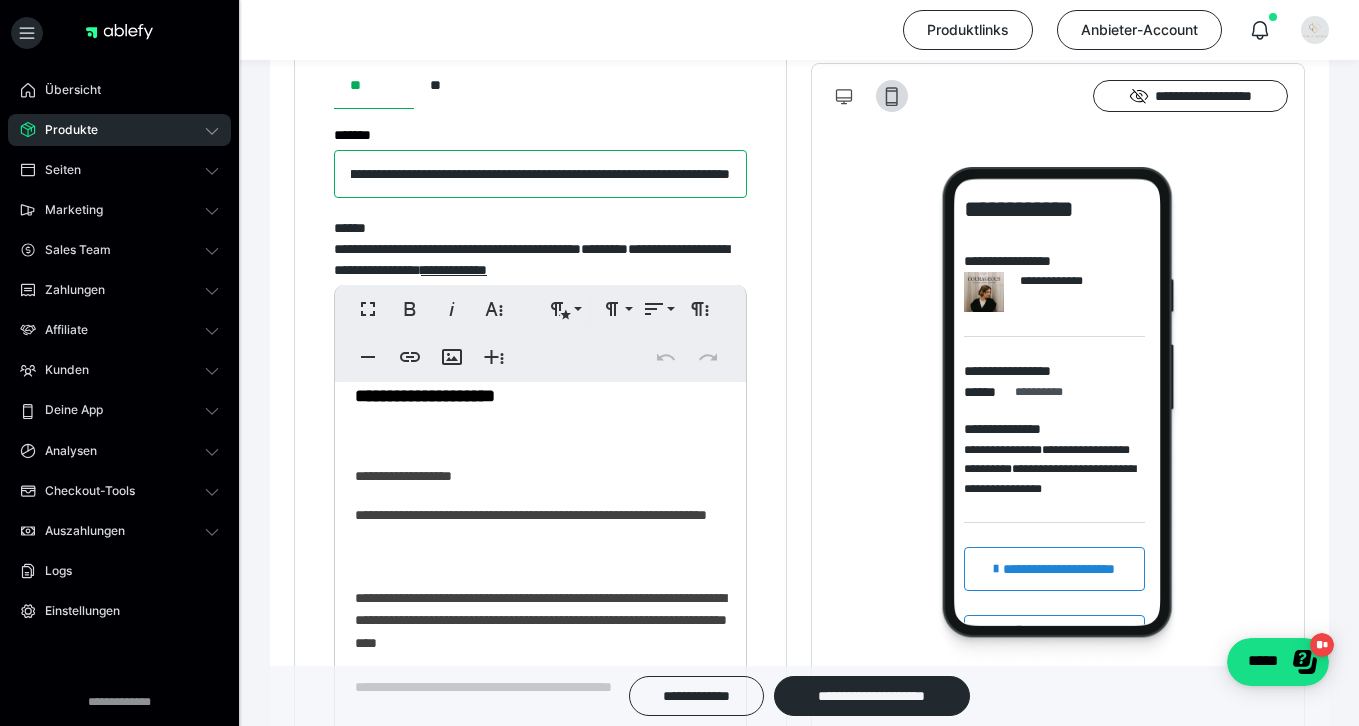 type on "**********" 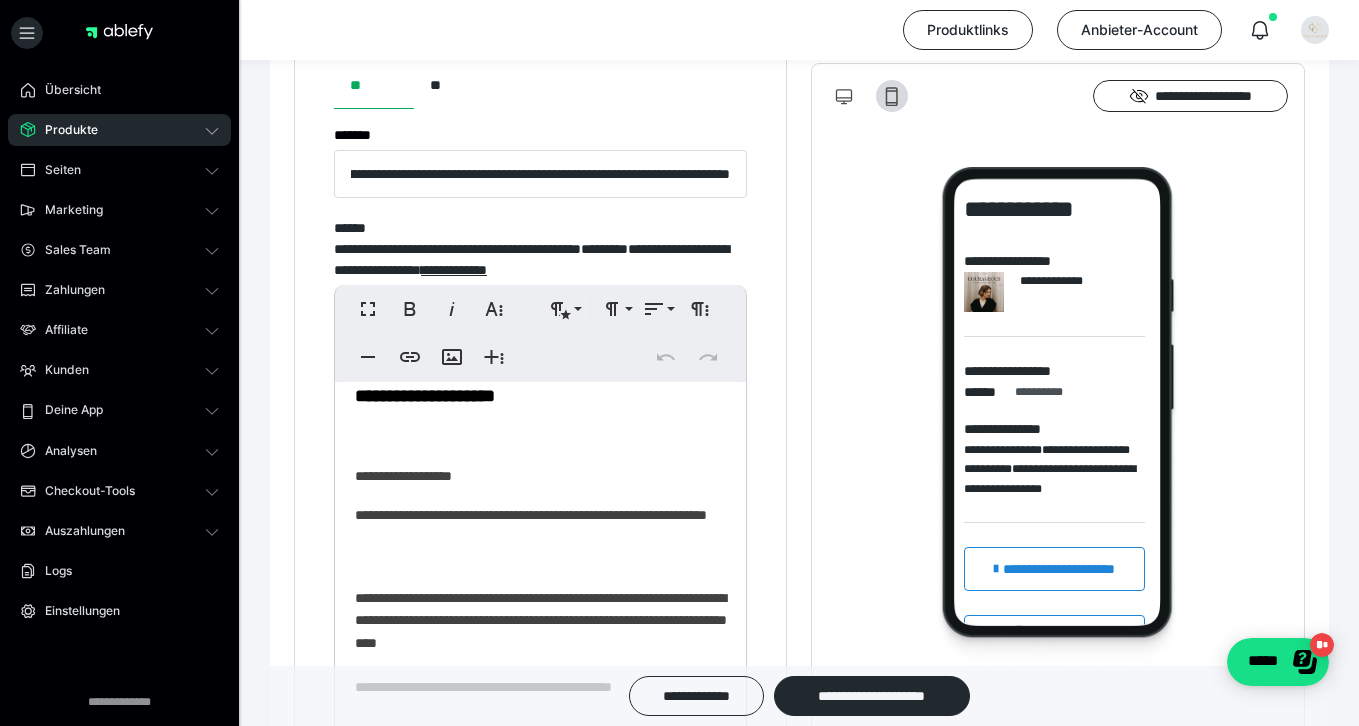 scroll, scrollTop: 0, scrollLeft: 0, axis: both 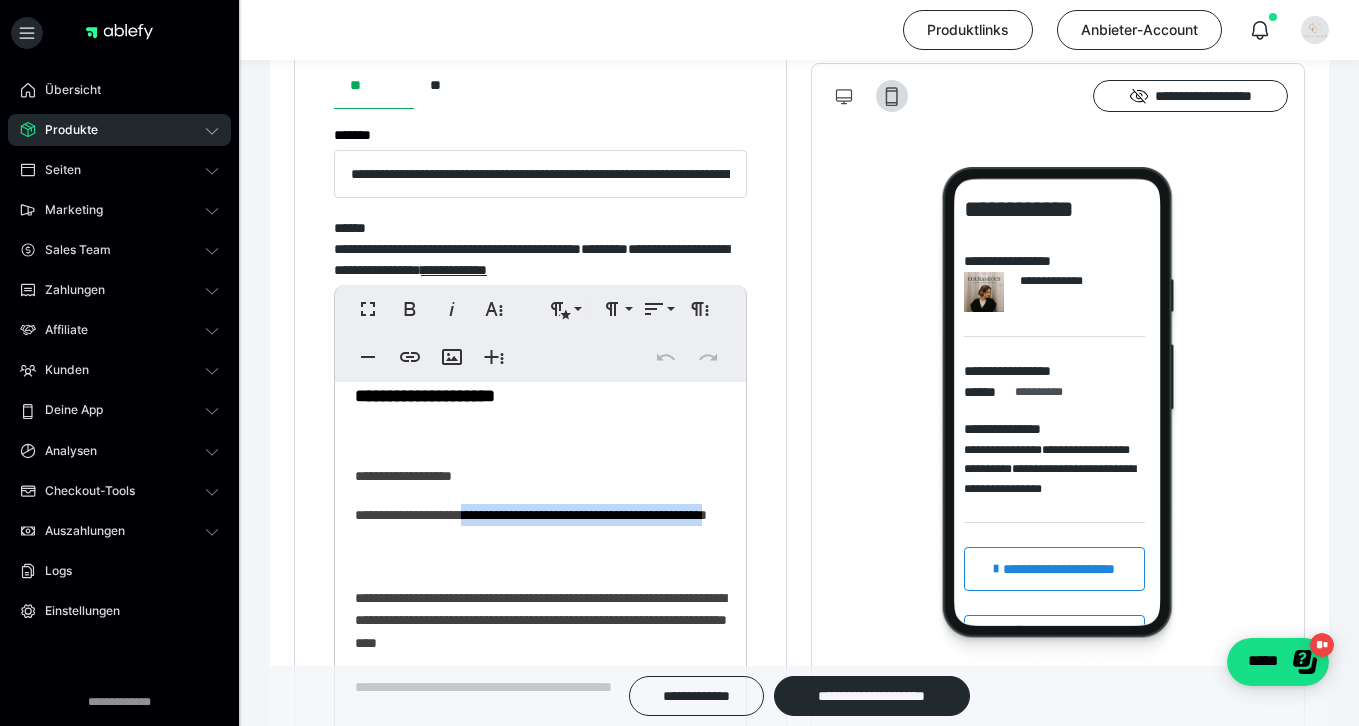 drag, startPoint x: 522, startPoint y: 557, endPoint x: 479, endPoint y: 538, distance: 47.010635 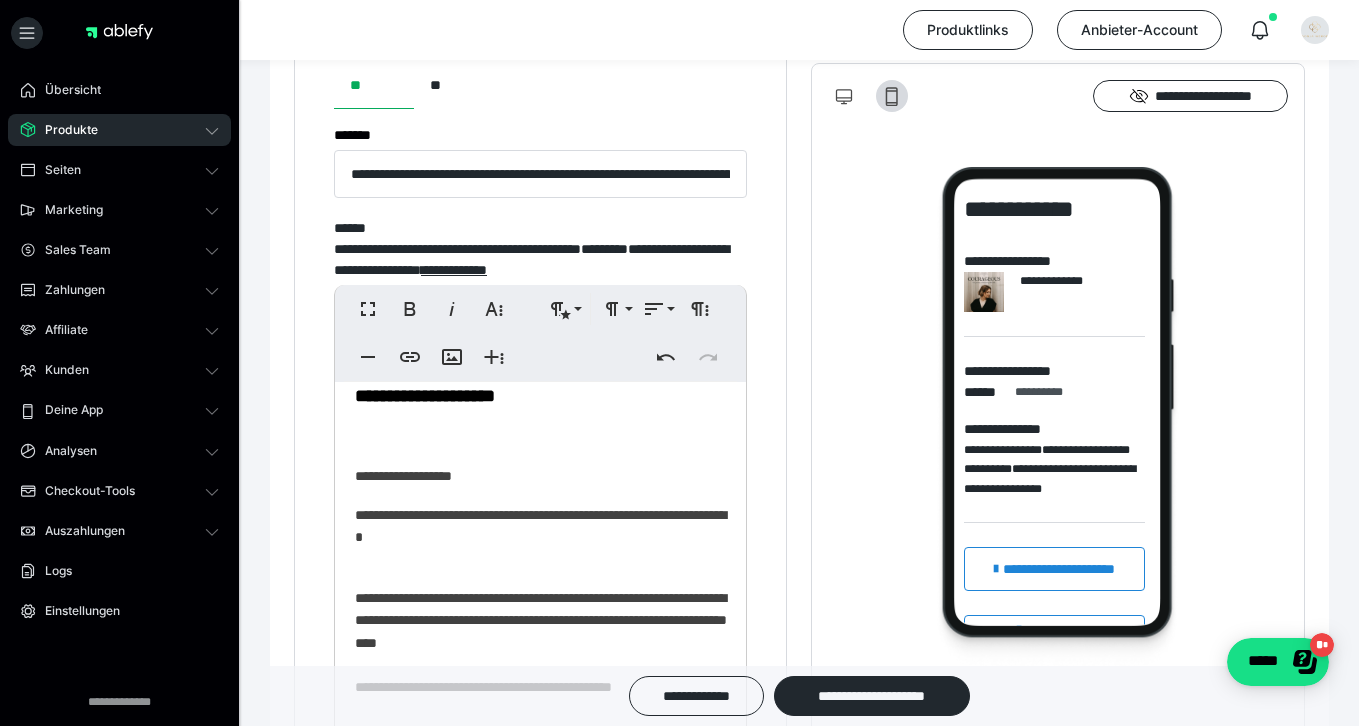 click on "**********" at bounding box center [540, 526] 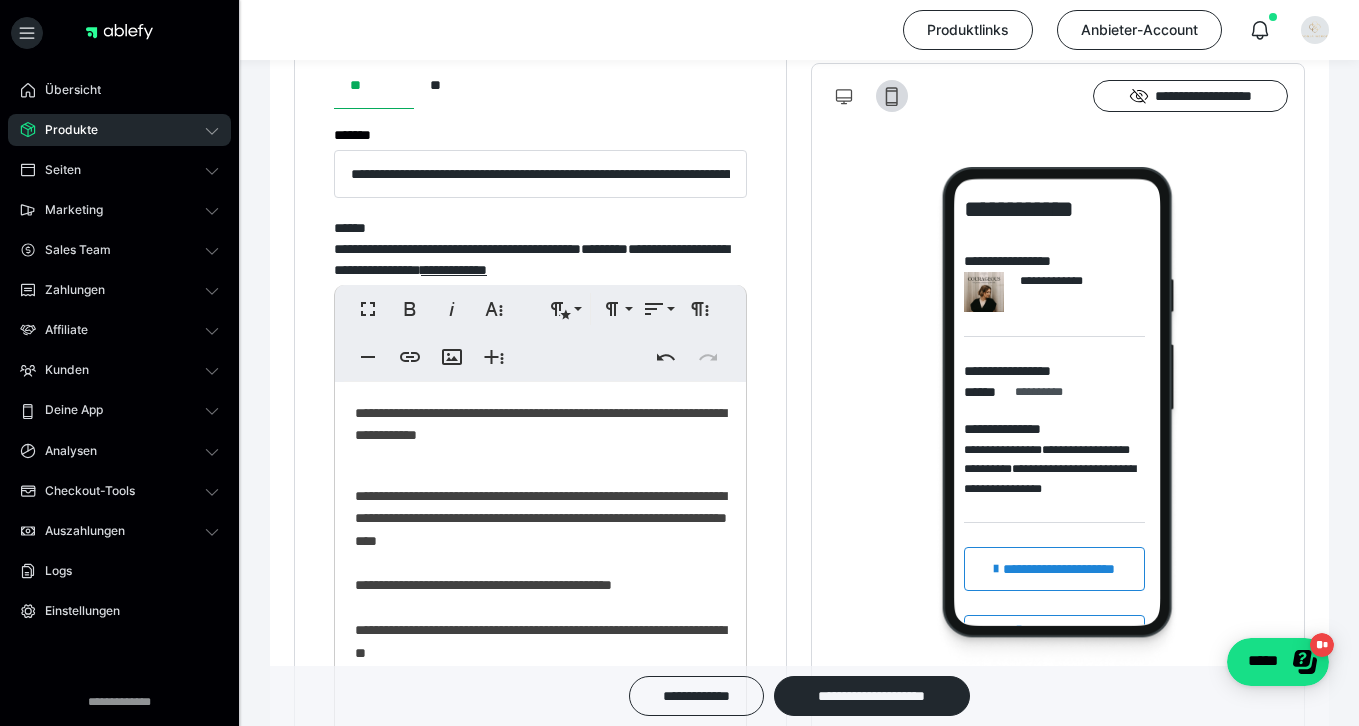 scroll, scrollTop: 632, scrollLeft: 0, axis: vertical 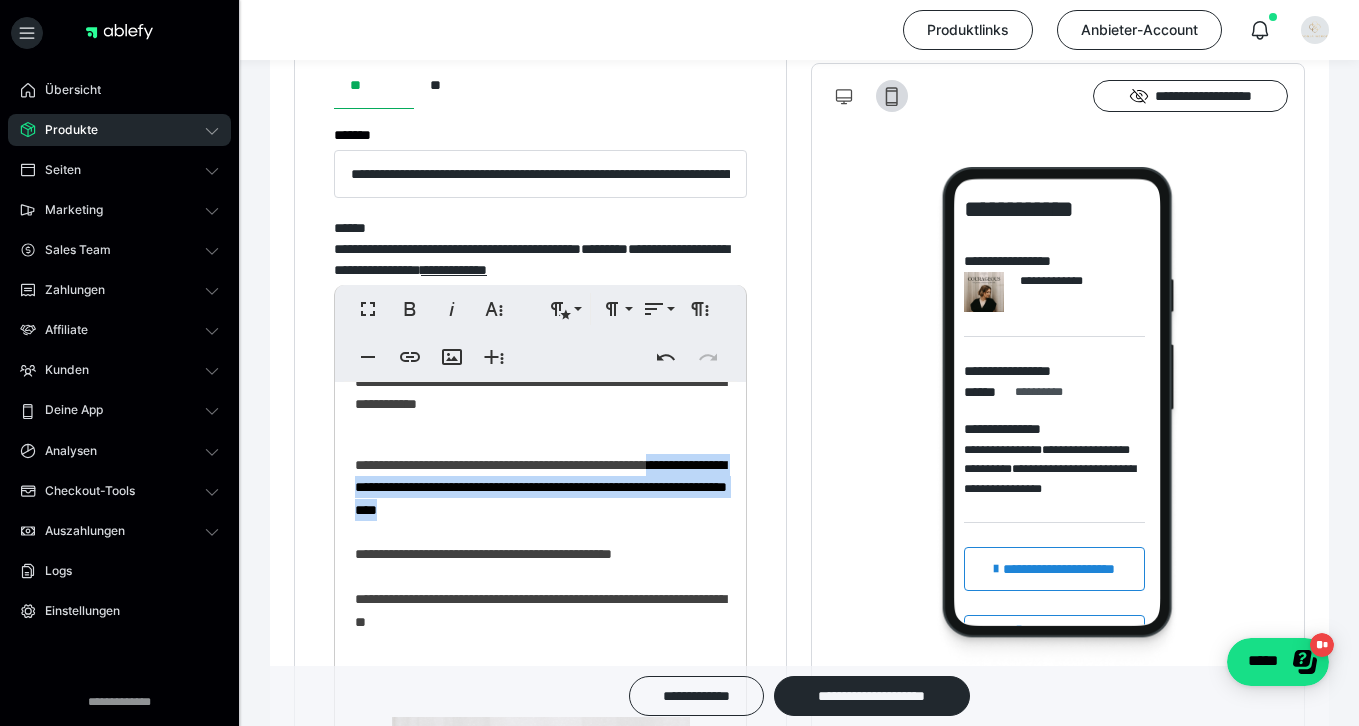 drag, startPoint x: 637, startPoint y: 530, endPoint x: 691, endPoint y: 485, distance: 70.292244 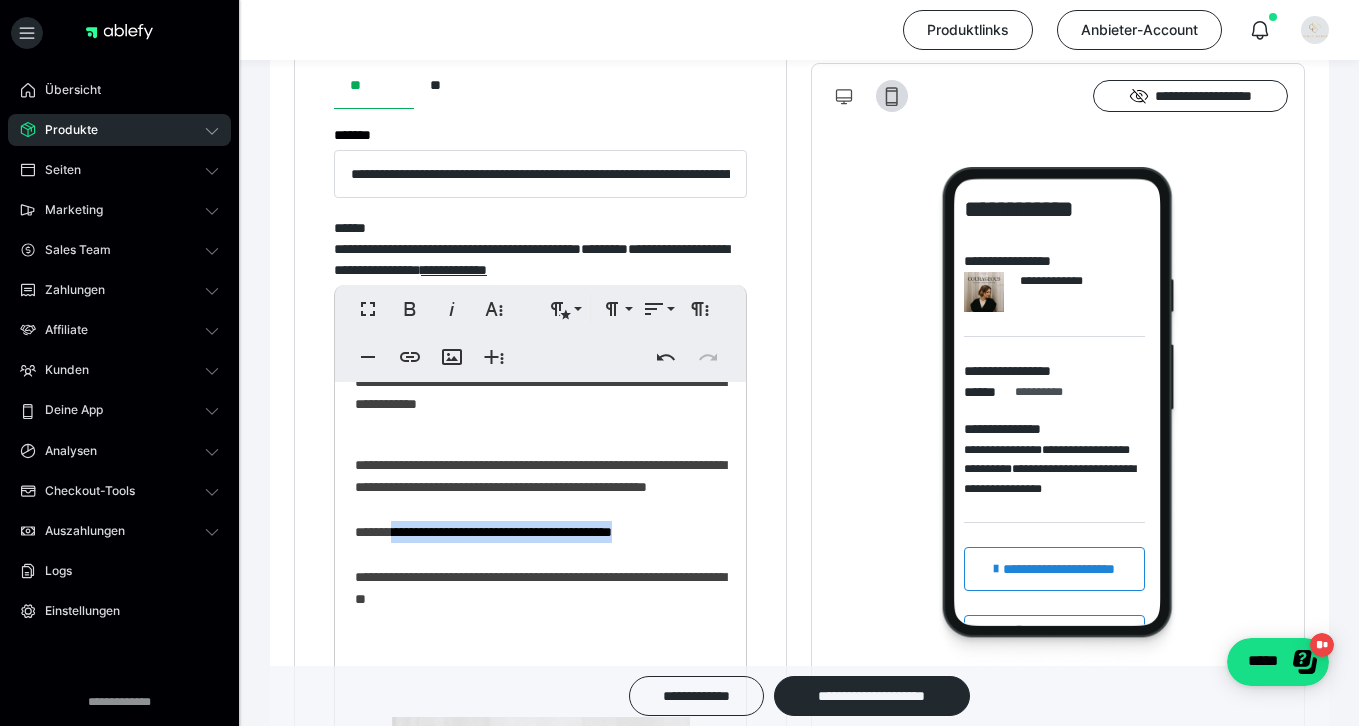 drag, startPoint x: 685, startPoint y: 573, endPoint x: 411, endPoint y: 582, distance: 274.14777 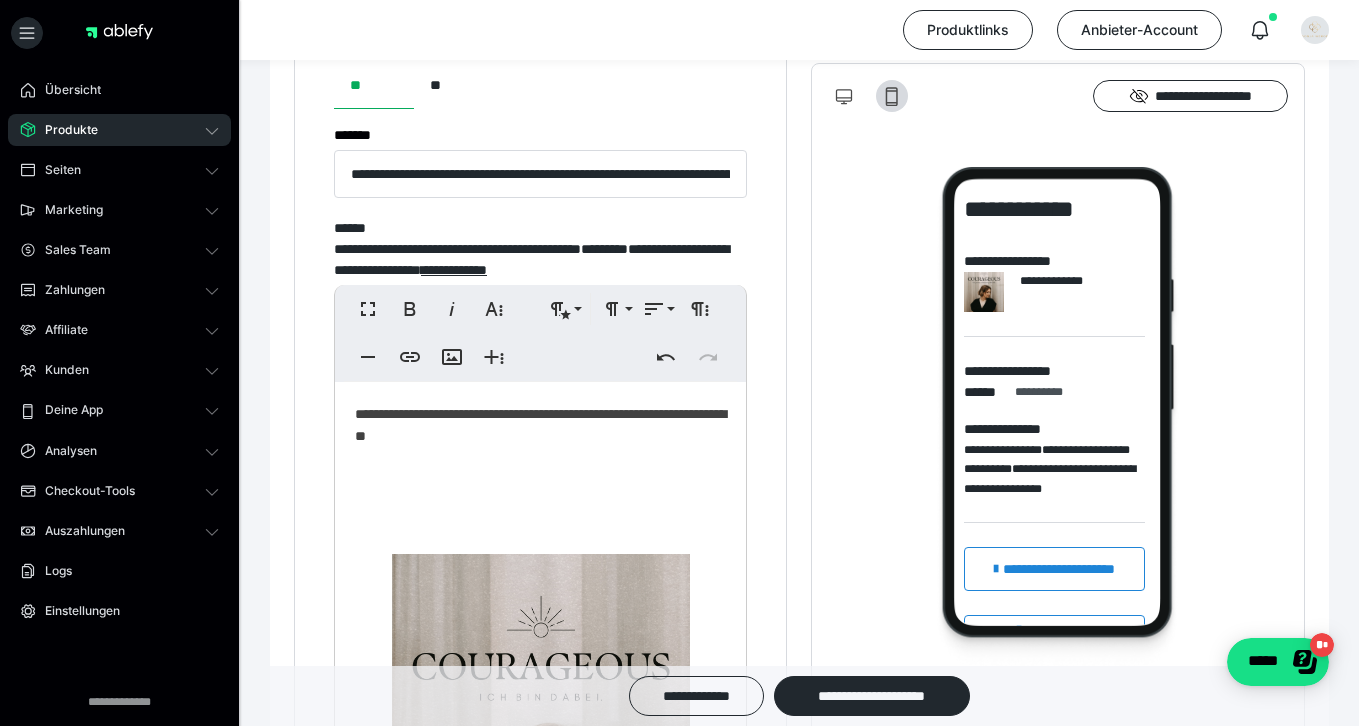 scroll, scrollTop: 796, scrollLeft: 0, axis: vertical 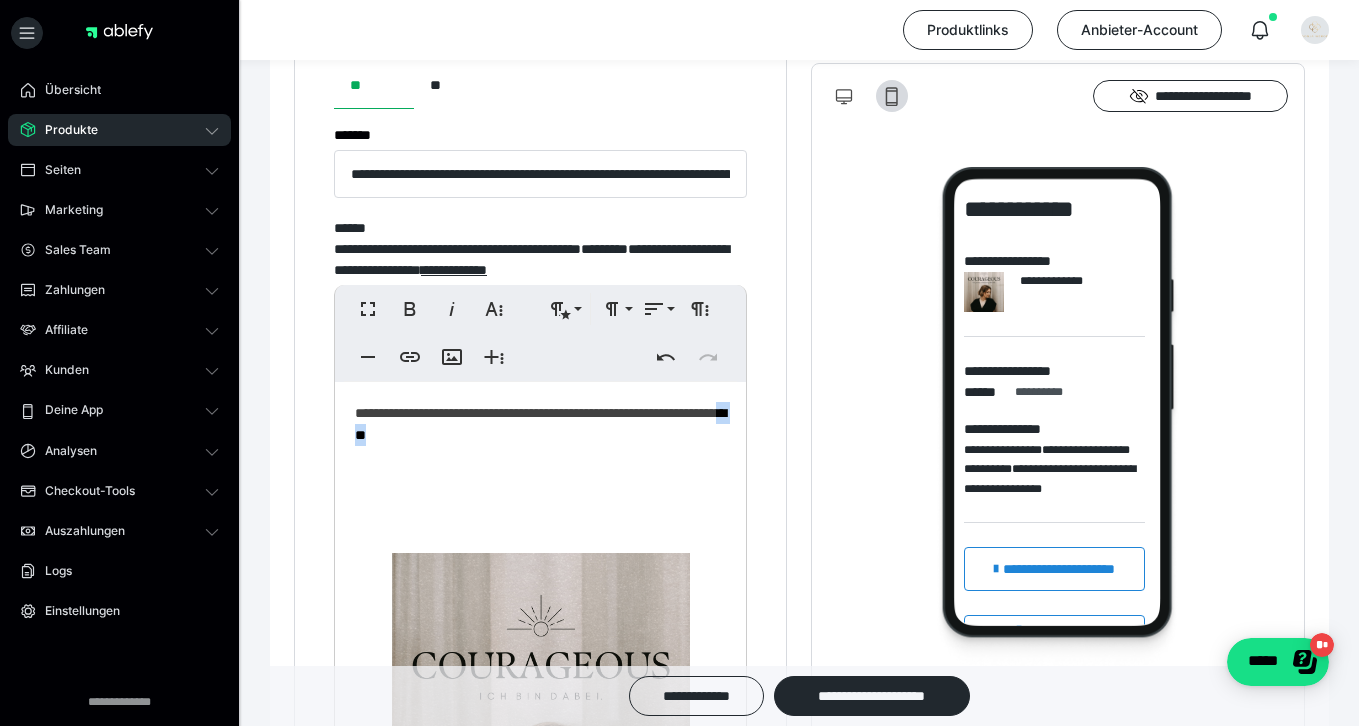 drag, startPoint x: 506, startPoint y: 475, endPoint x: 466, endPoint y: 476, distance: 40.012497 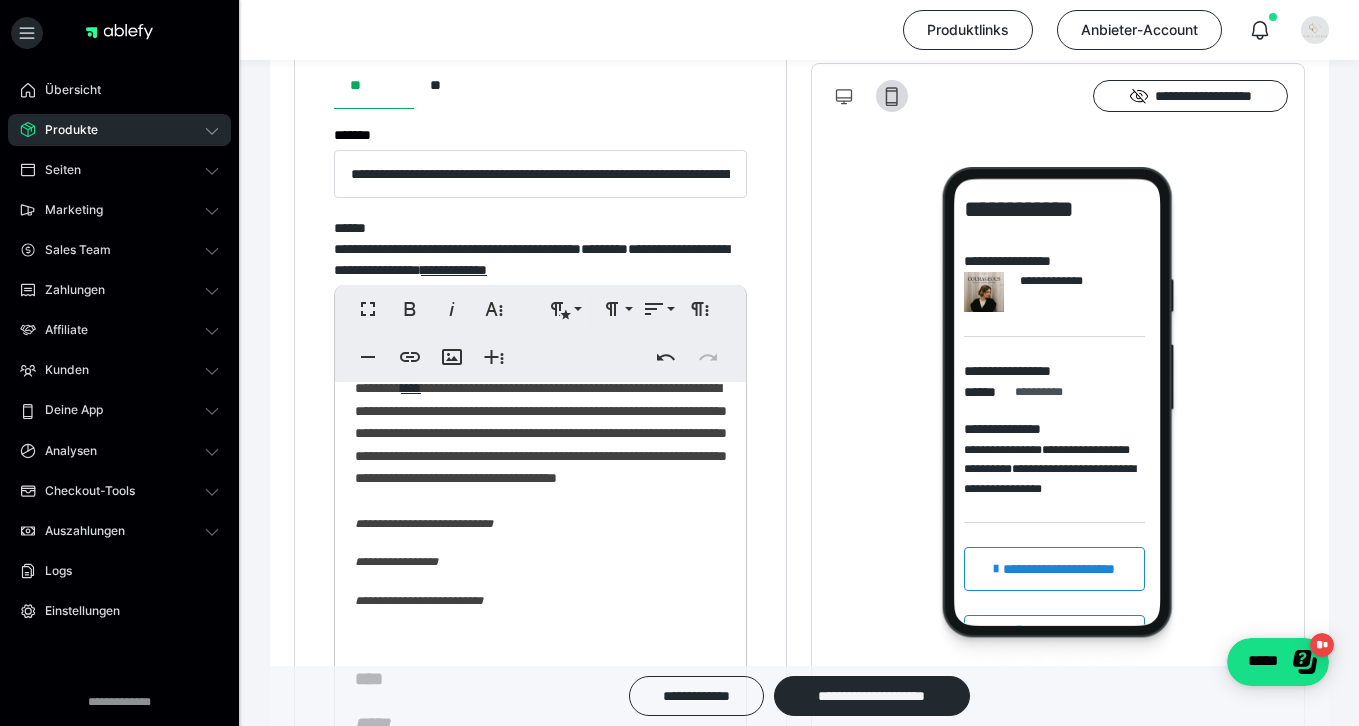 scroll, scrollTop: 1593, scrollLeft: 0, axis: vertical 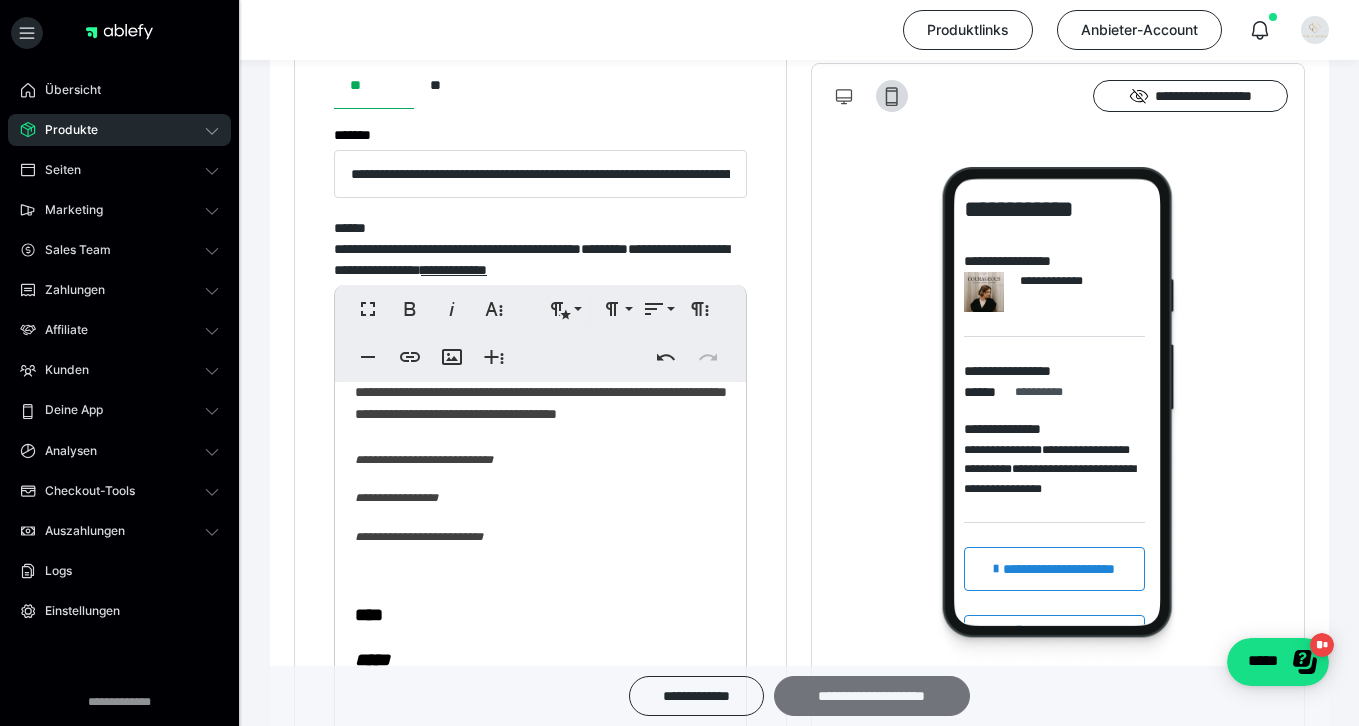 click on "**********" at bounding box center [872, 696] 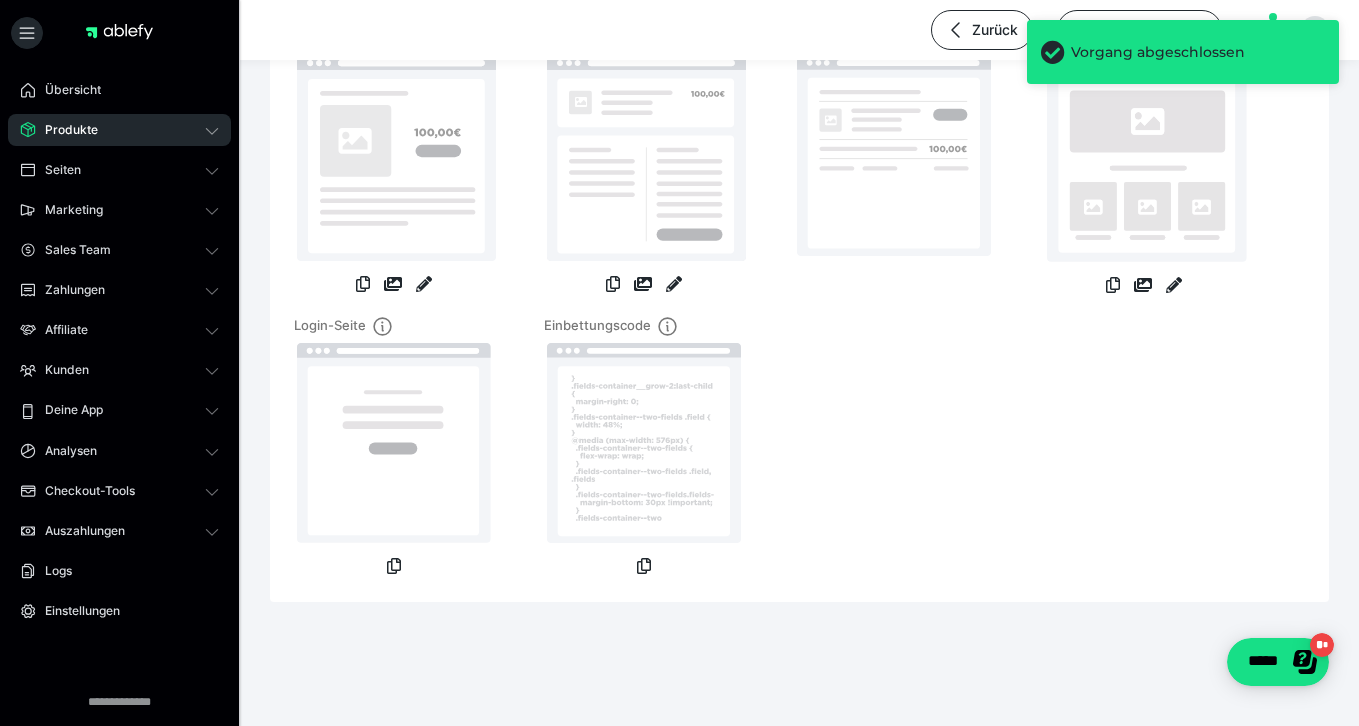 scroll, scrollTop: 0, scrollLeft: 0, axis: both 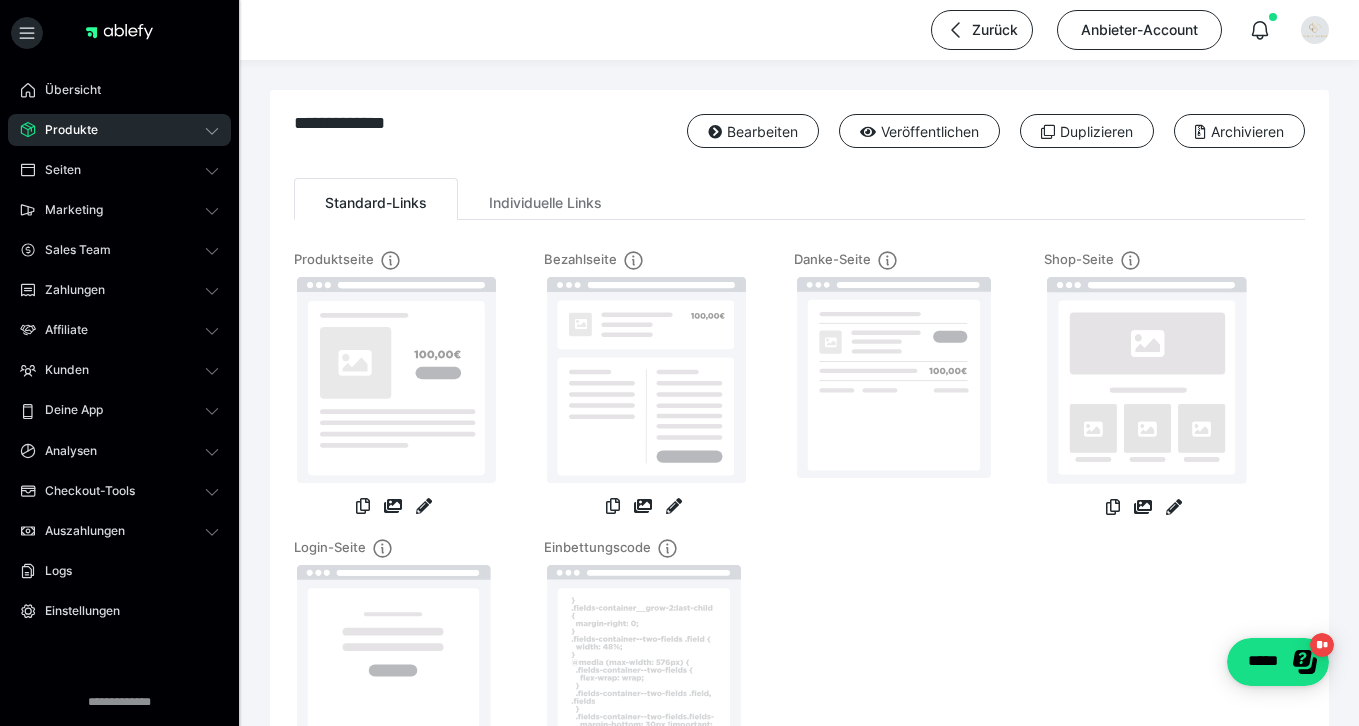 click on "Produkte" at bounding box center [119, 130] 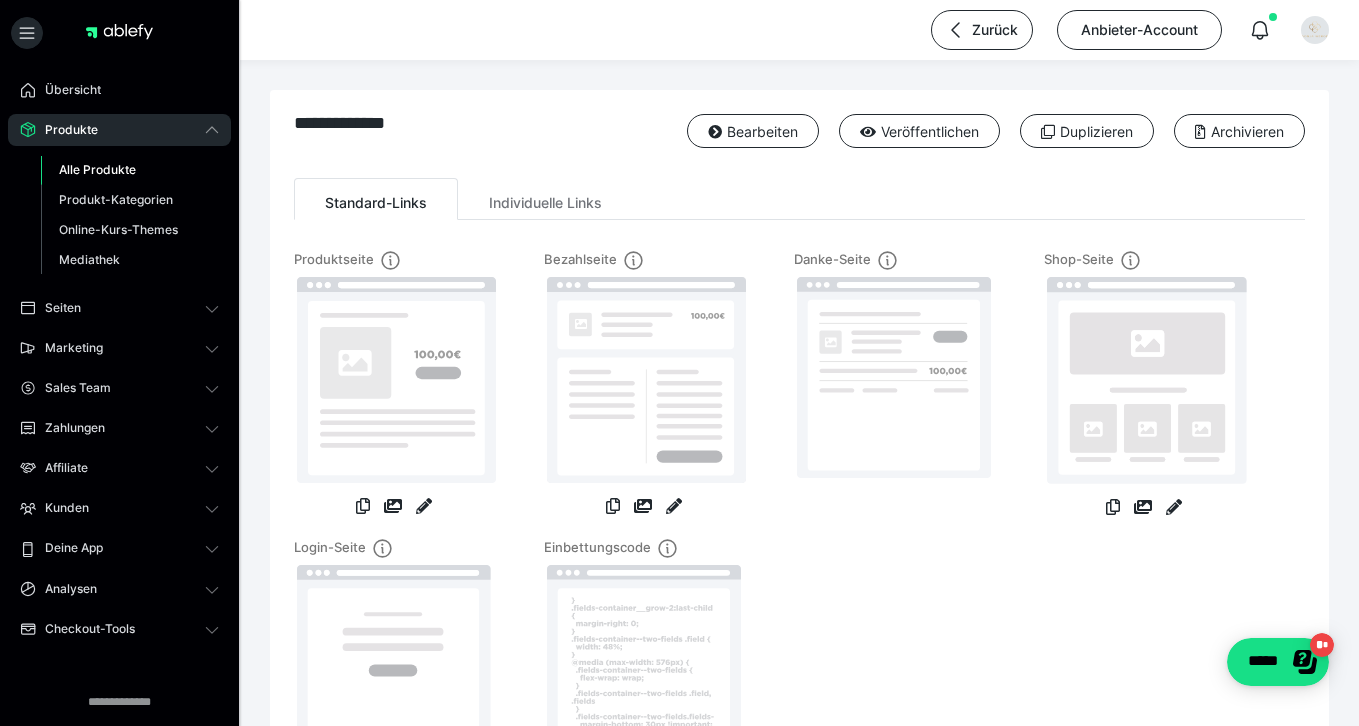 click on "Alle Produkte" at bounding box center (97, 169) 